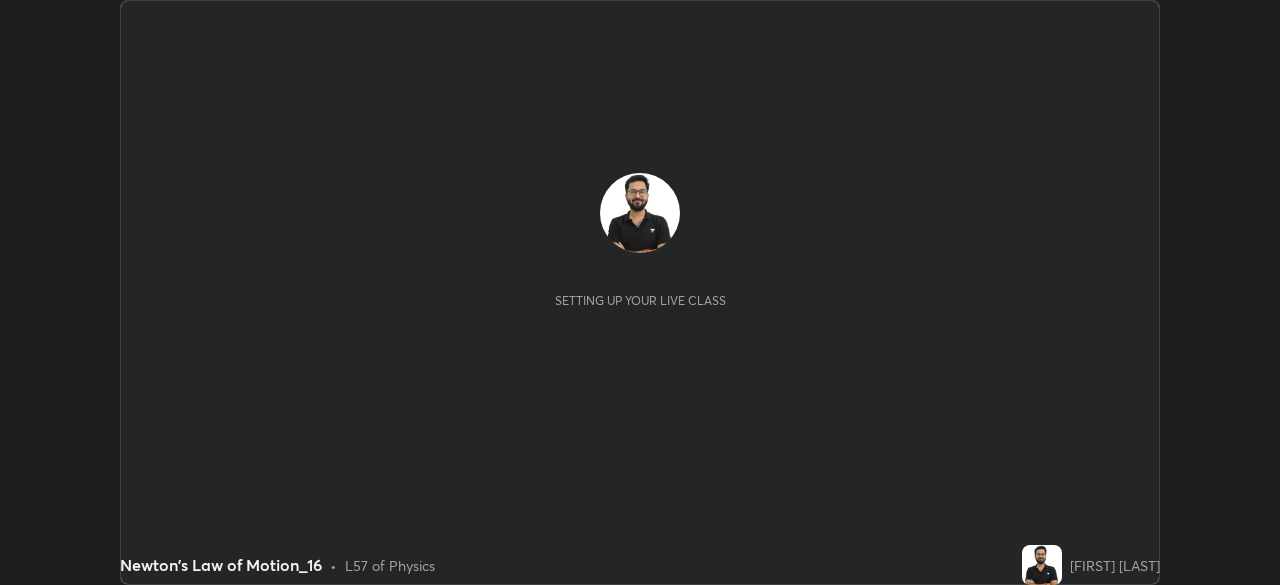 scroll, scrollTop: 0, scrollLeft: 0, axis: both 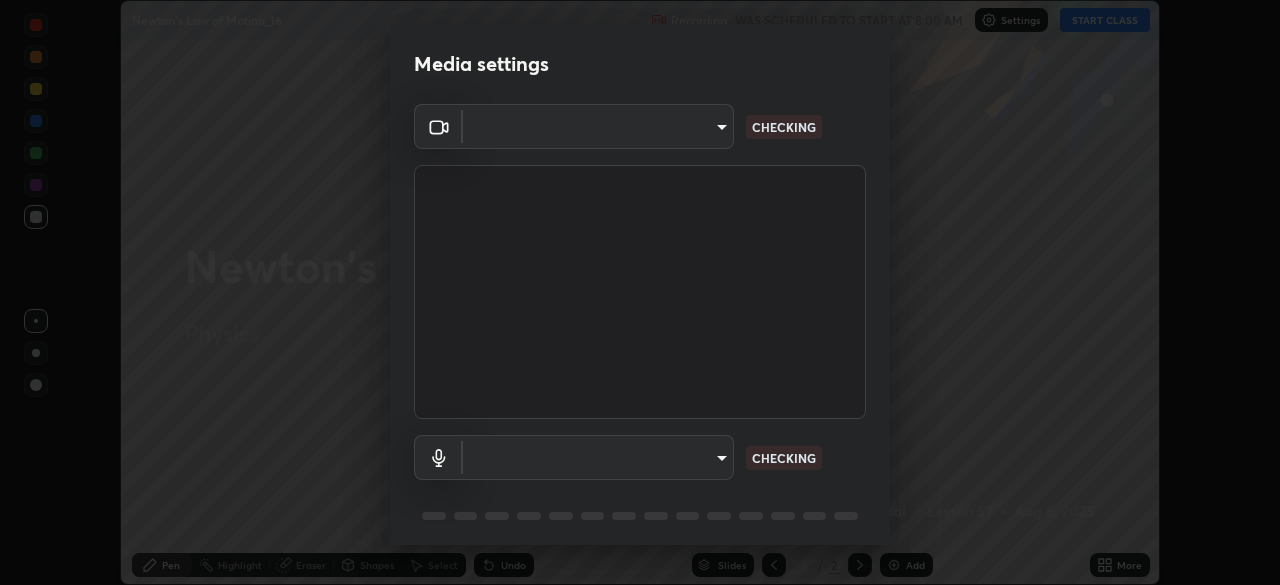 type on "e2b4cb918b4400ba02a0192ae9998b18c1f09d36479f8a70bd3f64f4de27a966" 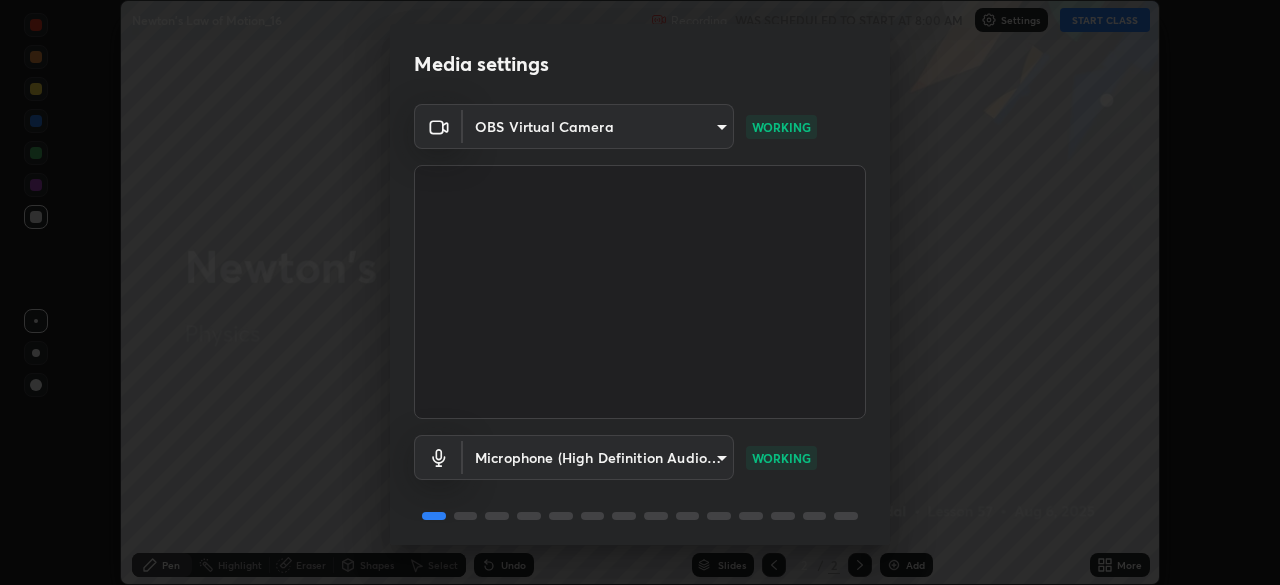 scroll, scrollTop: 71, scrollLeft: 0, axis: vertical 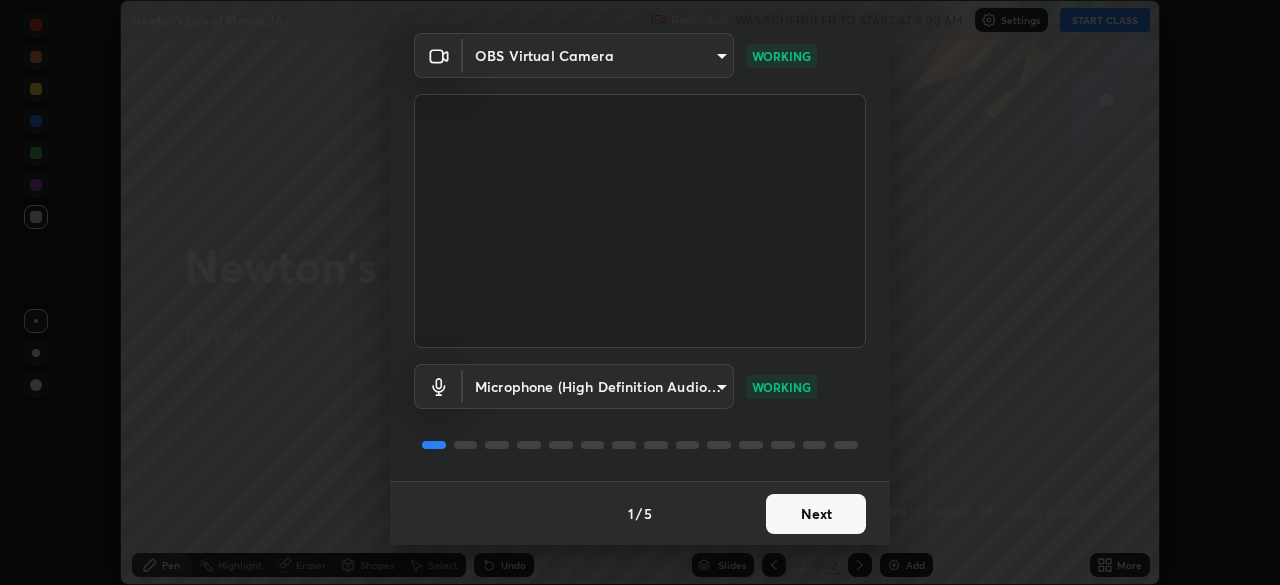 click on "Next" at bounding box center (816, 514) 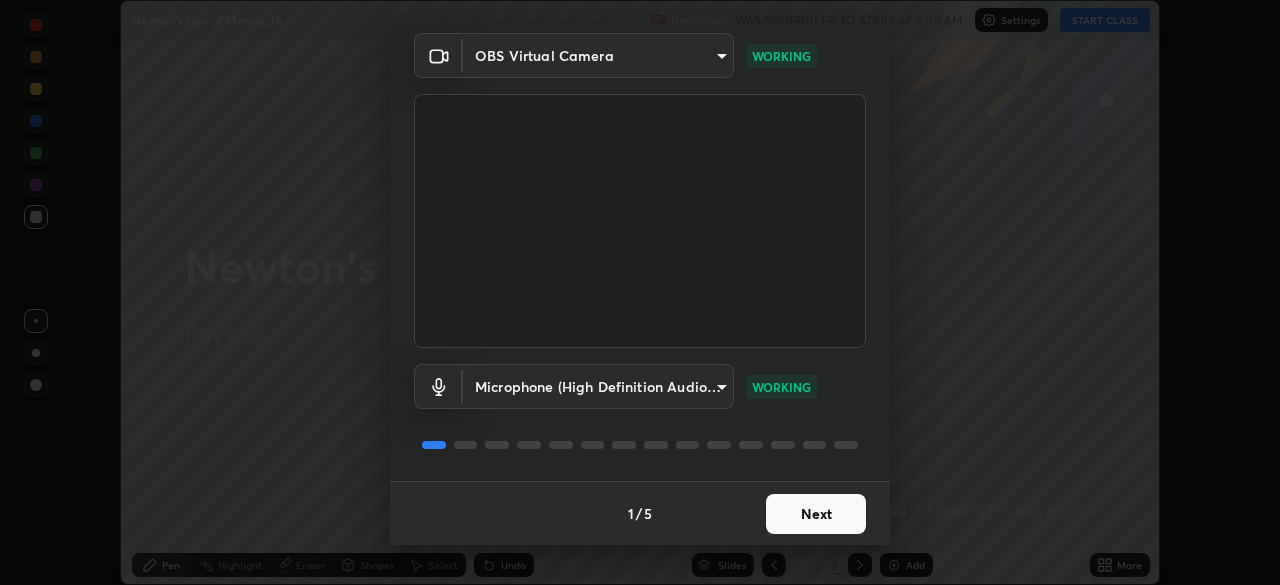 scroll, scrollTop: 0, scrollLeft: 0, axis: both 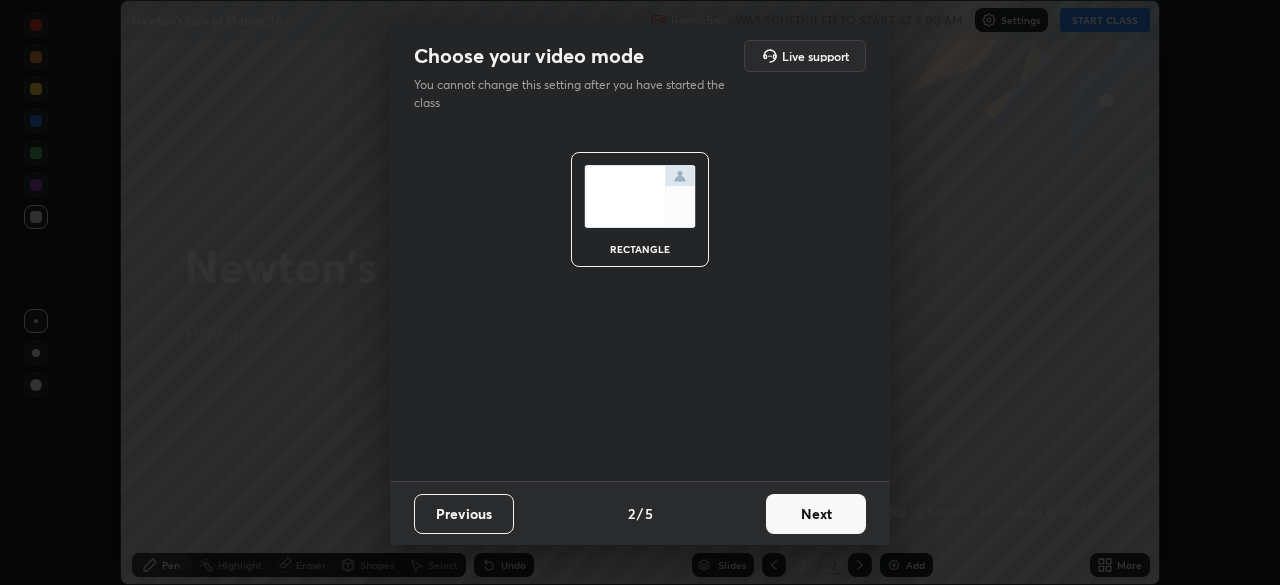 click on "Next" at bounding box center (816, 514) 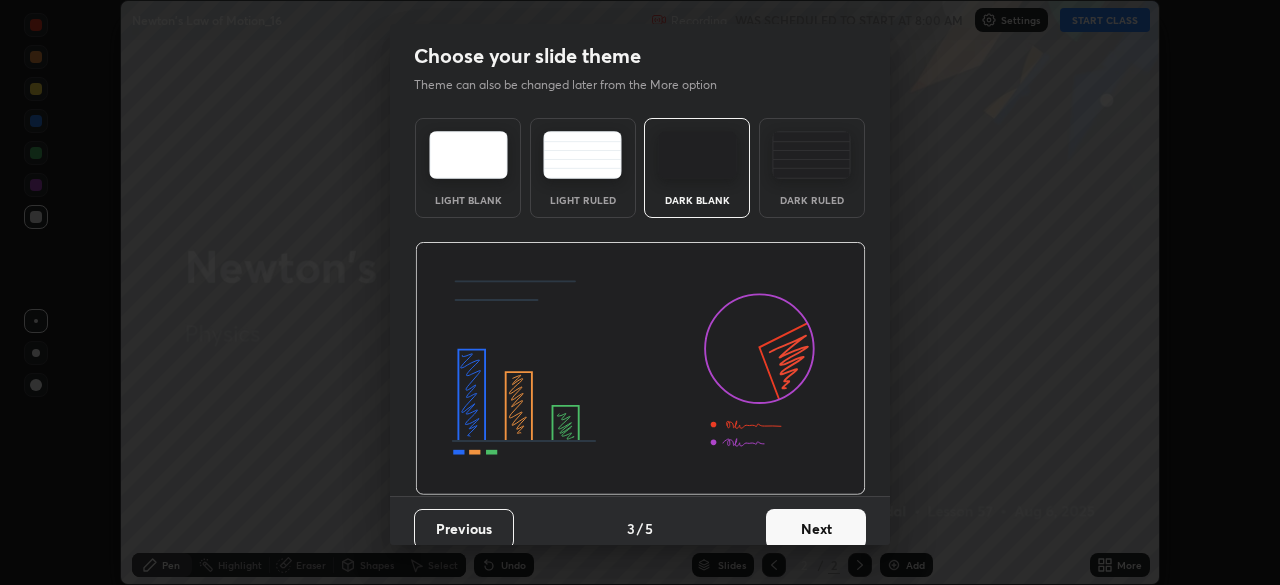 scroll, scrollTop: 15, scrollLeft: 0, axis: vertical 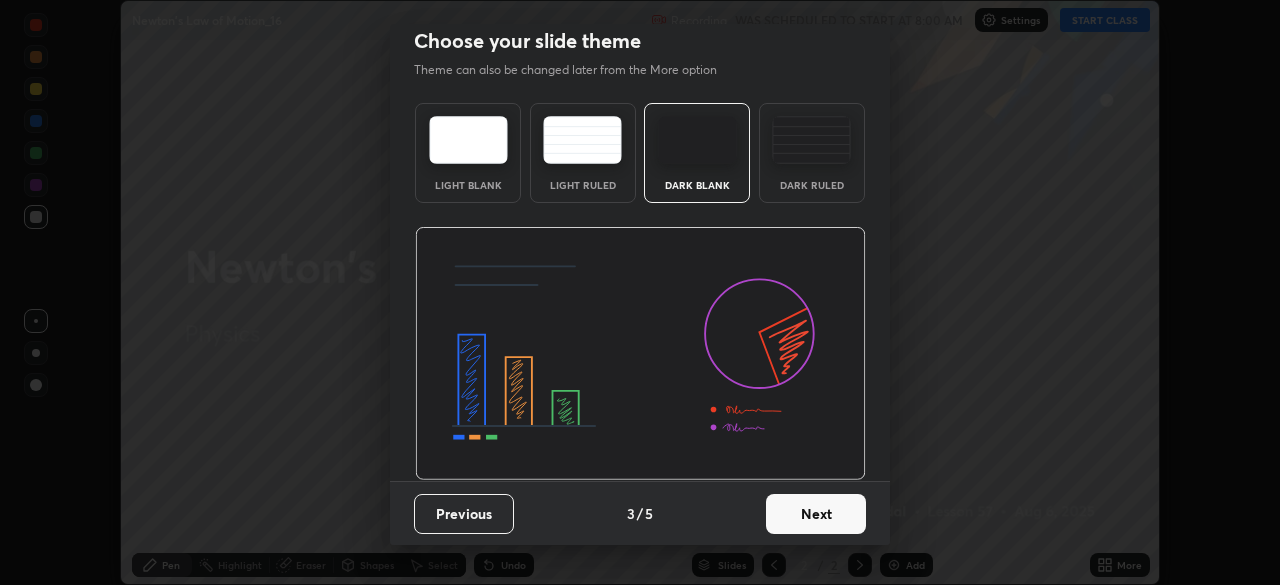click on "Next" at bounding box center [816, 514] 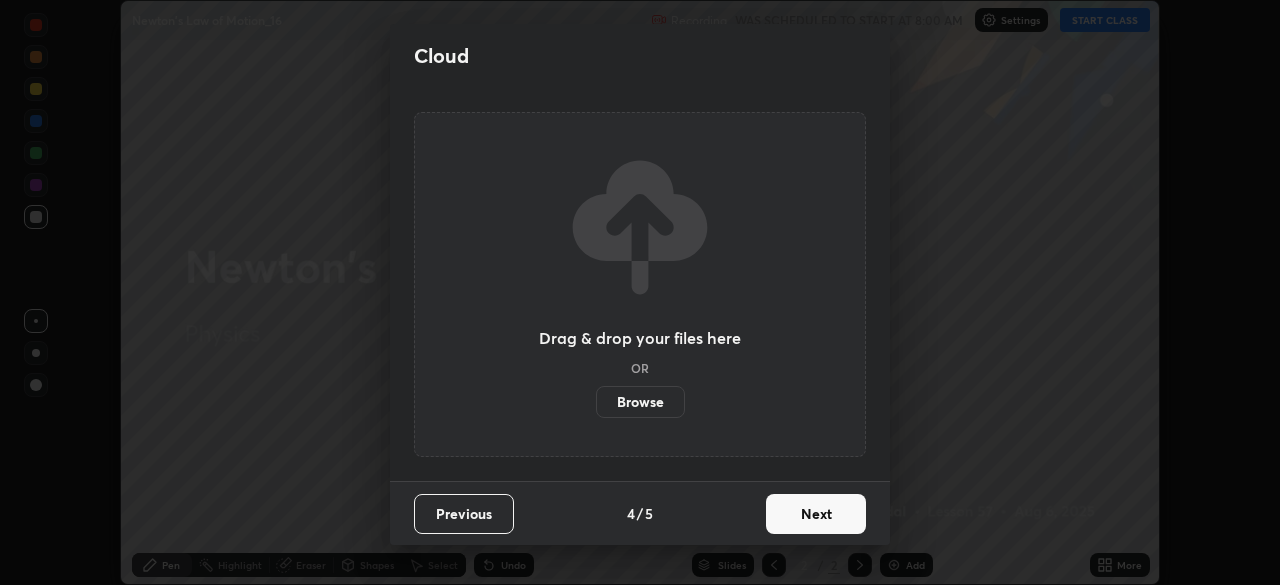 click on "Next" at bounding box center [816, 514] 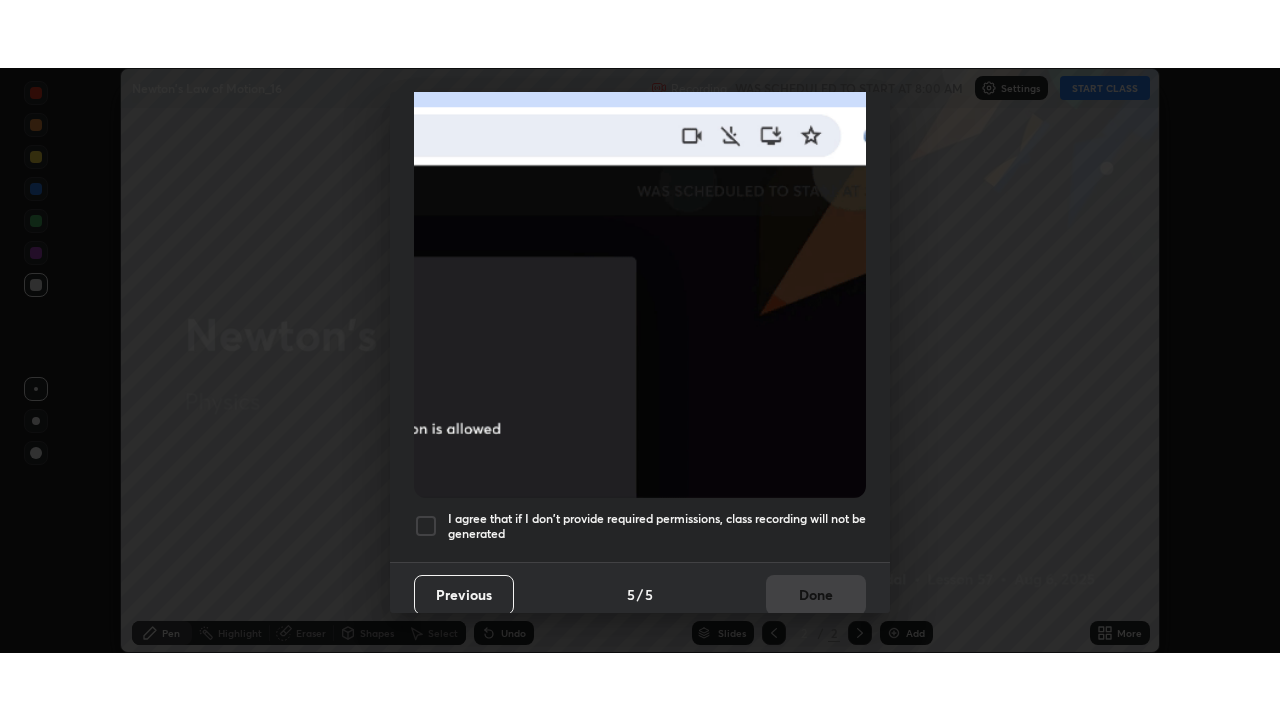 scroll, scrollTop: 479, scrollLeft: 0, axis: vertical 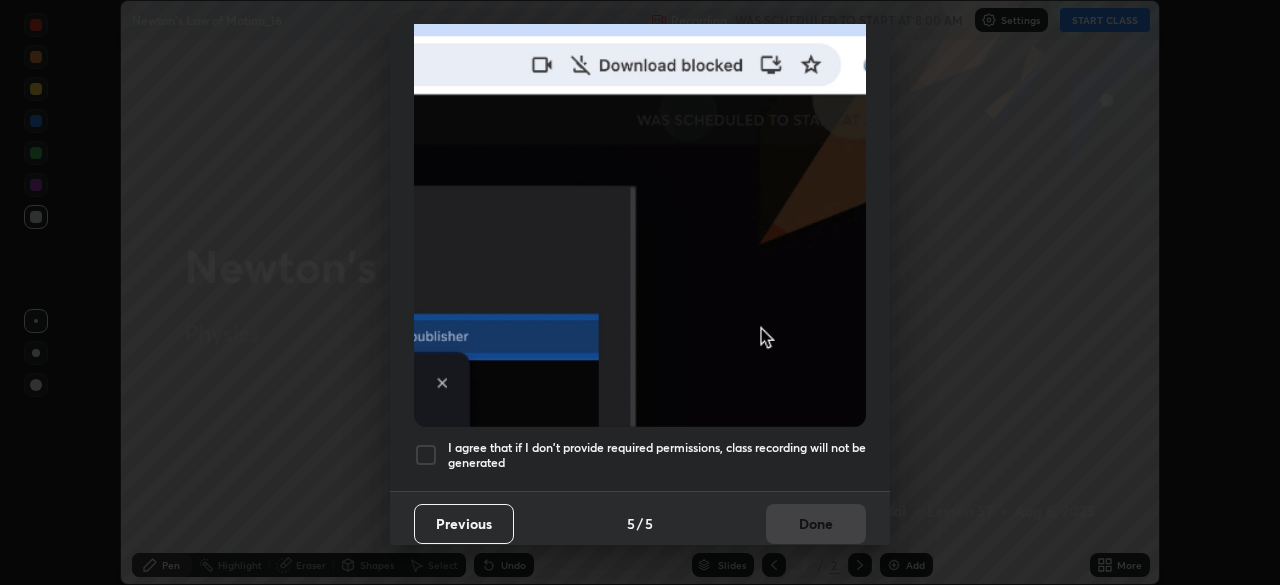 click on "I agree that if I don't provide required permissions, class recording will not be generated" at bounding box center (657, 455) 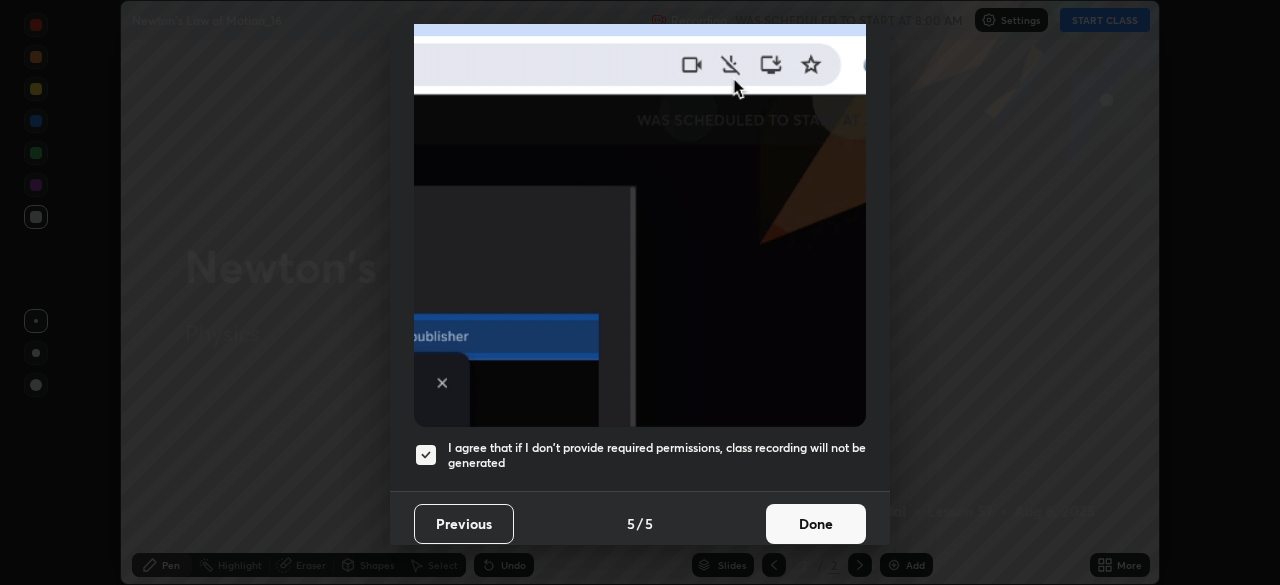 click on "Done" at bounding box center [816, 524] 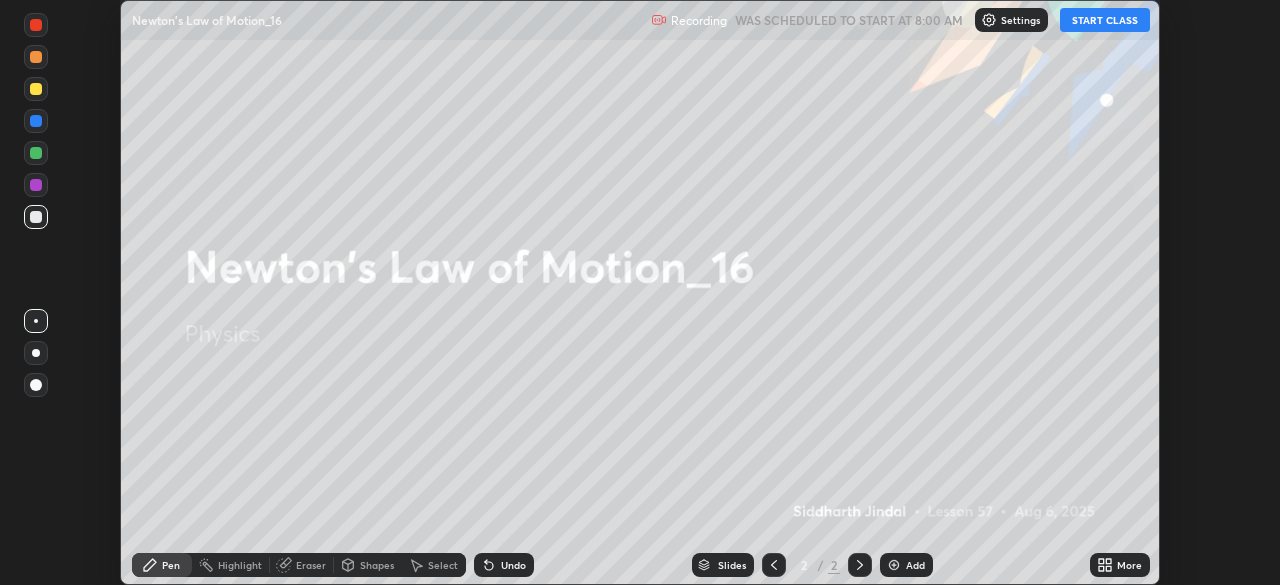 click on "START CLASS" at bounding box center (1105, 20) 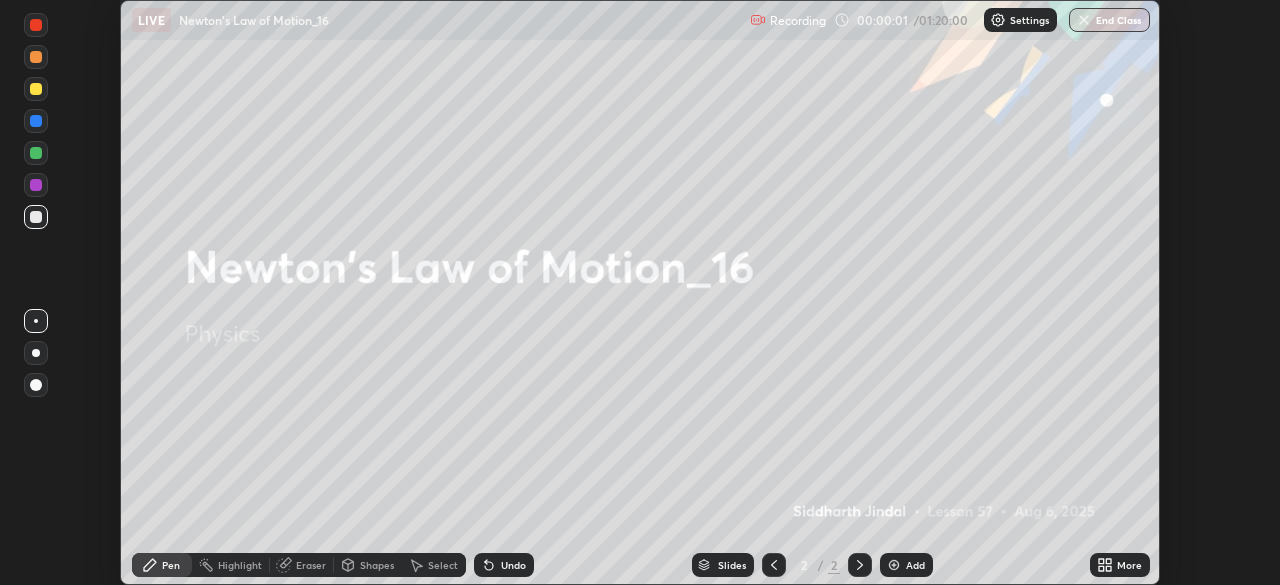 click 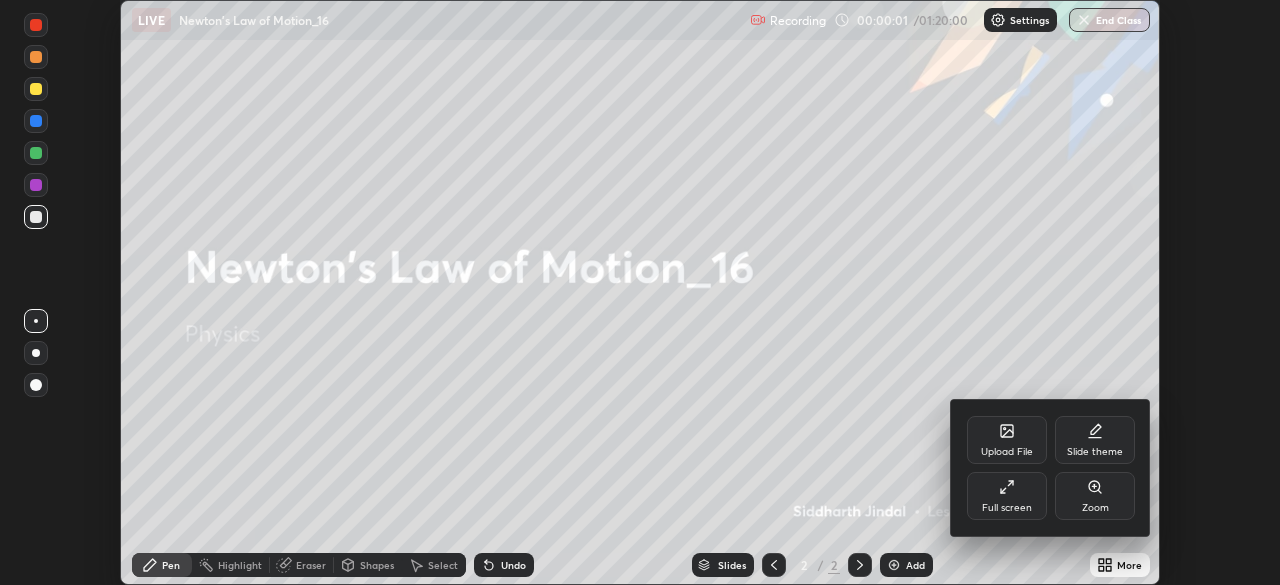 click on "Full screen" at bounding box center (1007, 496) 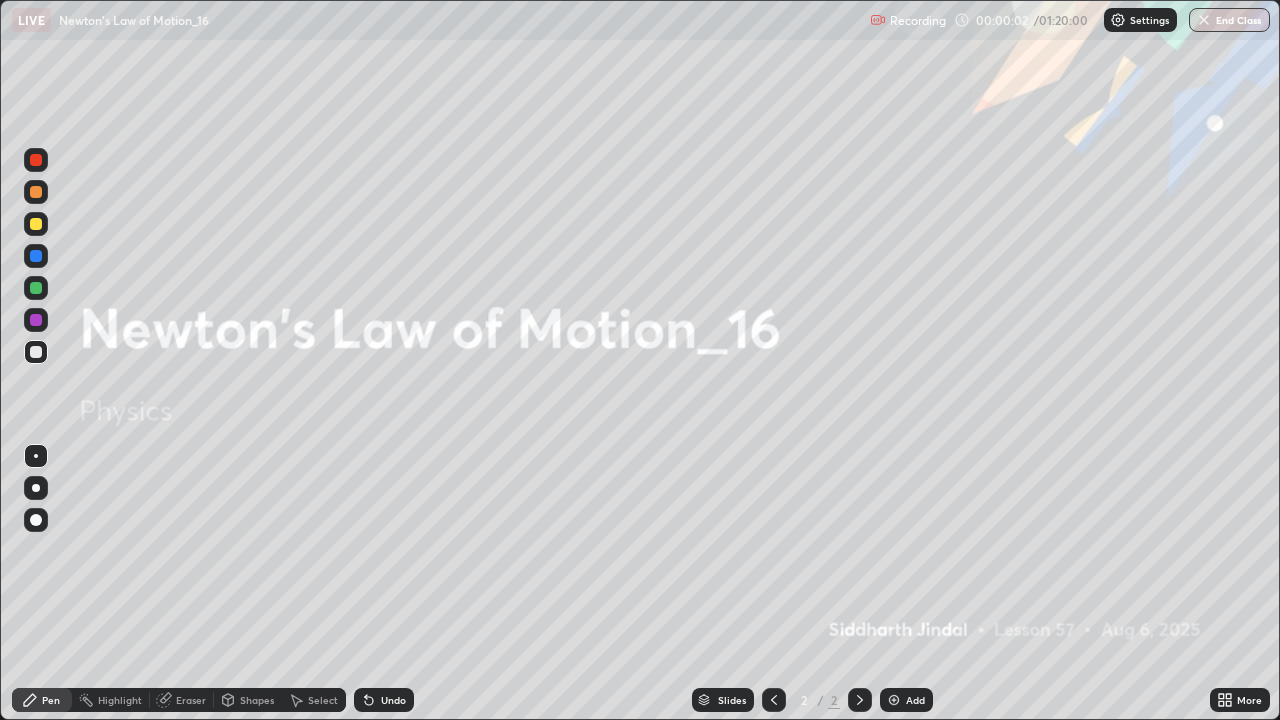 scroll, scrollTop: 99280, scrollLeft: 98720, axis: both 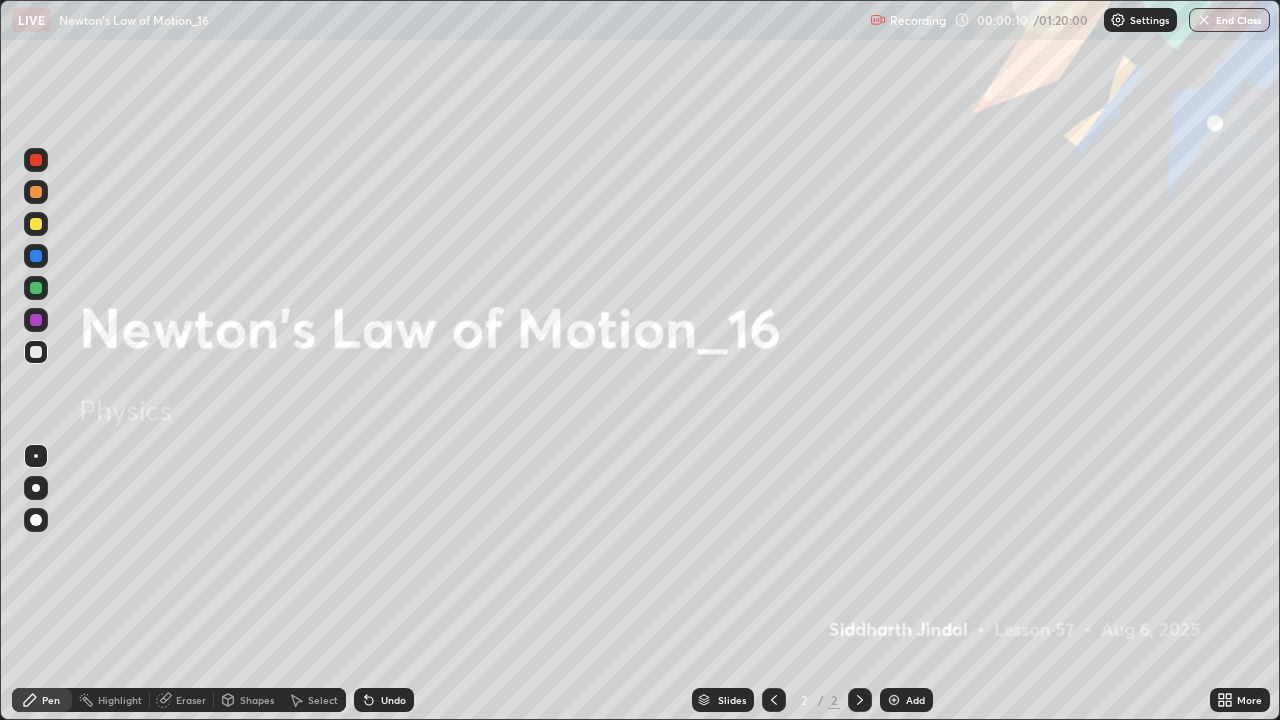 click 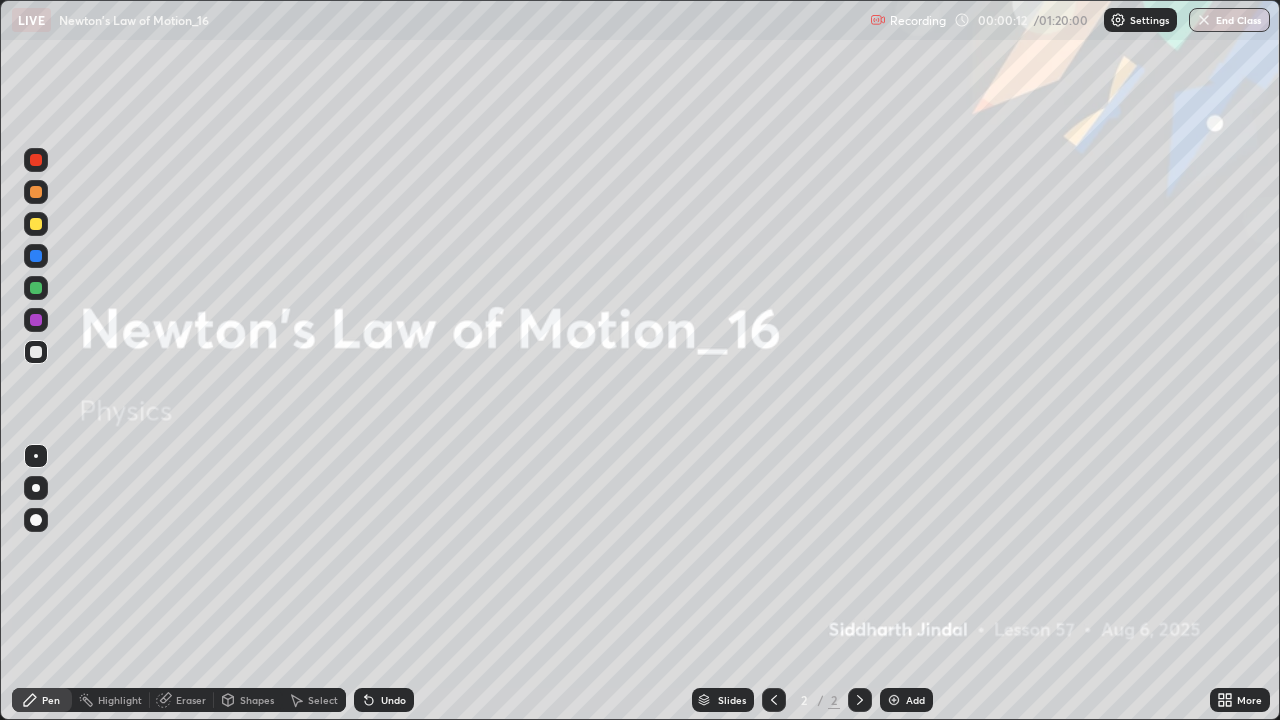 click at bounding box center [36, 488] 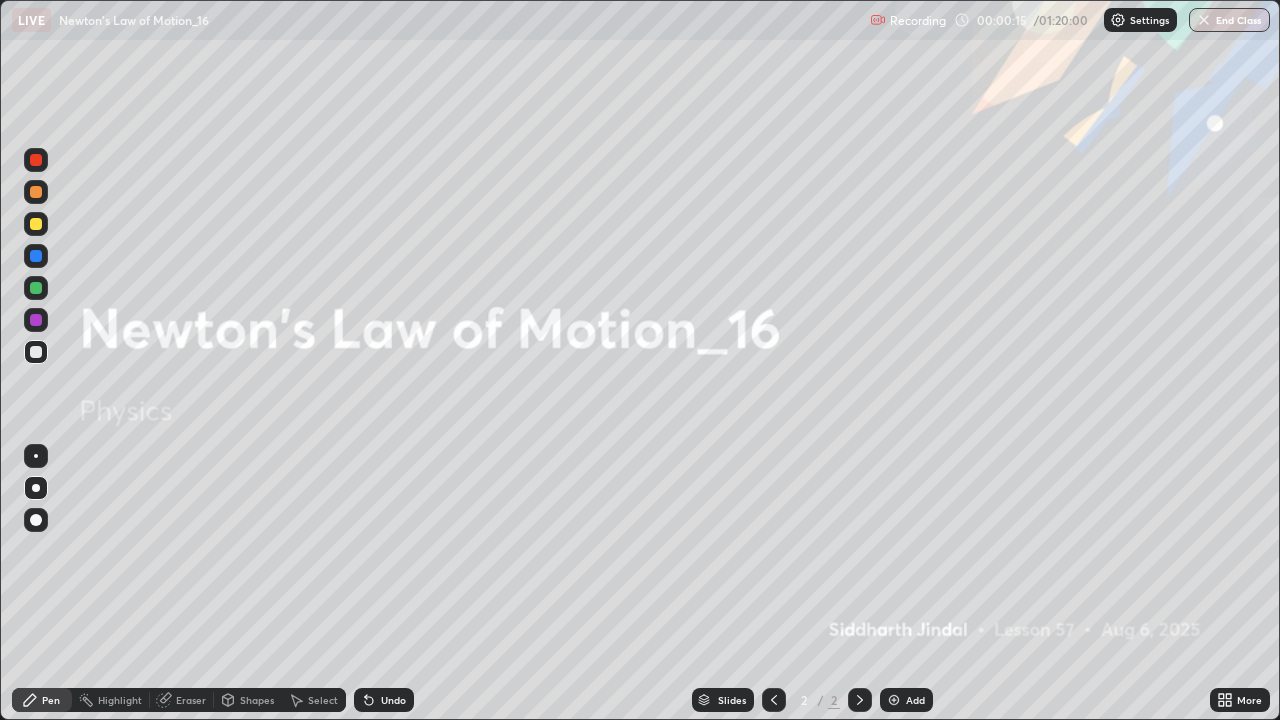 click 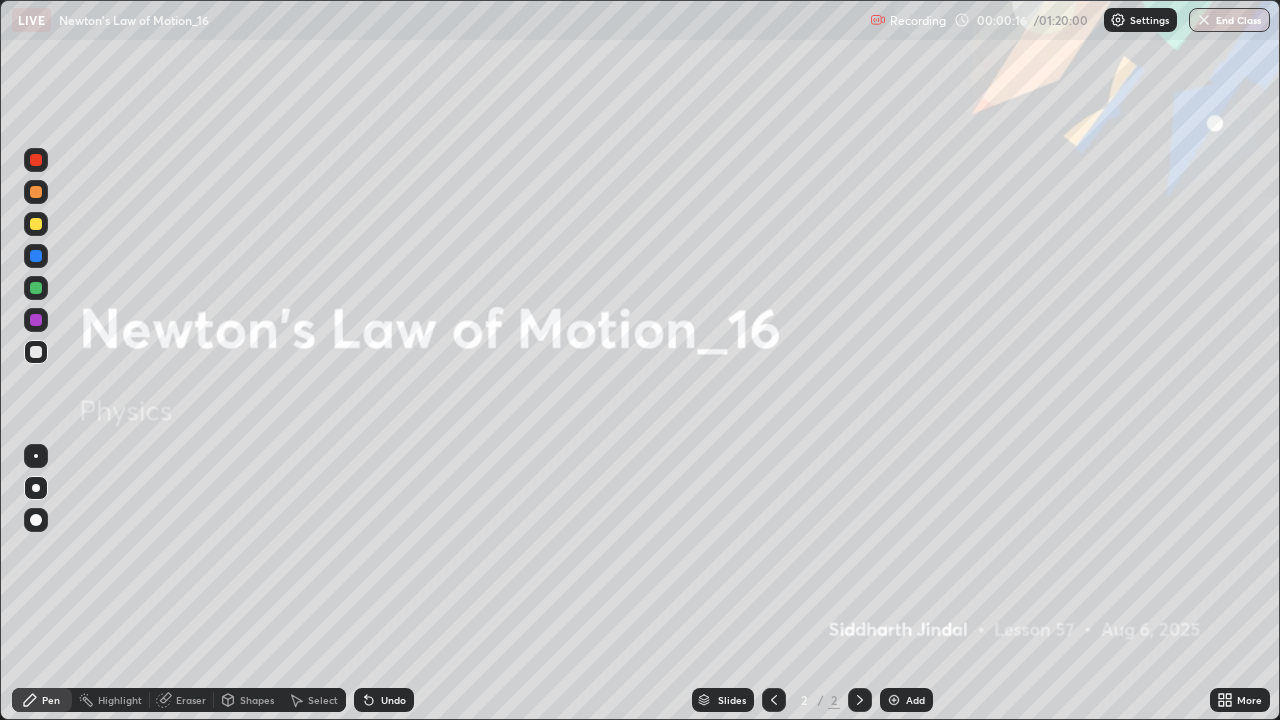 click at bounding box center (894, 700) 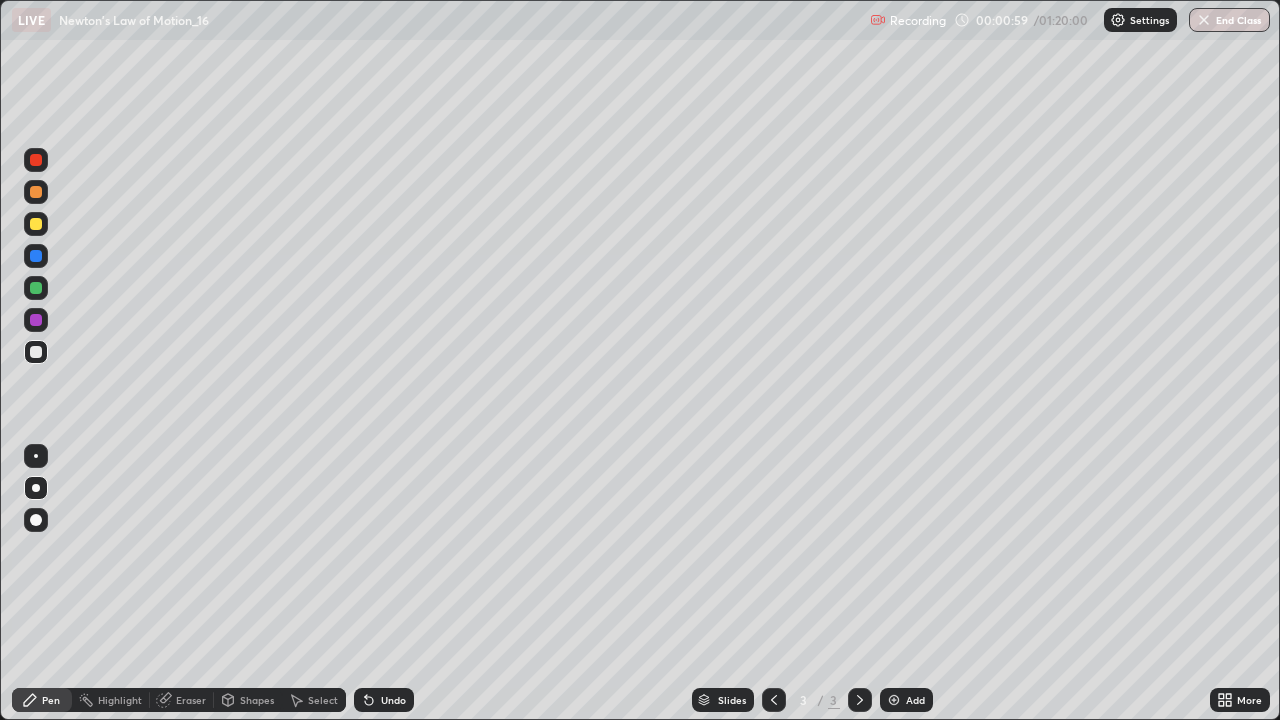click 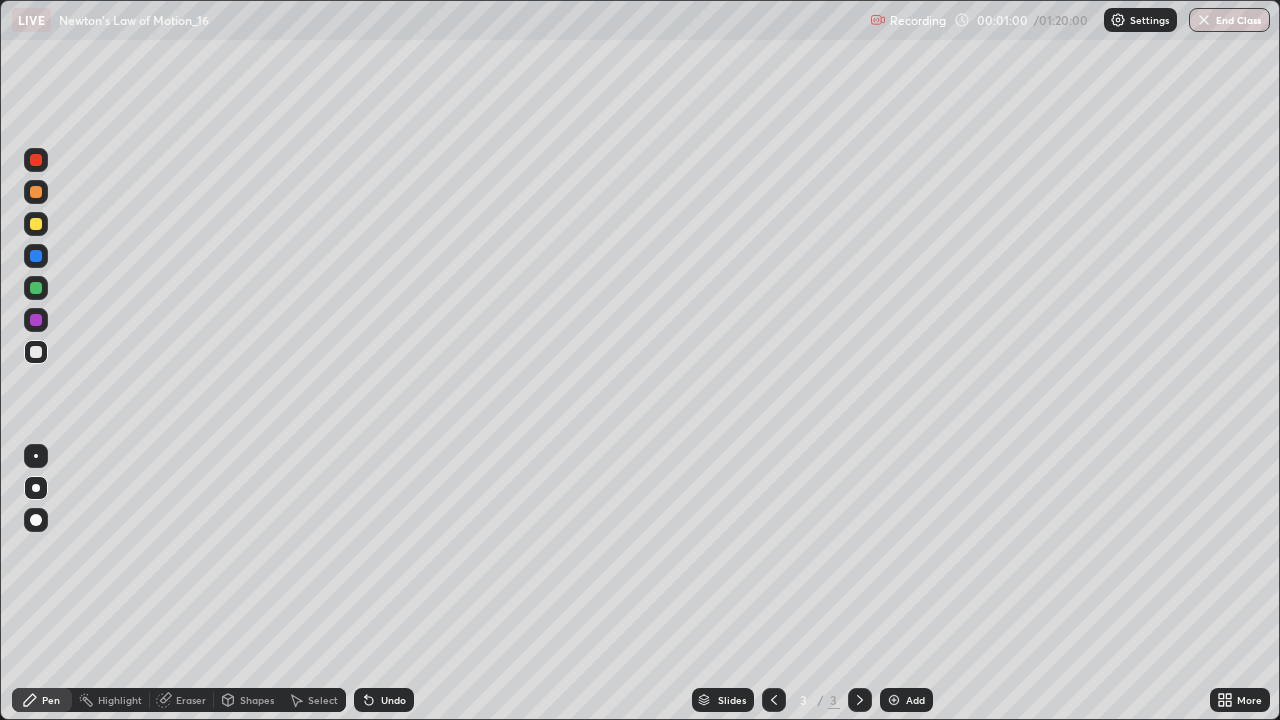 click 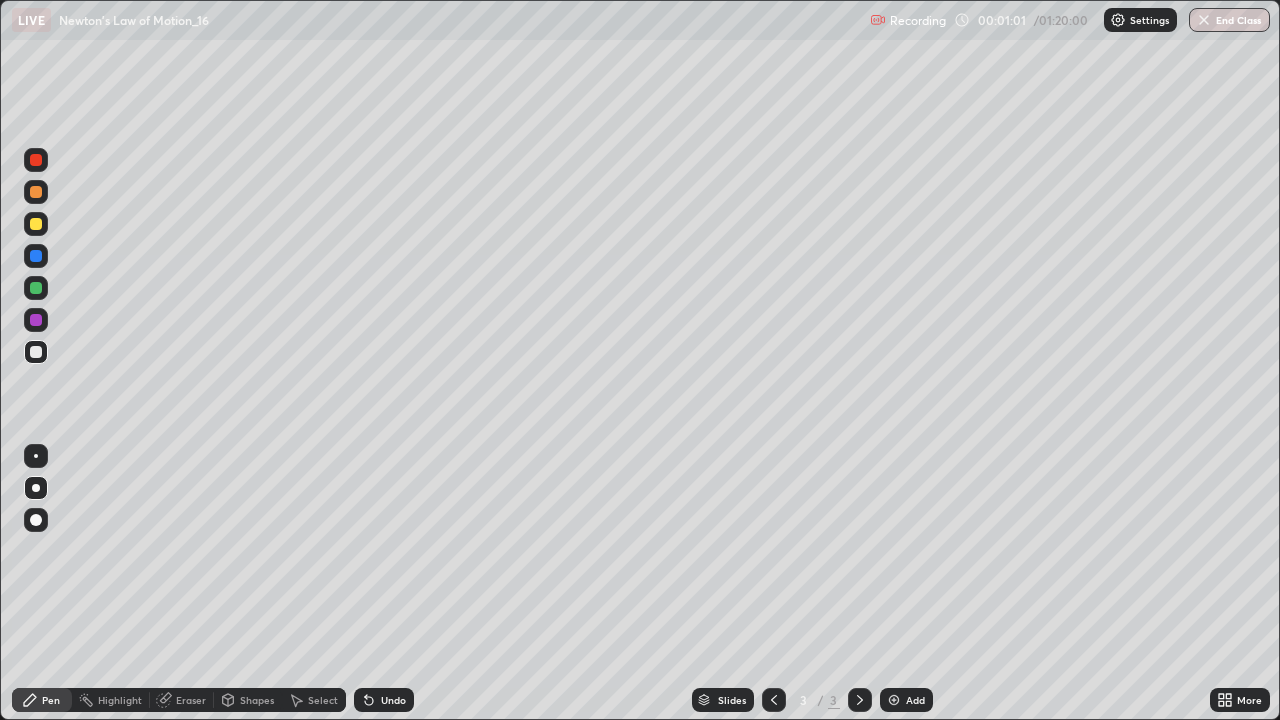 click 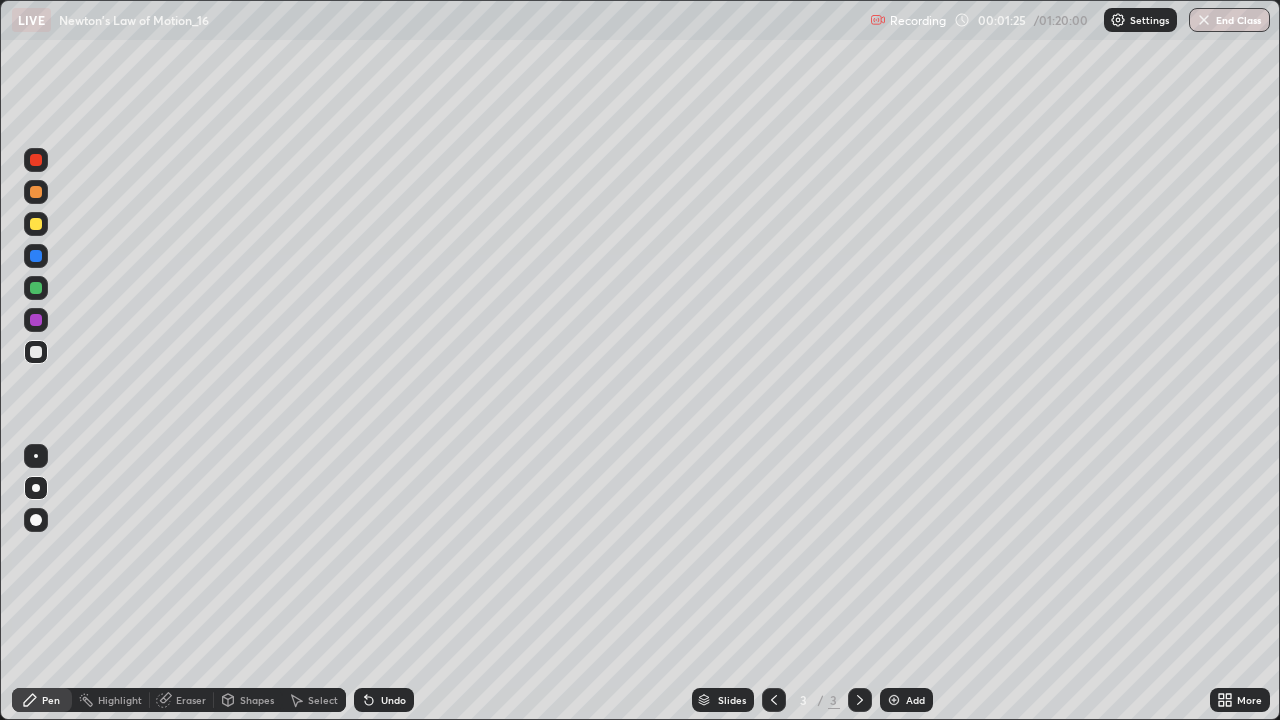 click 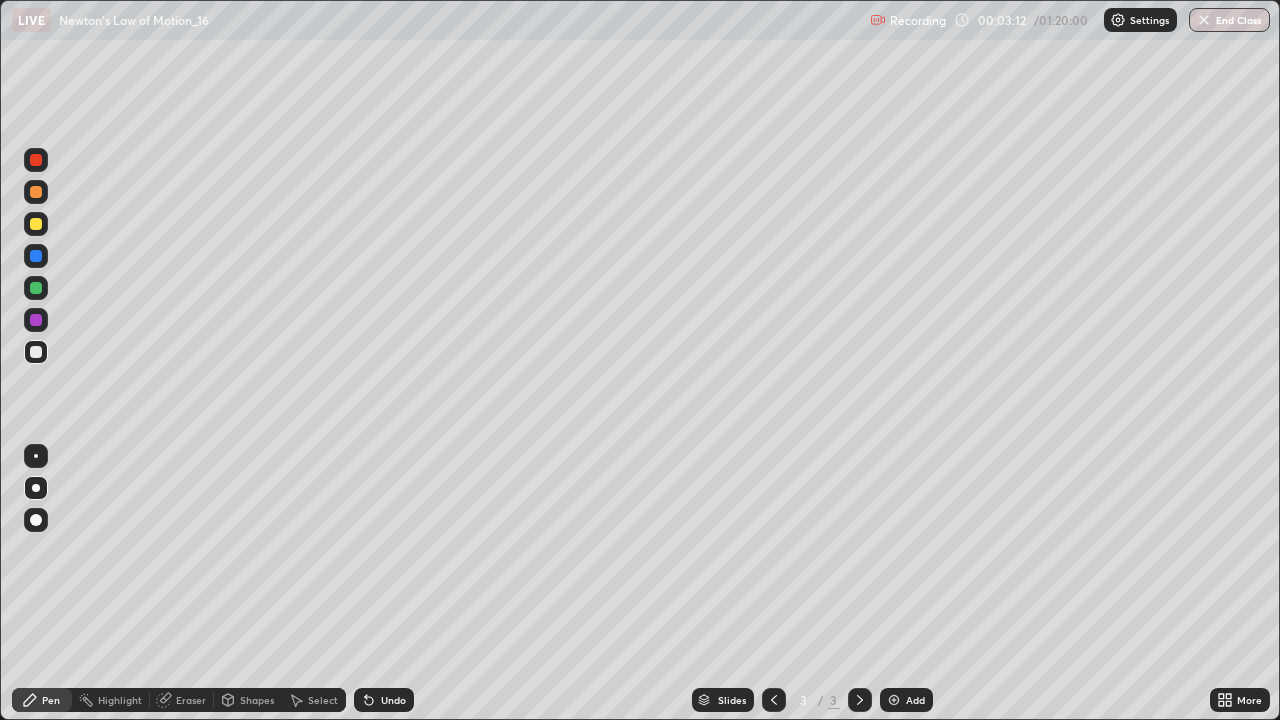 click on "Undo" at bounding box center (393, 700) 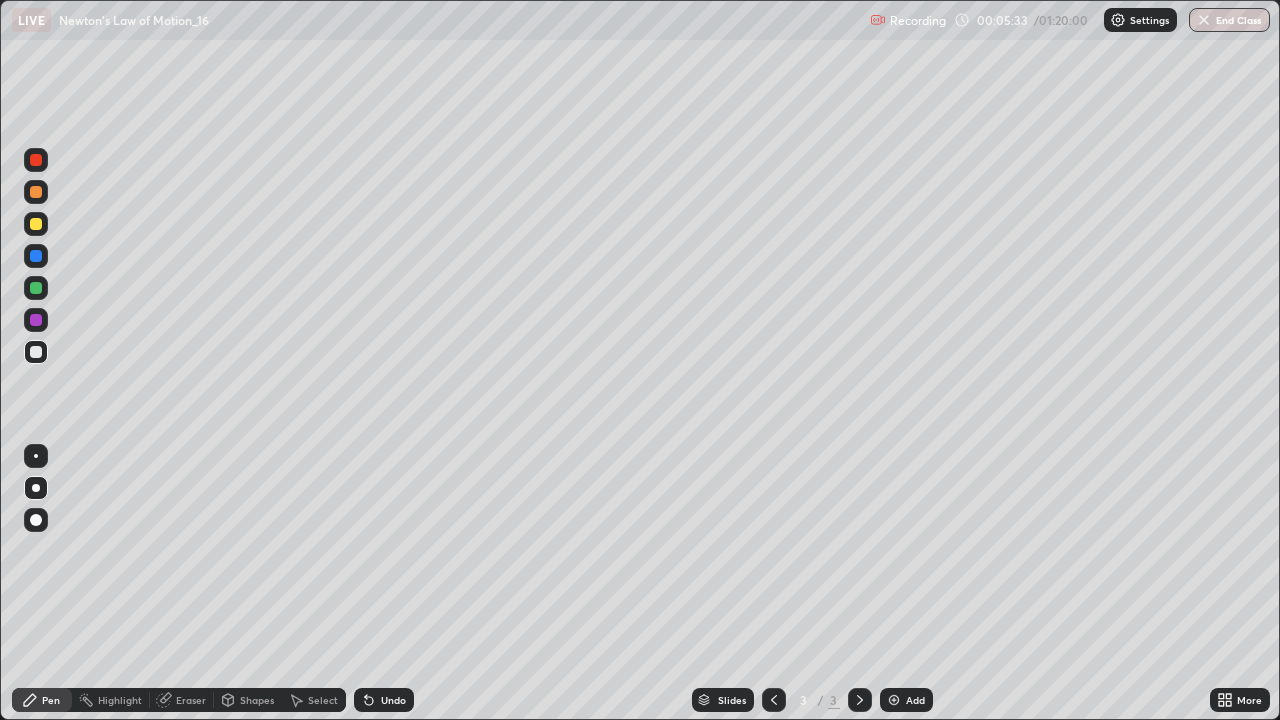 click on "Eraser" at bounding box center [191, 700] 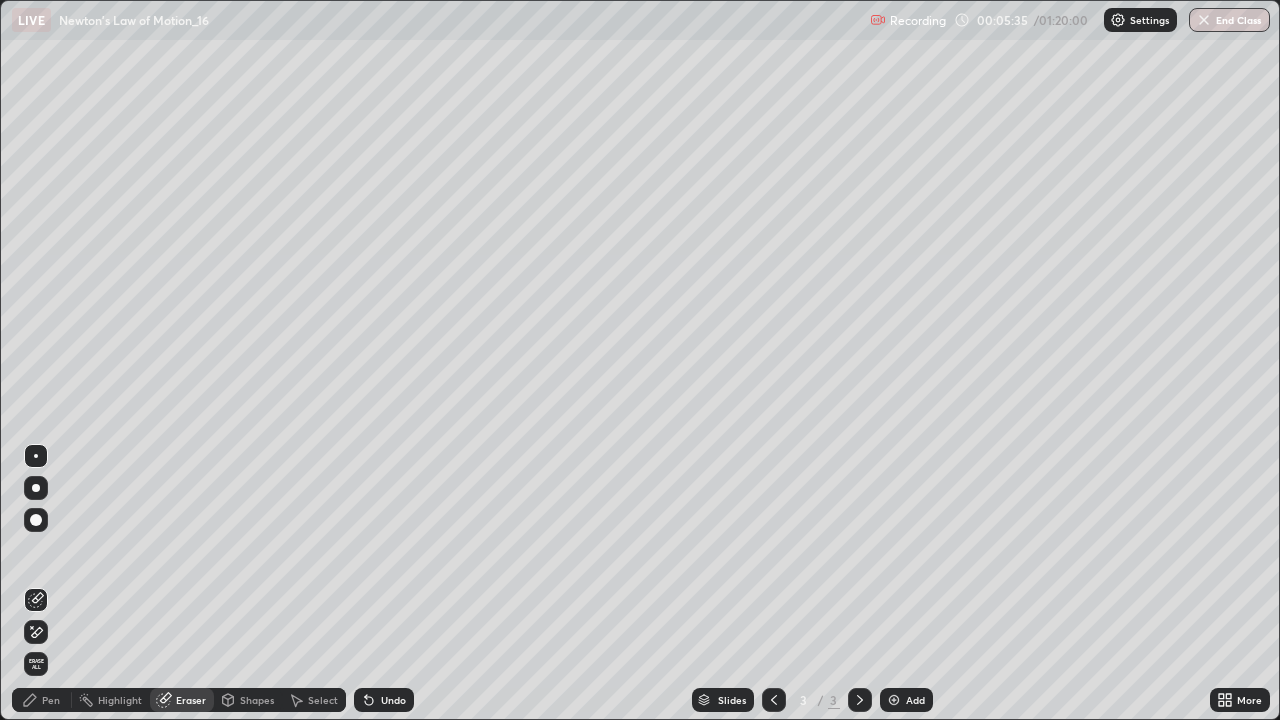 click 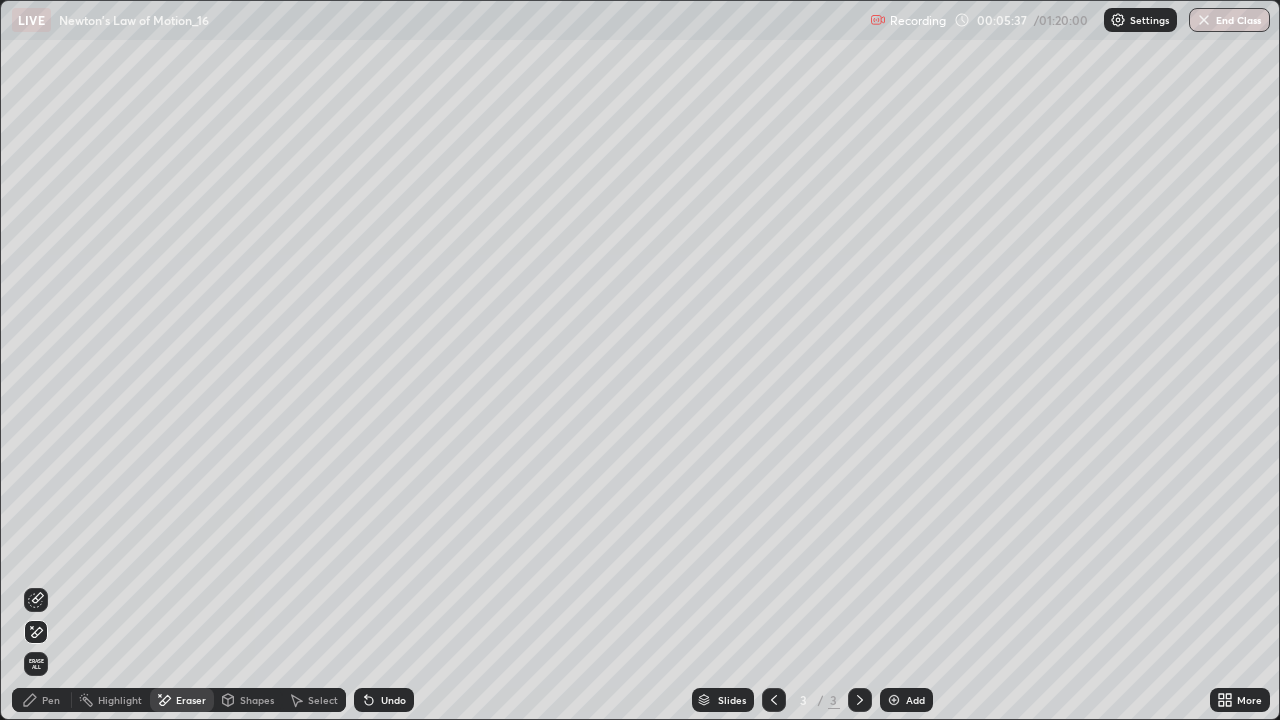 click on "Pen" at bounding box center [51, 700] 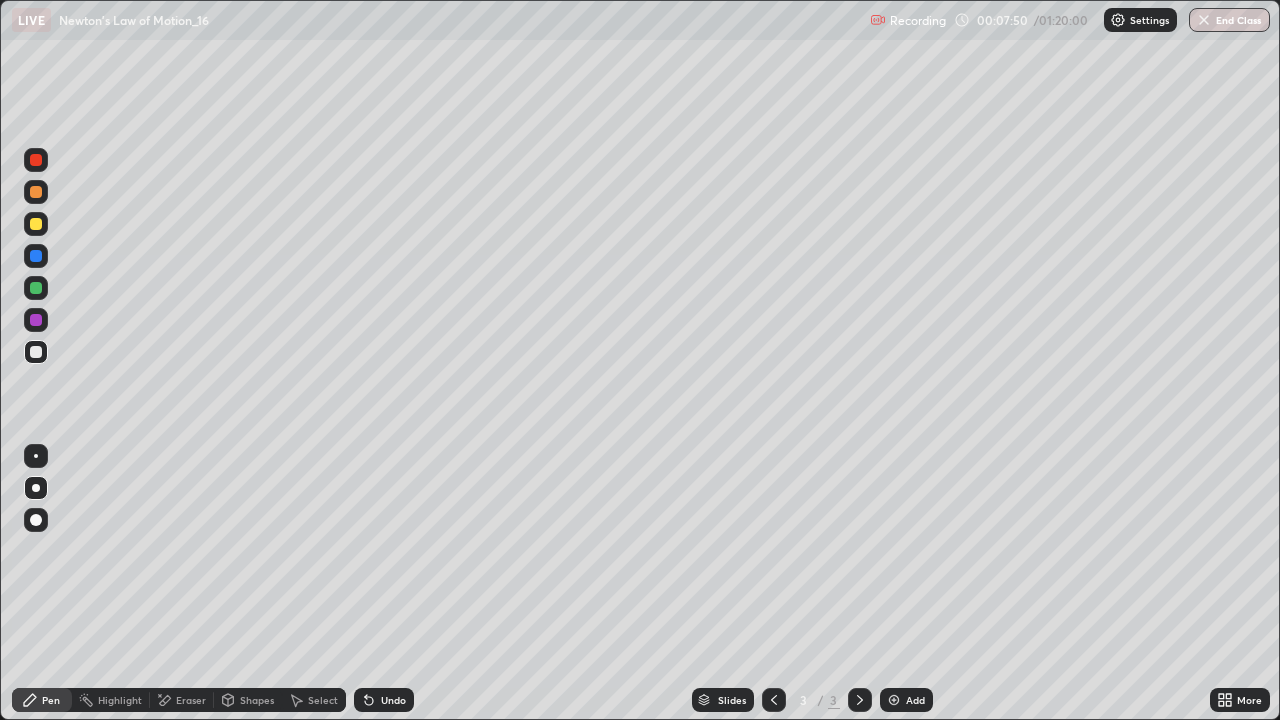 click 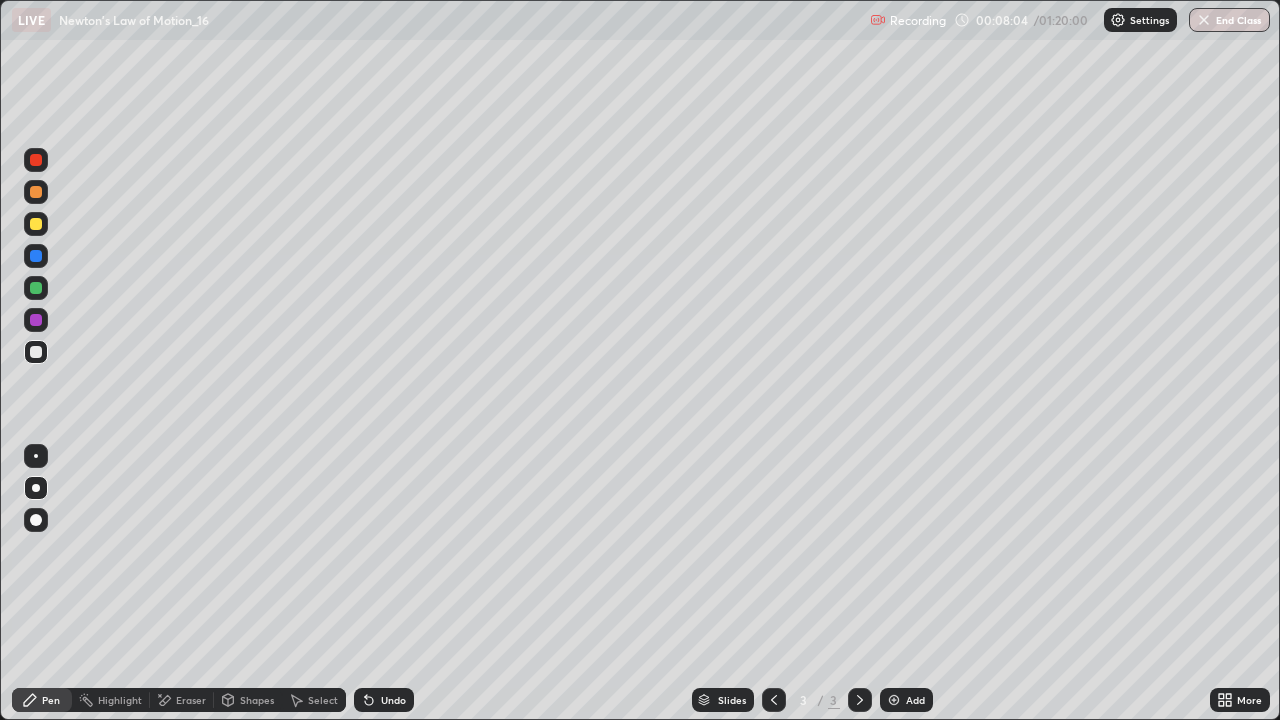 click 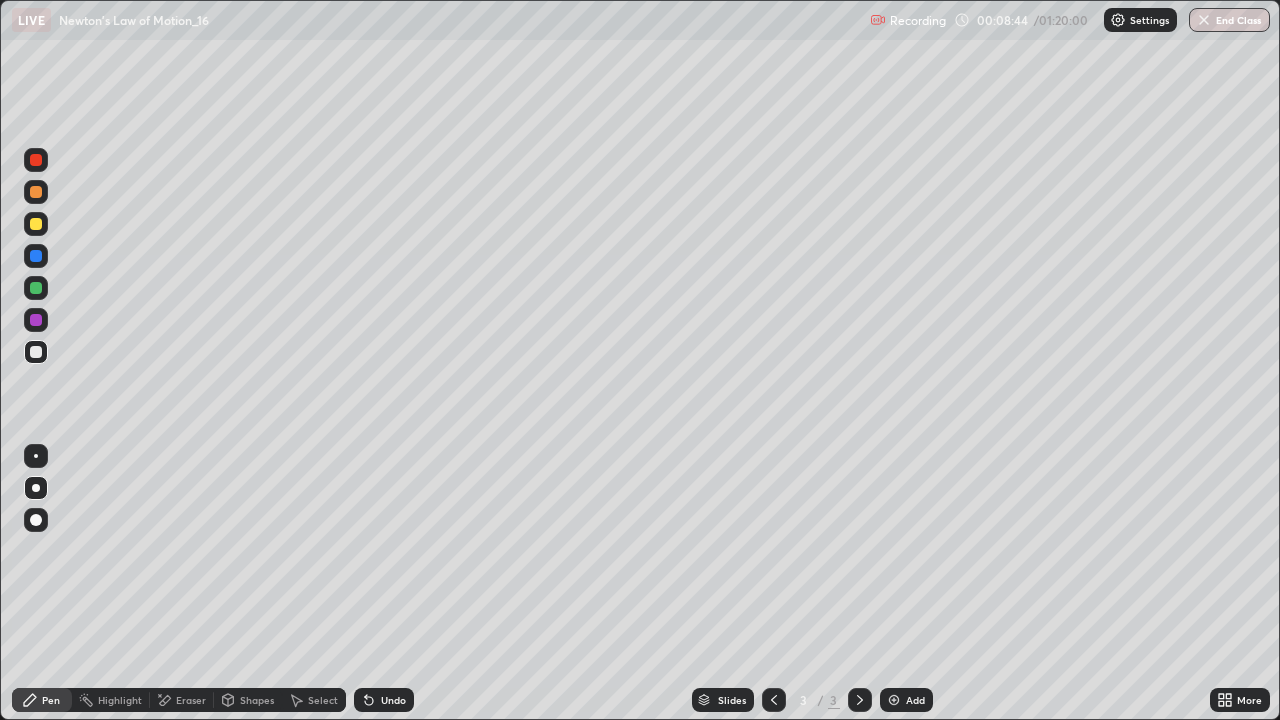 click 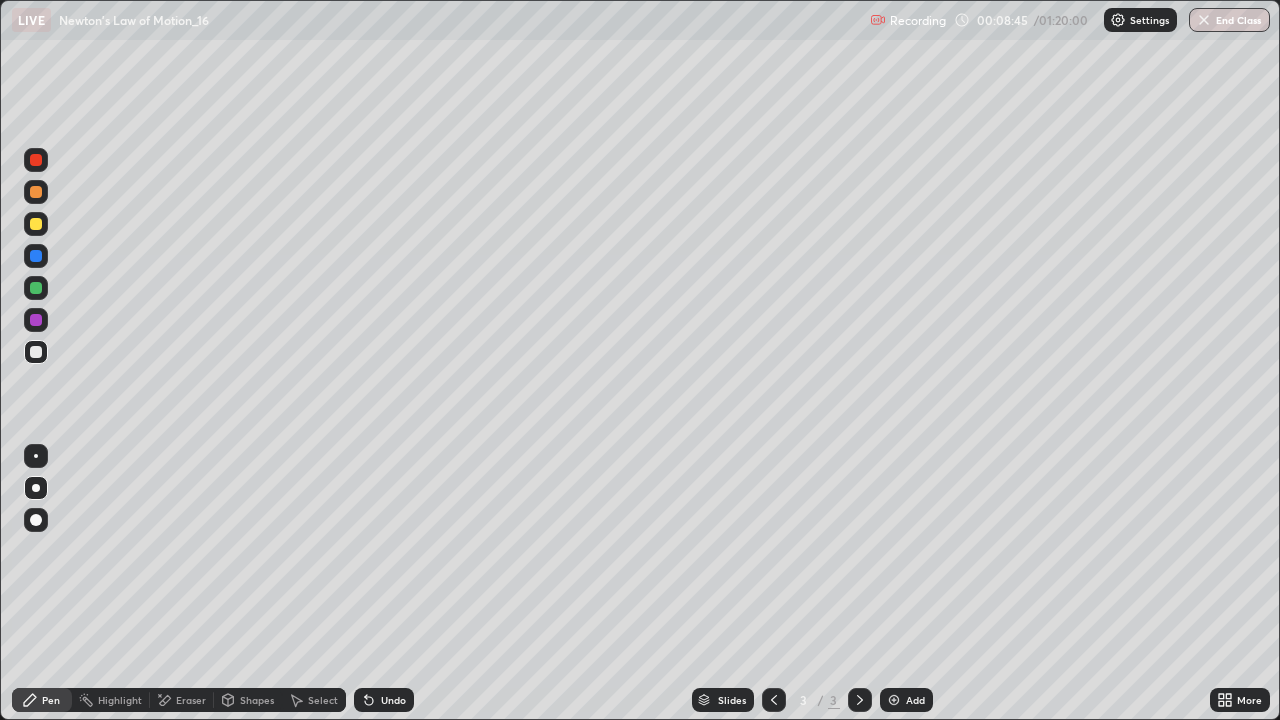 click on "Add" at bounding box center (906, 700) 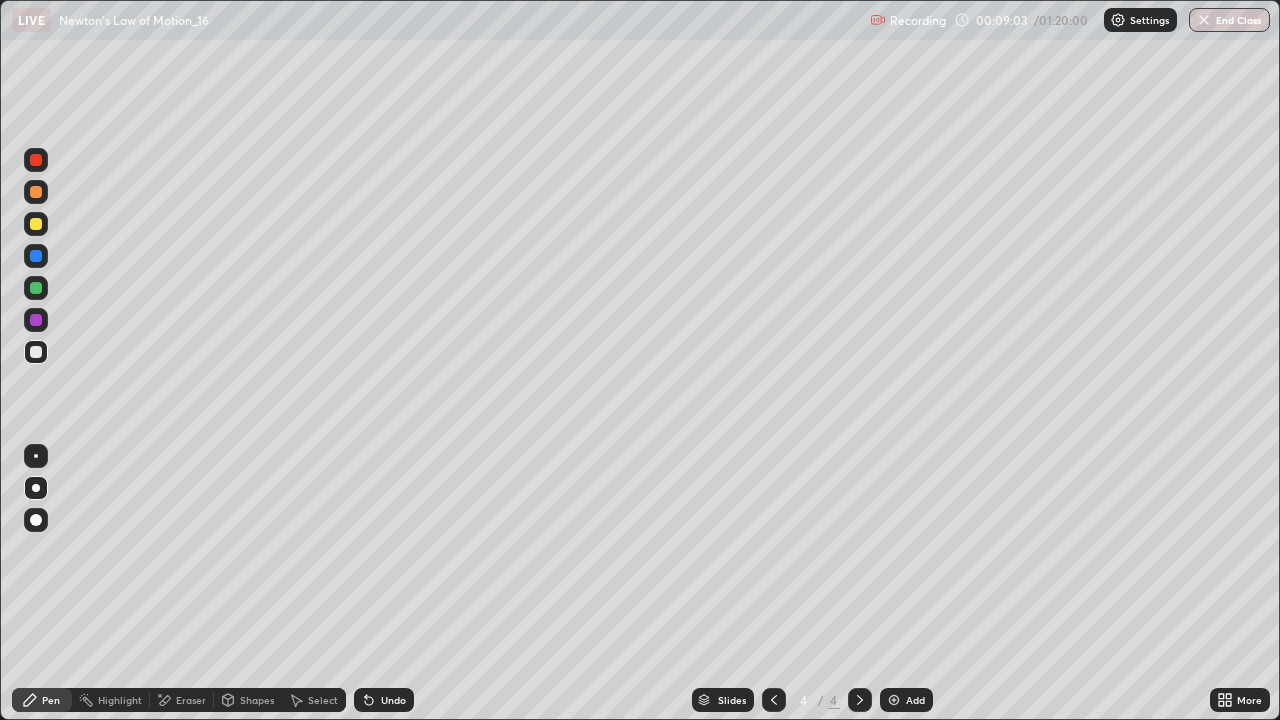 click on "Undo" at bounding box center [393, 700] 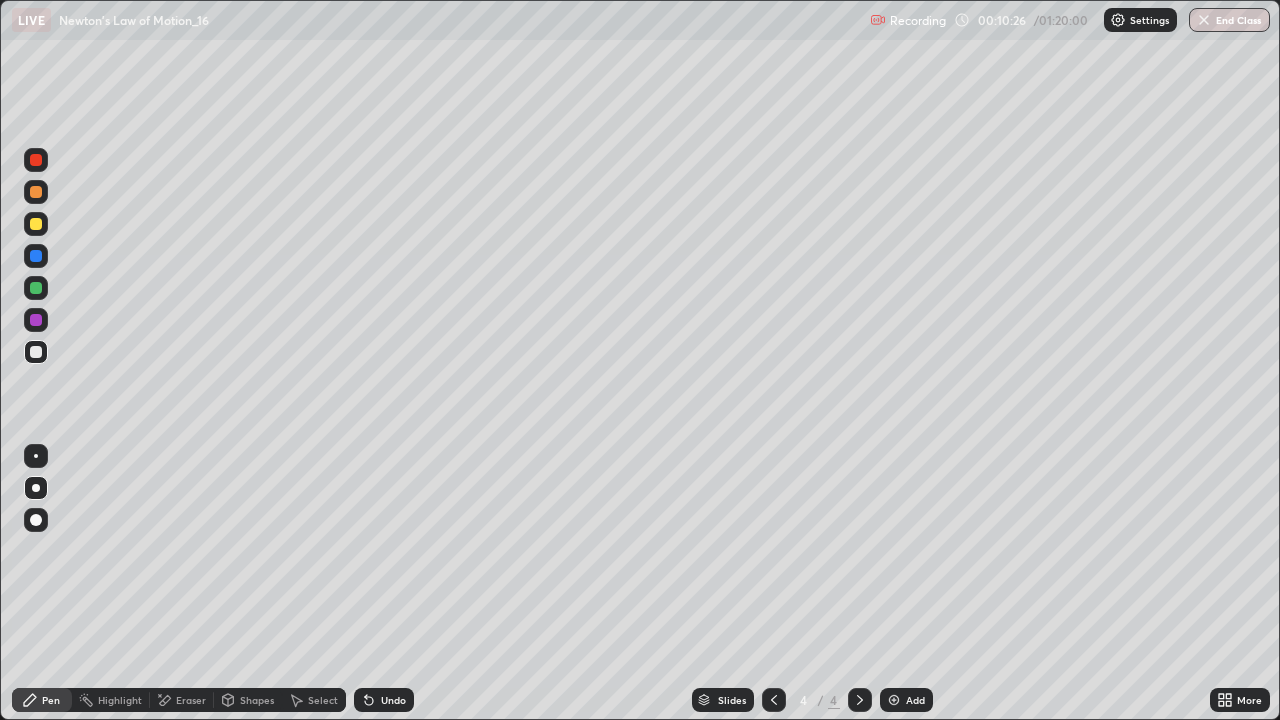 click at bounding box center (36, 288) 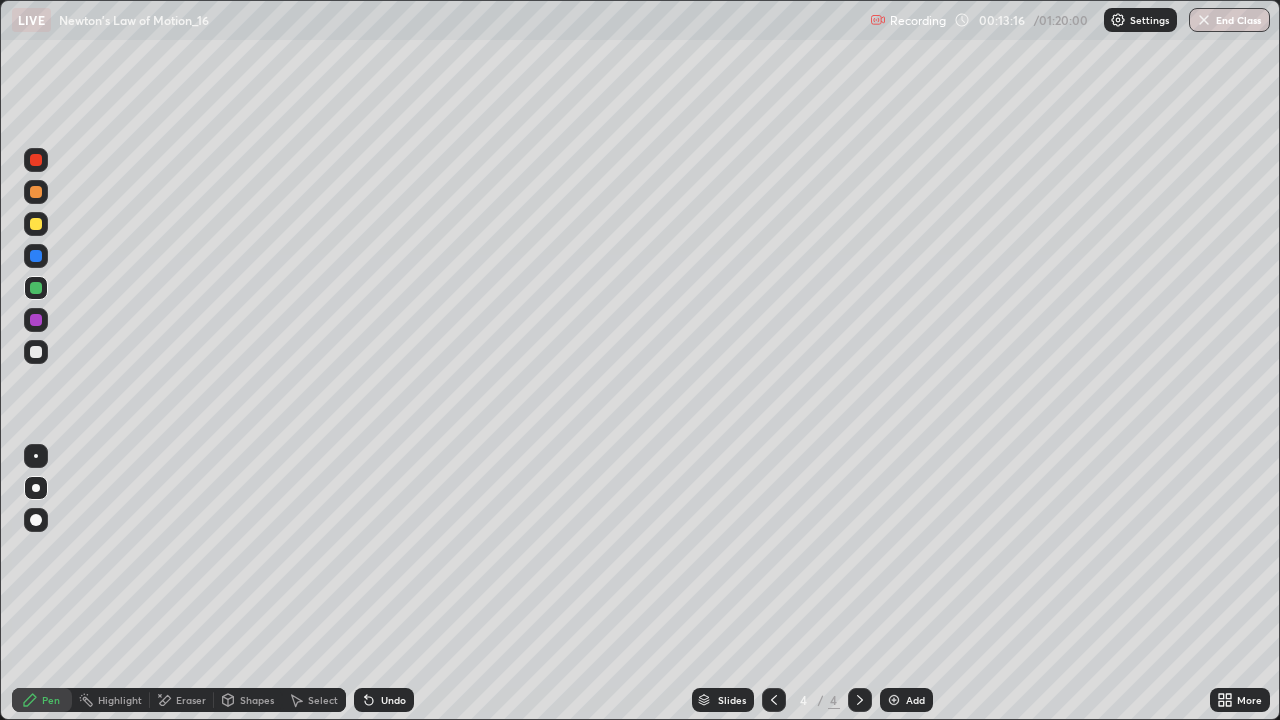 click 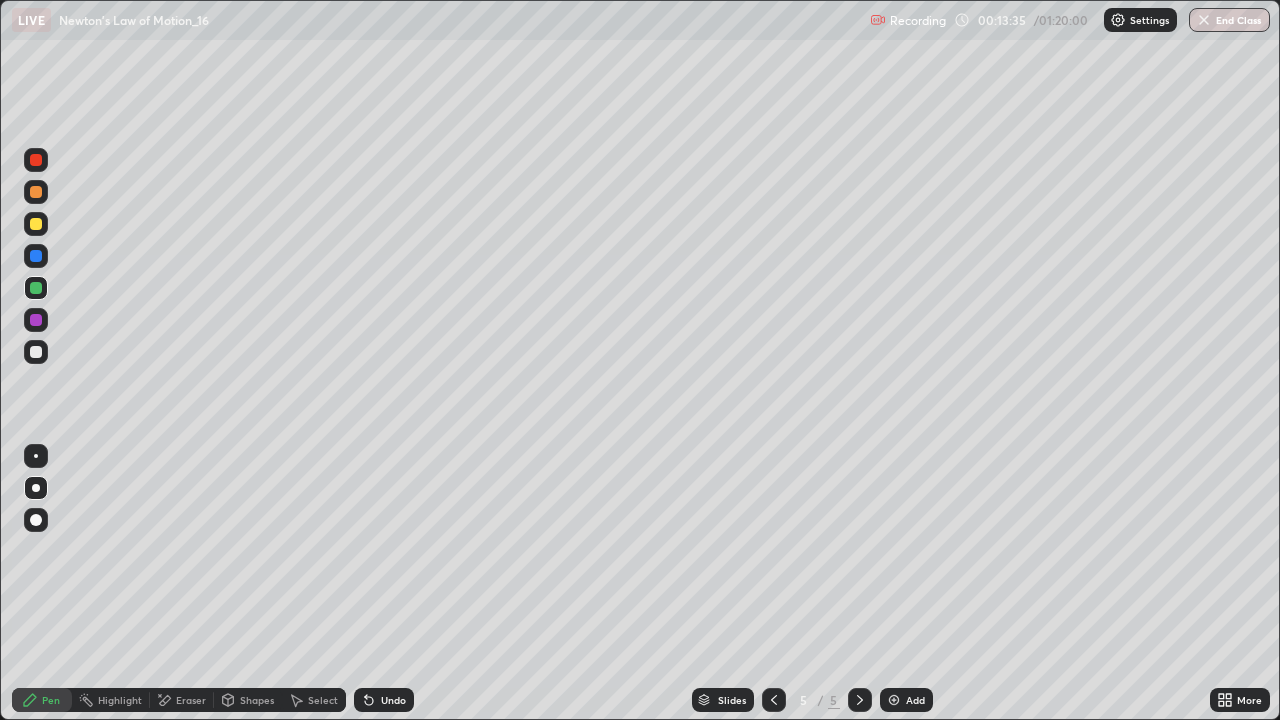 click on "Undo" at bounding box center (384, 700) 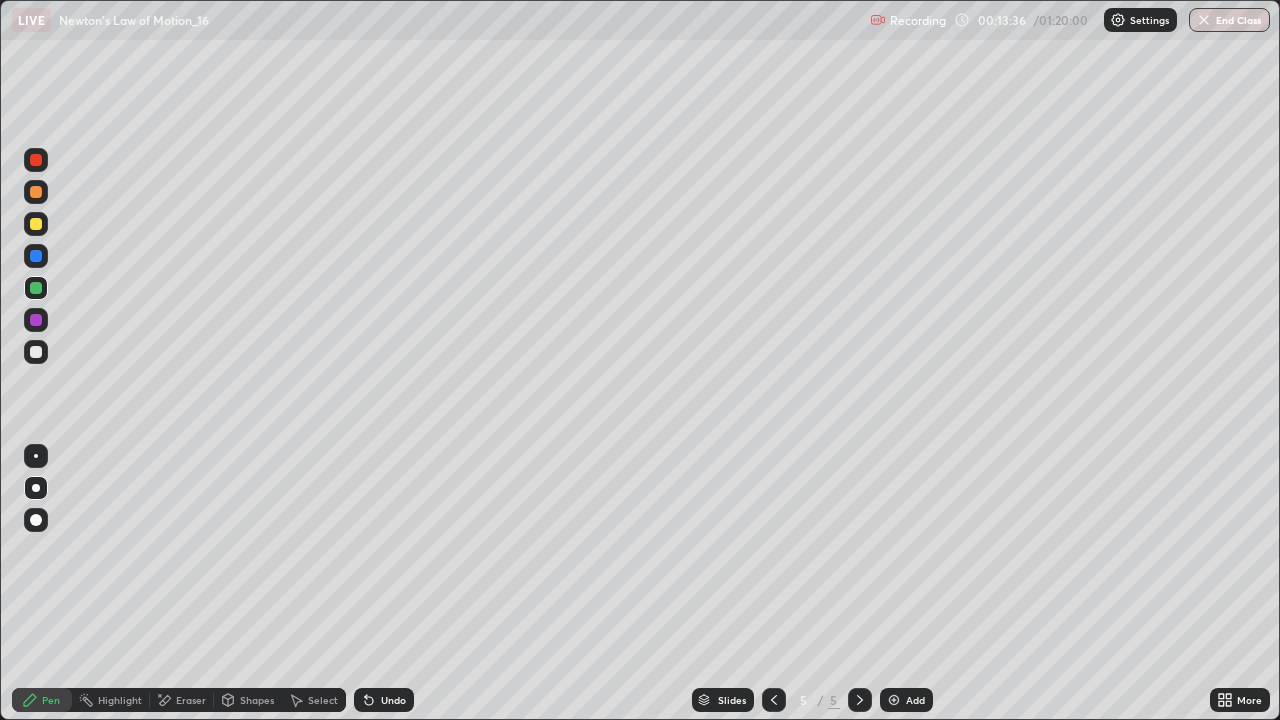 click on "Undo" at bounding box center (384, 700) 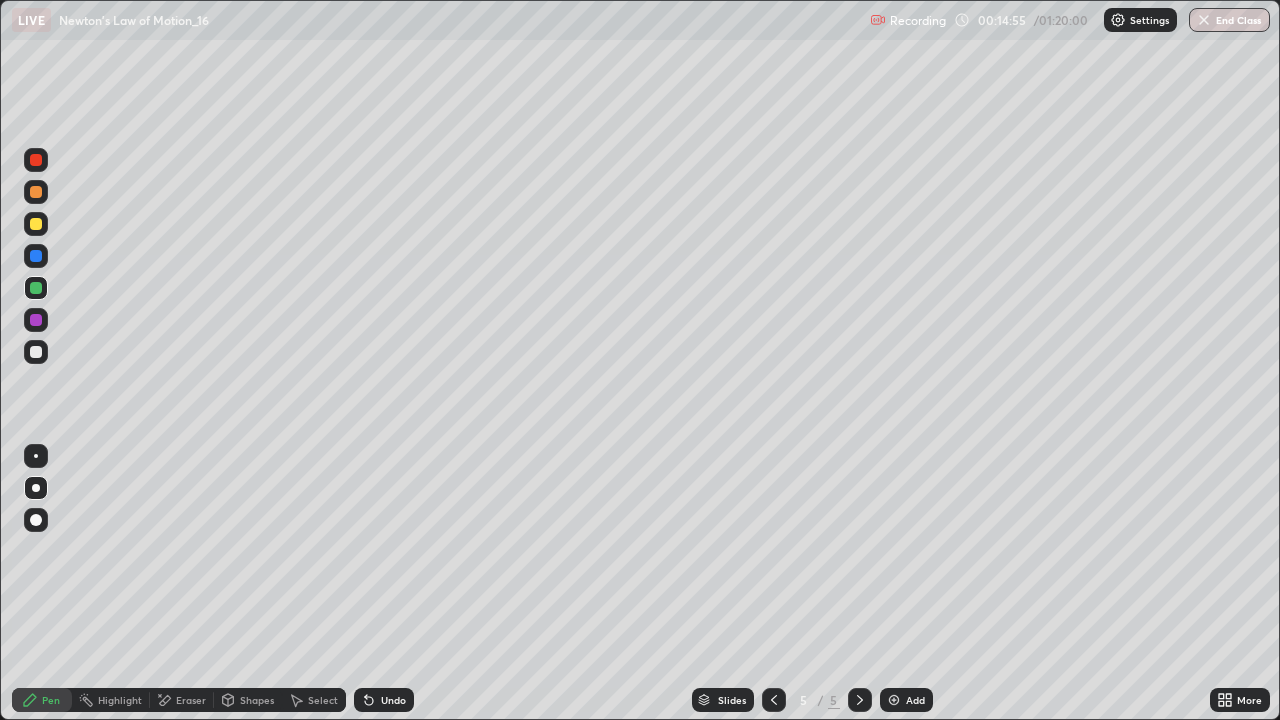 click at bounding box center [36, 352] 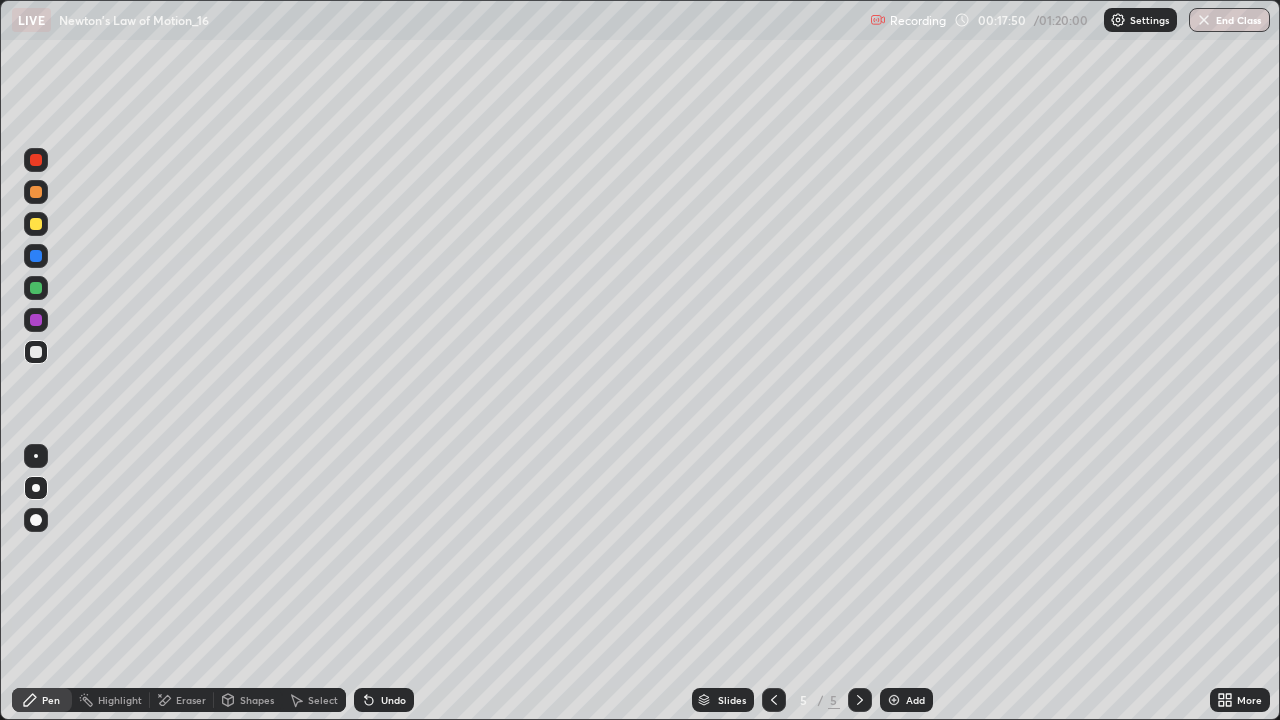 click on "Undo" at bounding box center (384, 700) 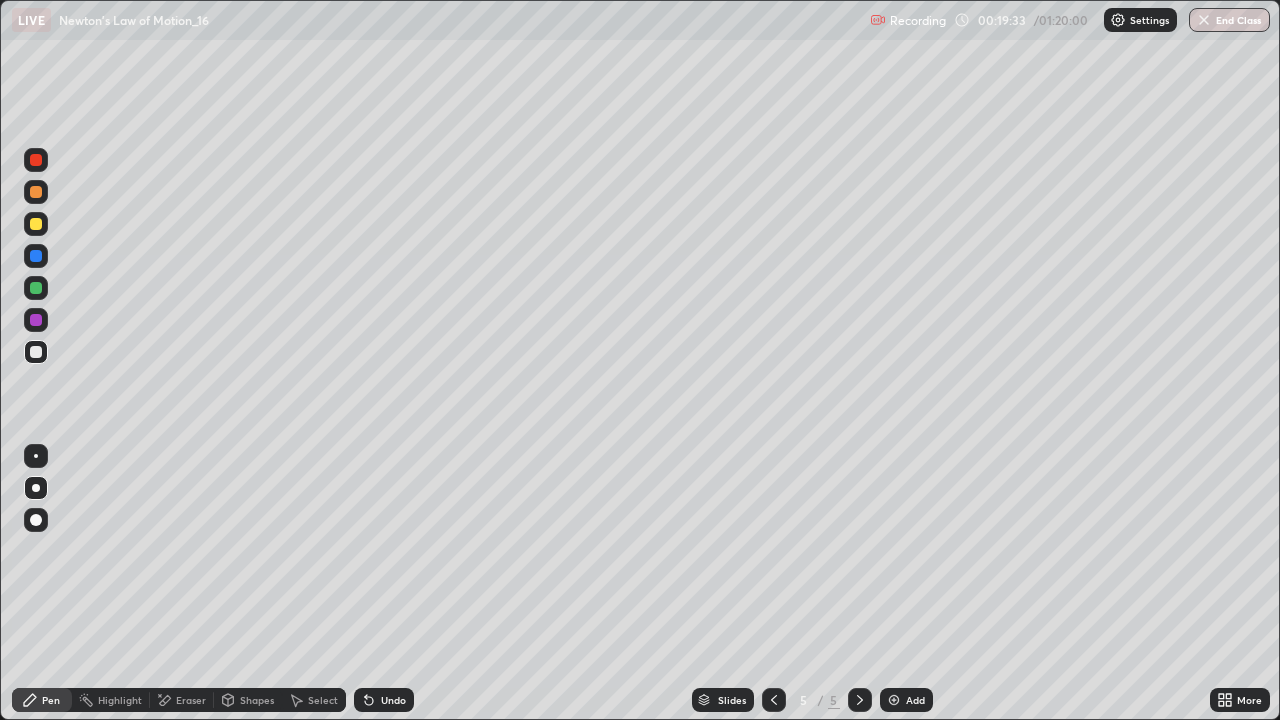 click 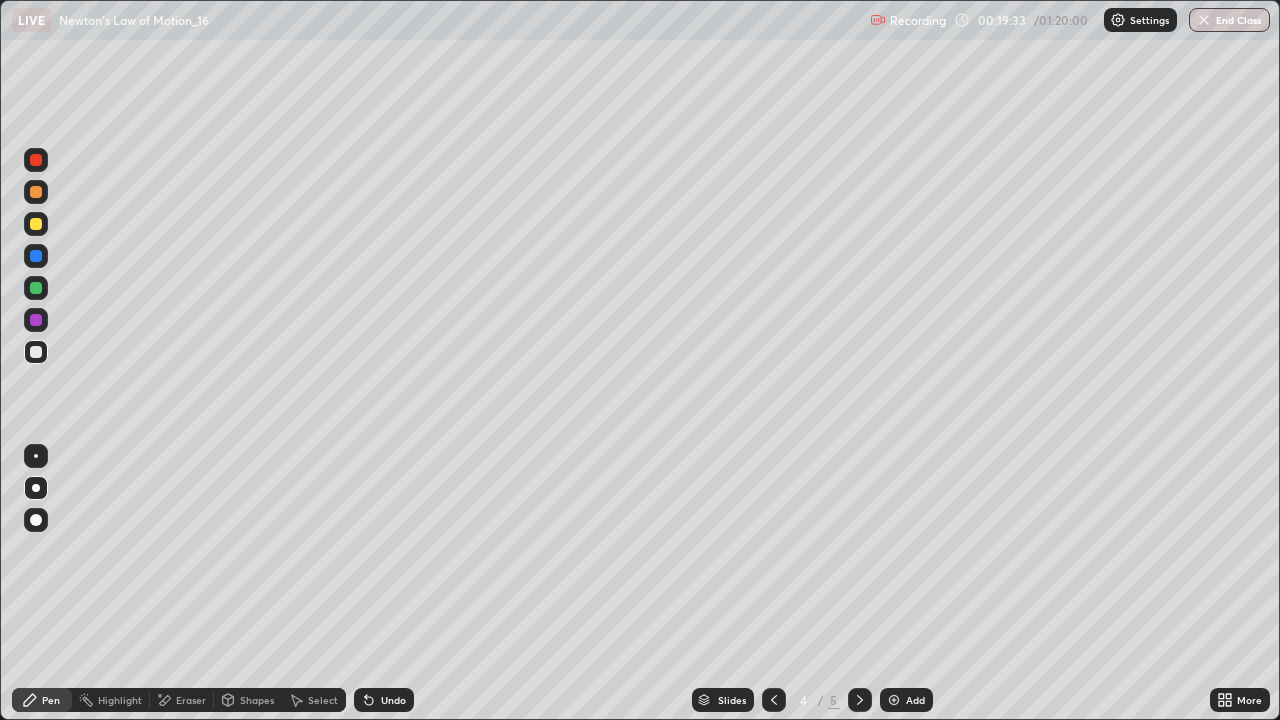 click 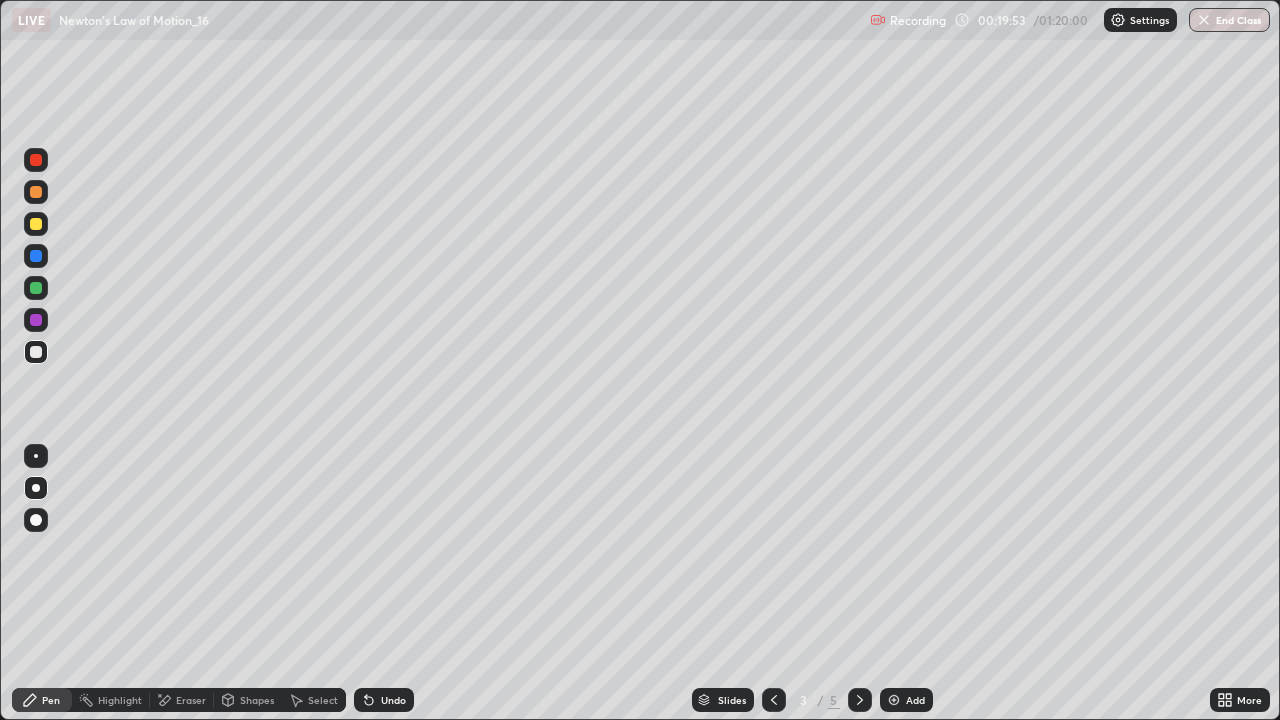 click on "Undo" at bounding box center (384, 700) 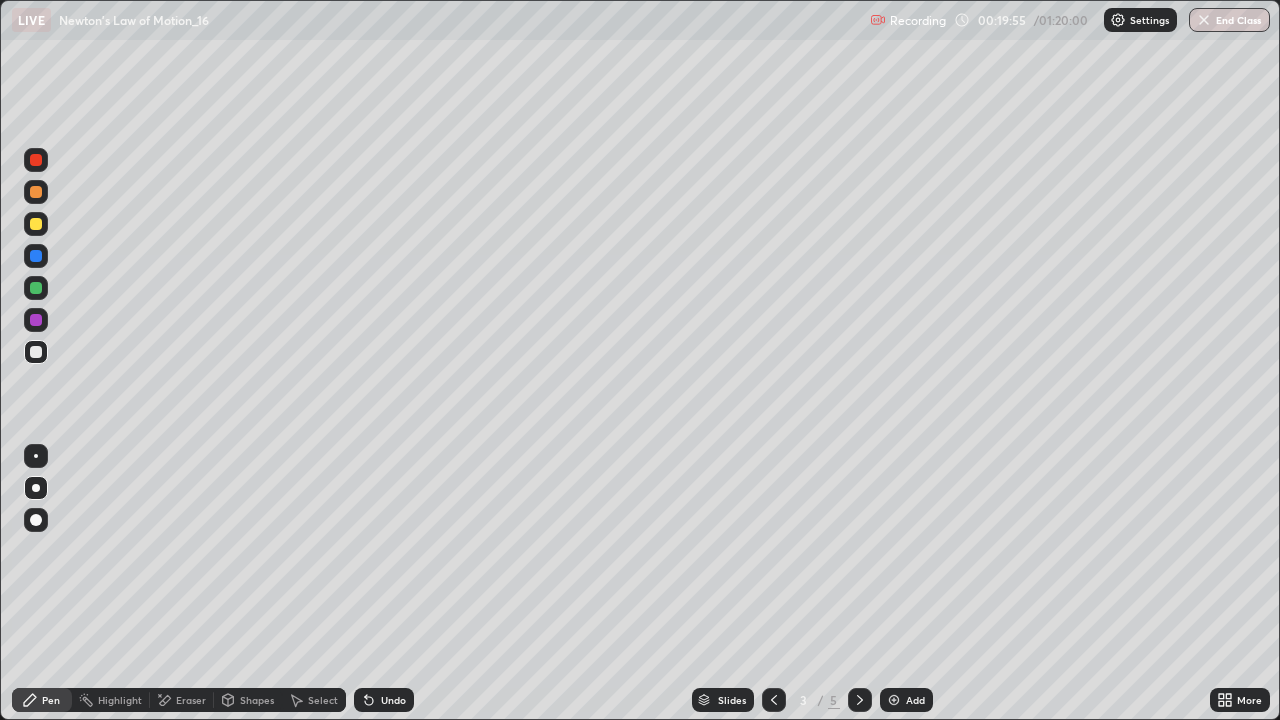 click on "Undo" at bounding box center [384, 700] 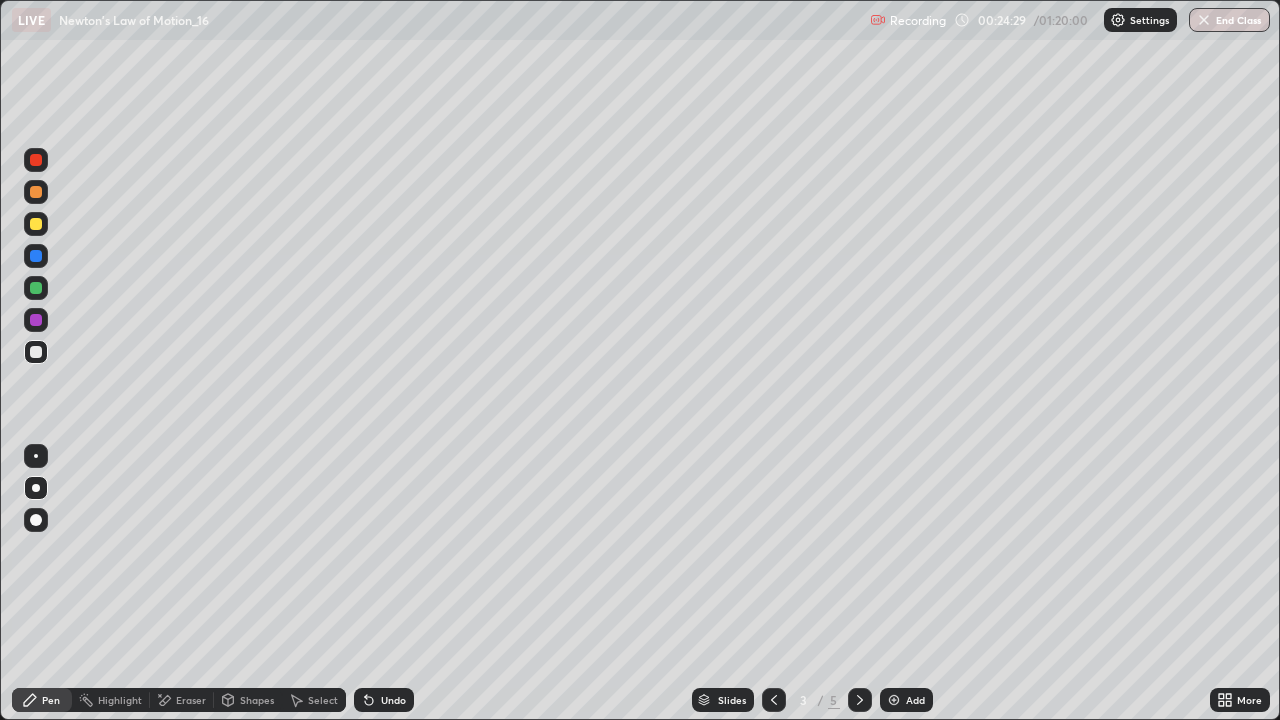 click on "Add" at bounding box center (915, 700) 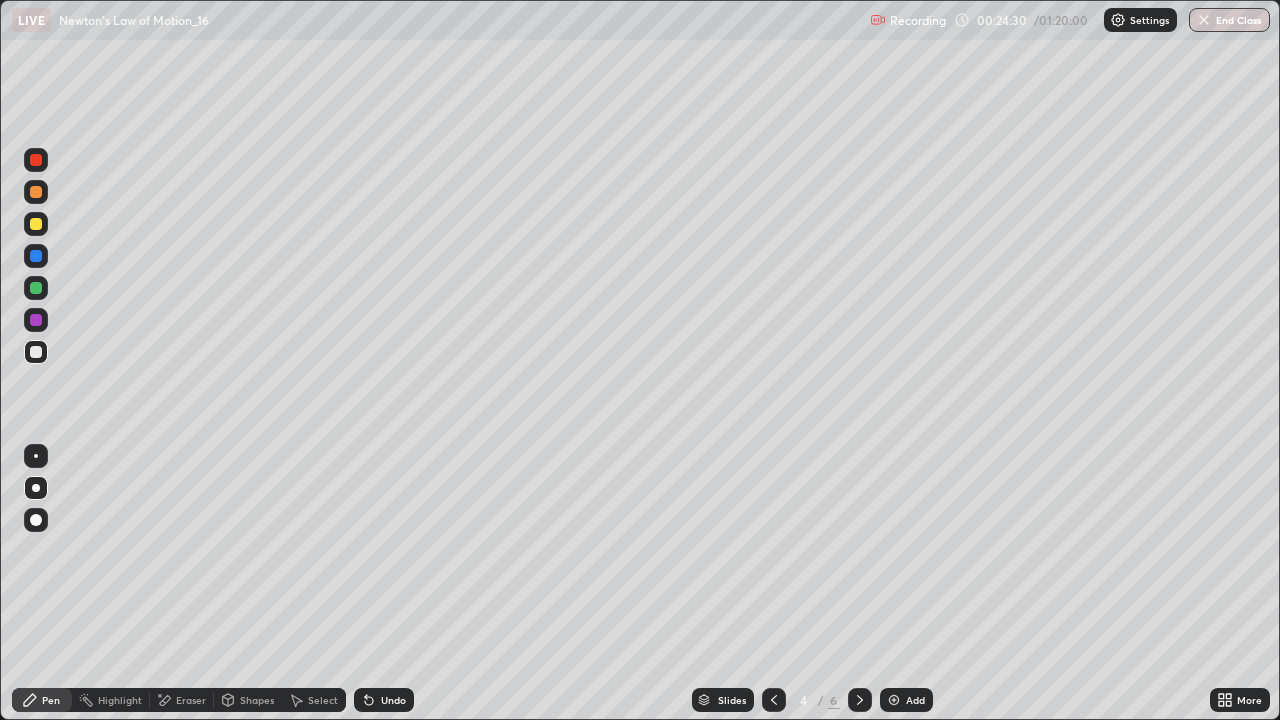 click at bounding box center [36, 288] 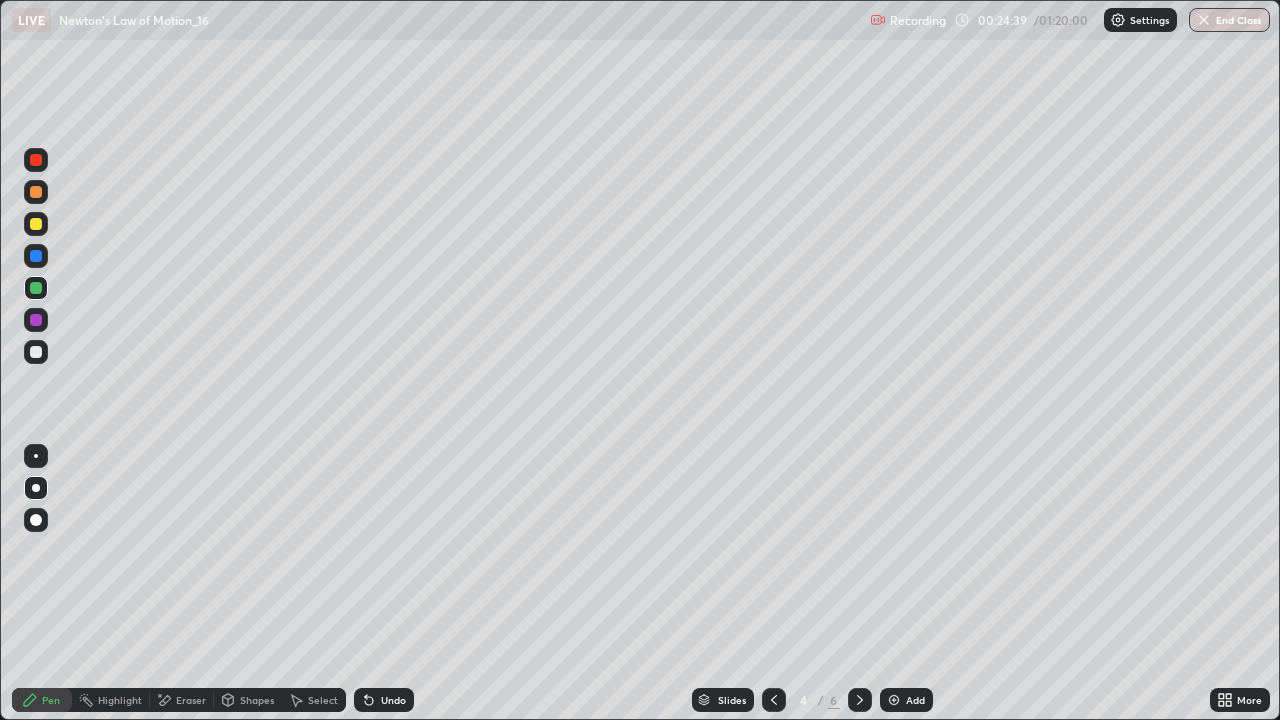 click on "Undo" at bounding box center (393, 700) 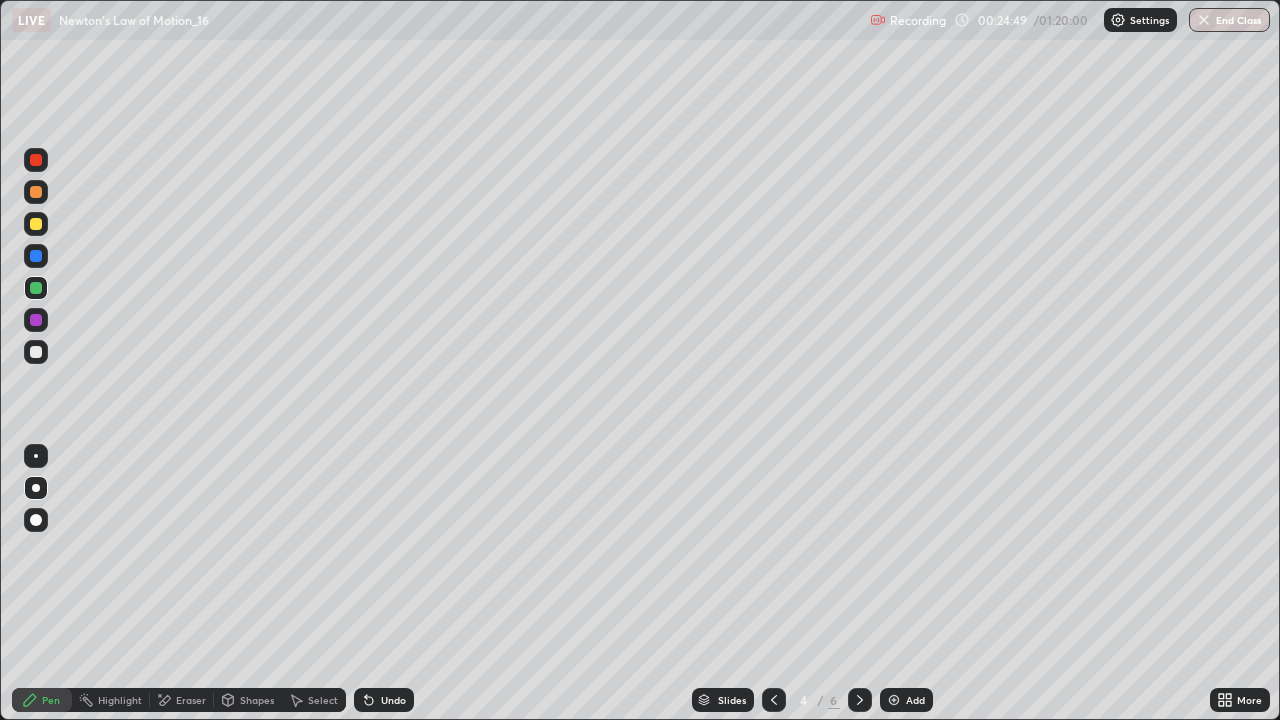click on "Undo" at bounding box center (384, 700) 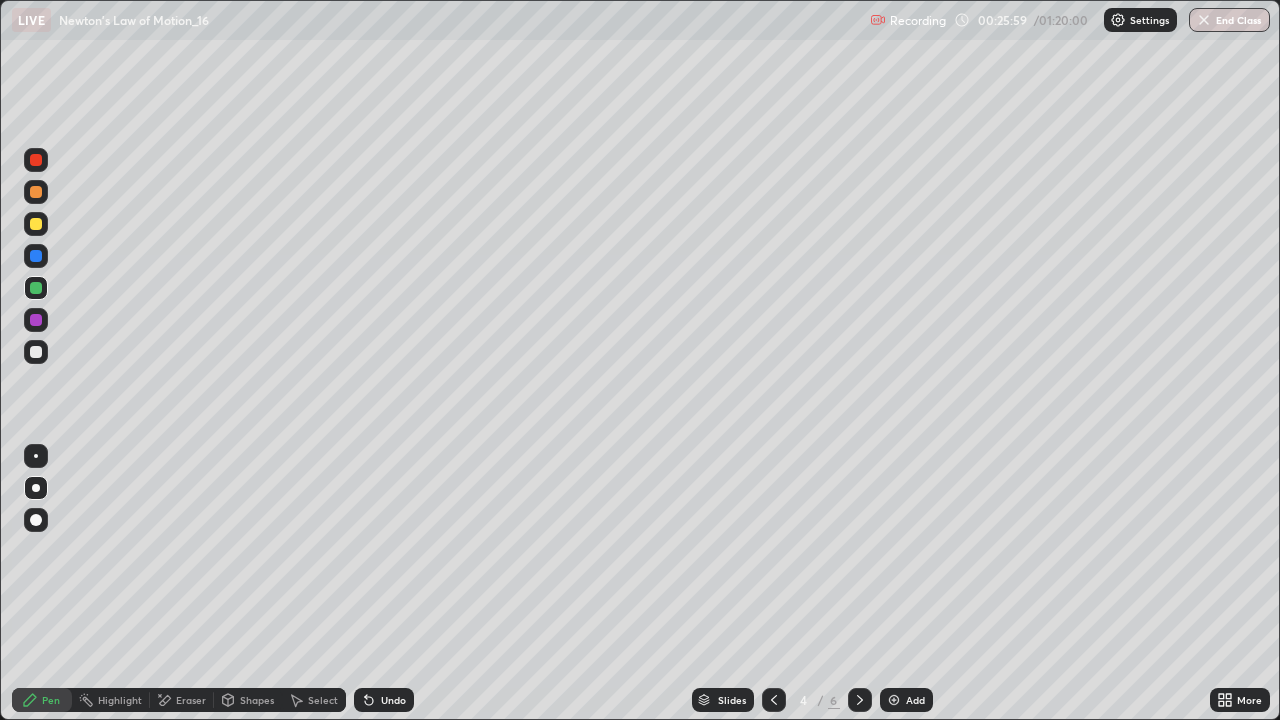 click at bounding box center [36, 224] 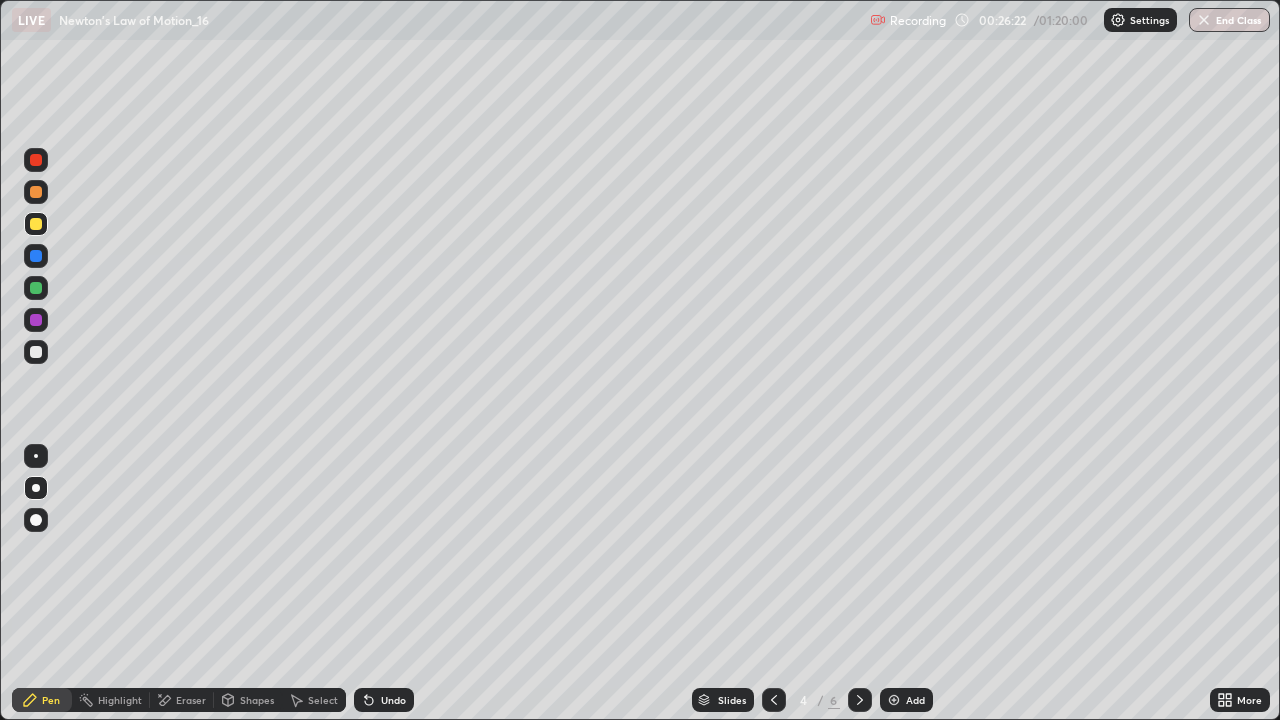 click 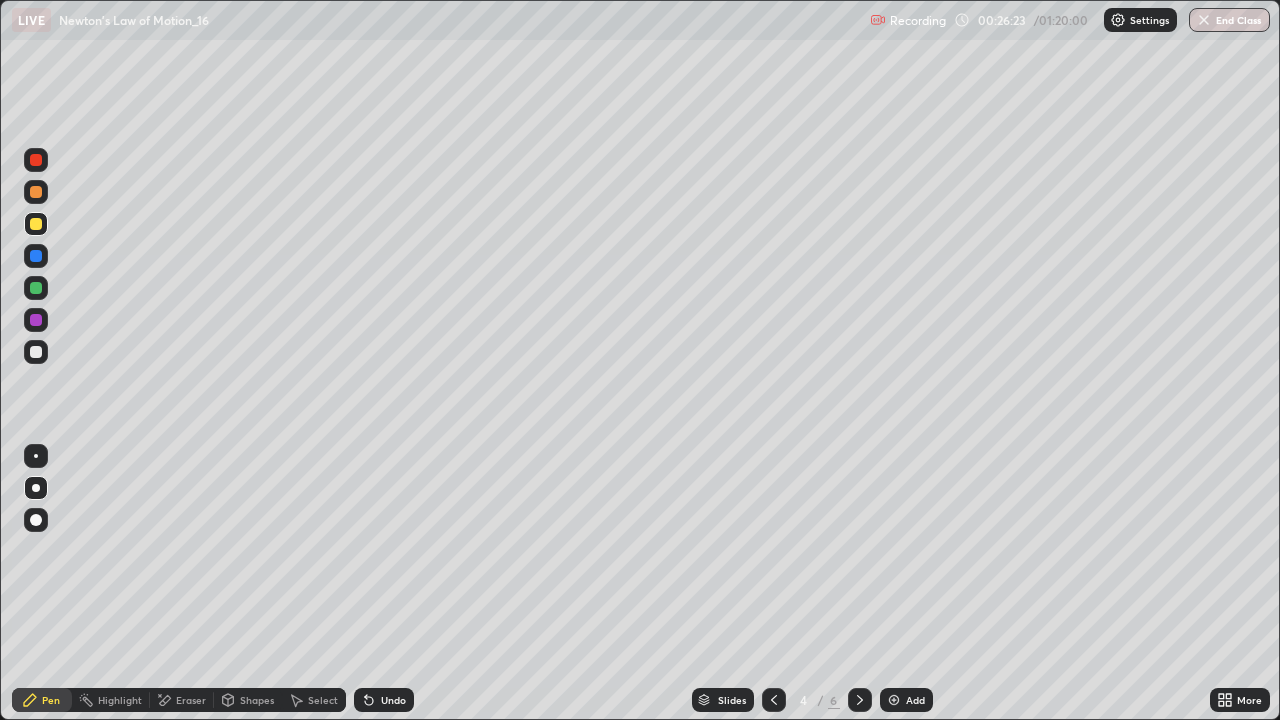 click 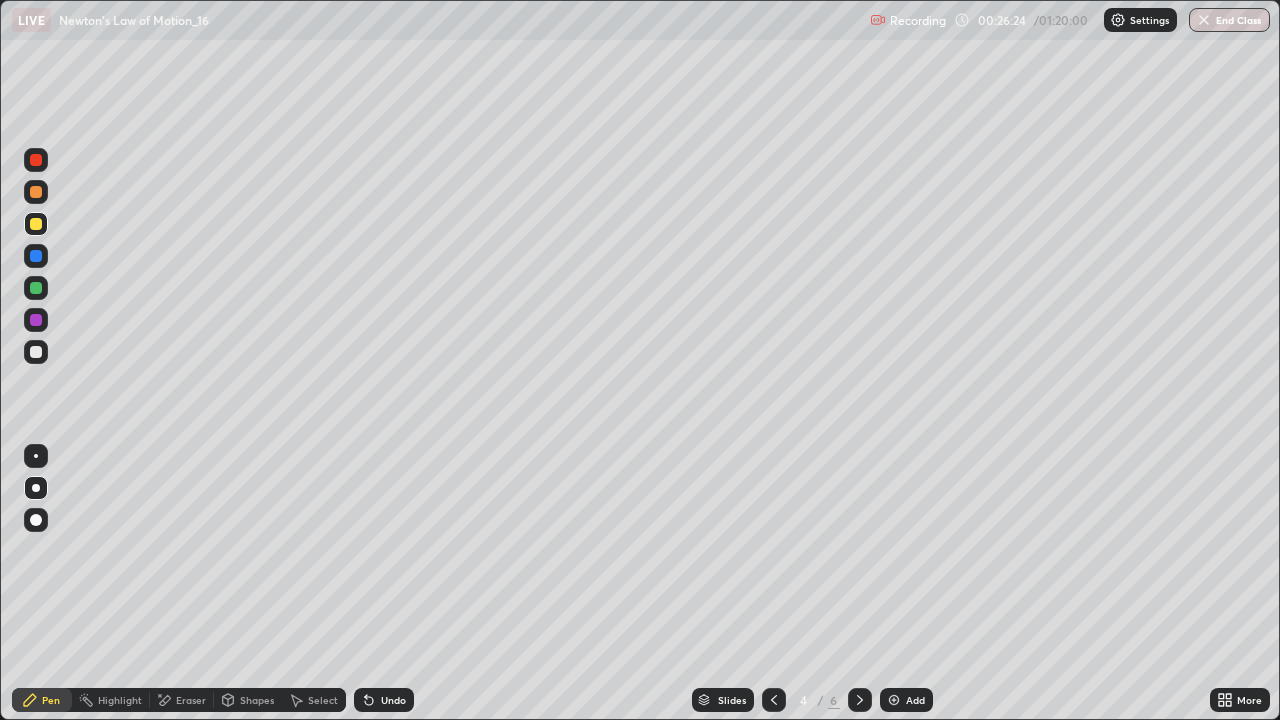 click on "Undo" at bounding box center [384, 700] 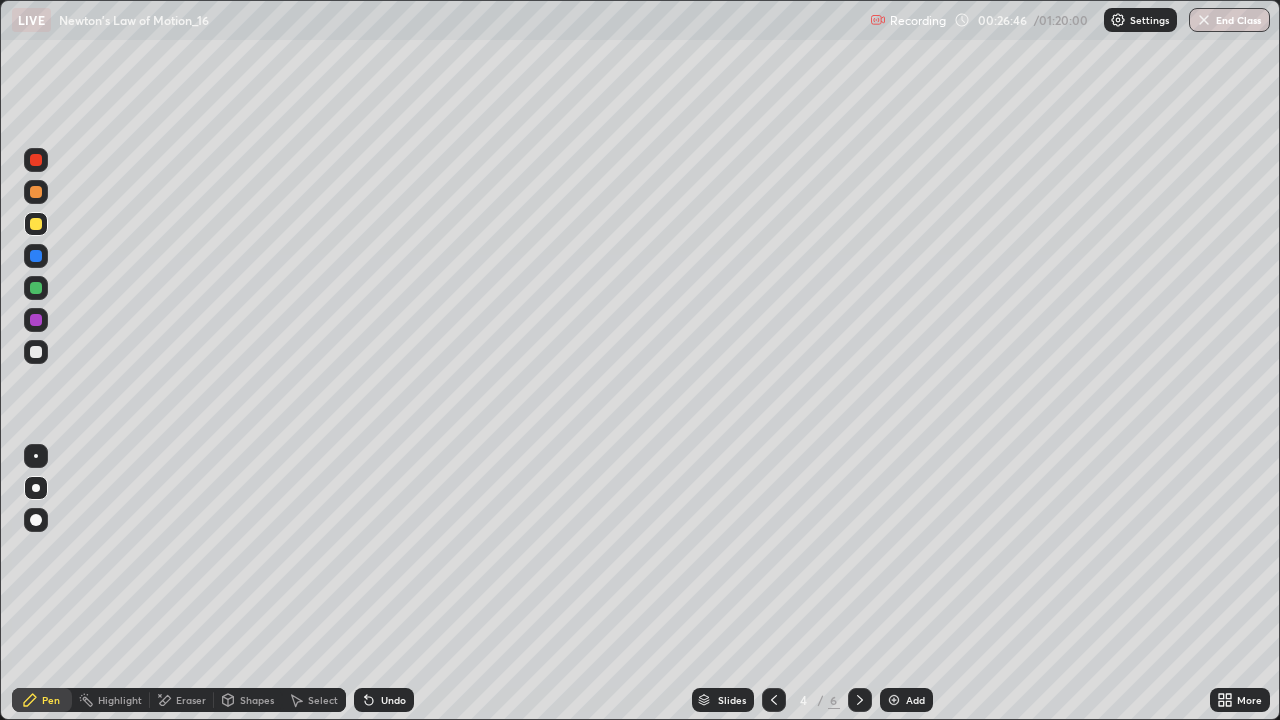 click on "Undo" at bounding box center [393, 700] 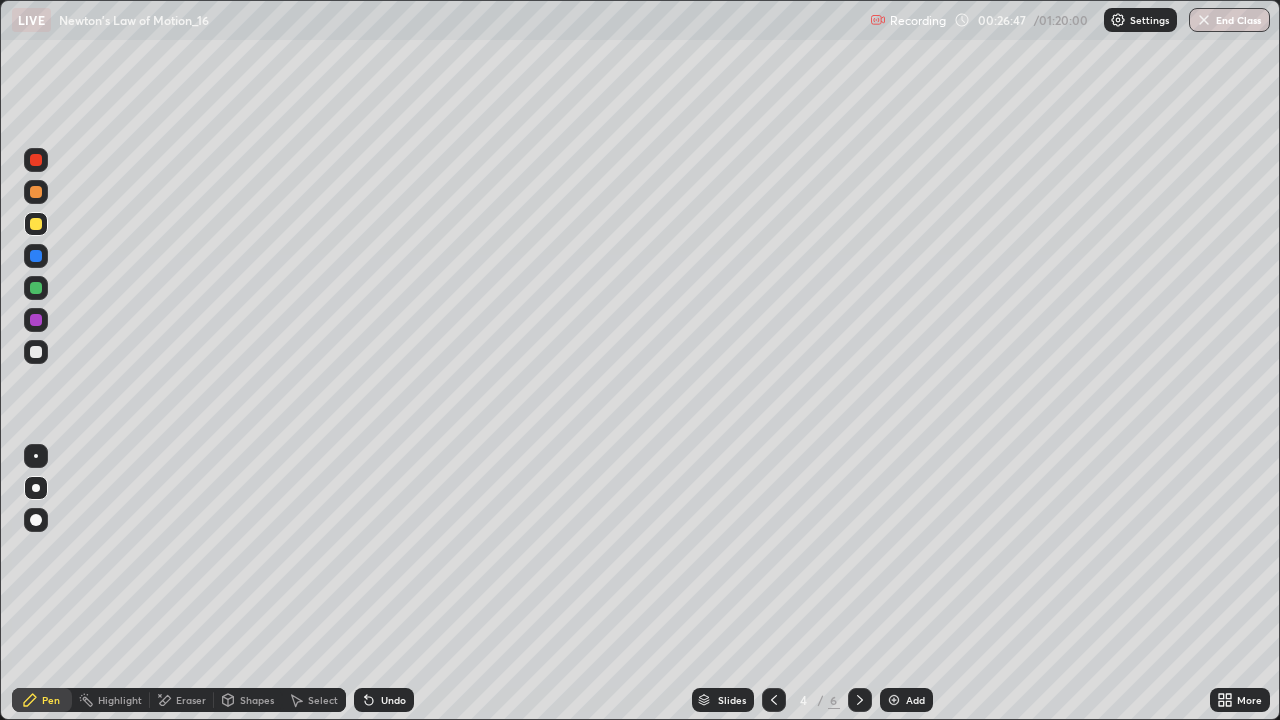 click on "Undo" at bounding box center (393, 700) 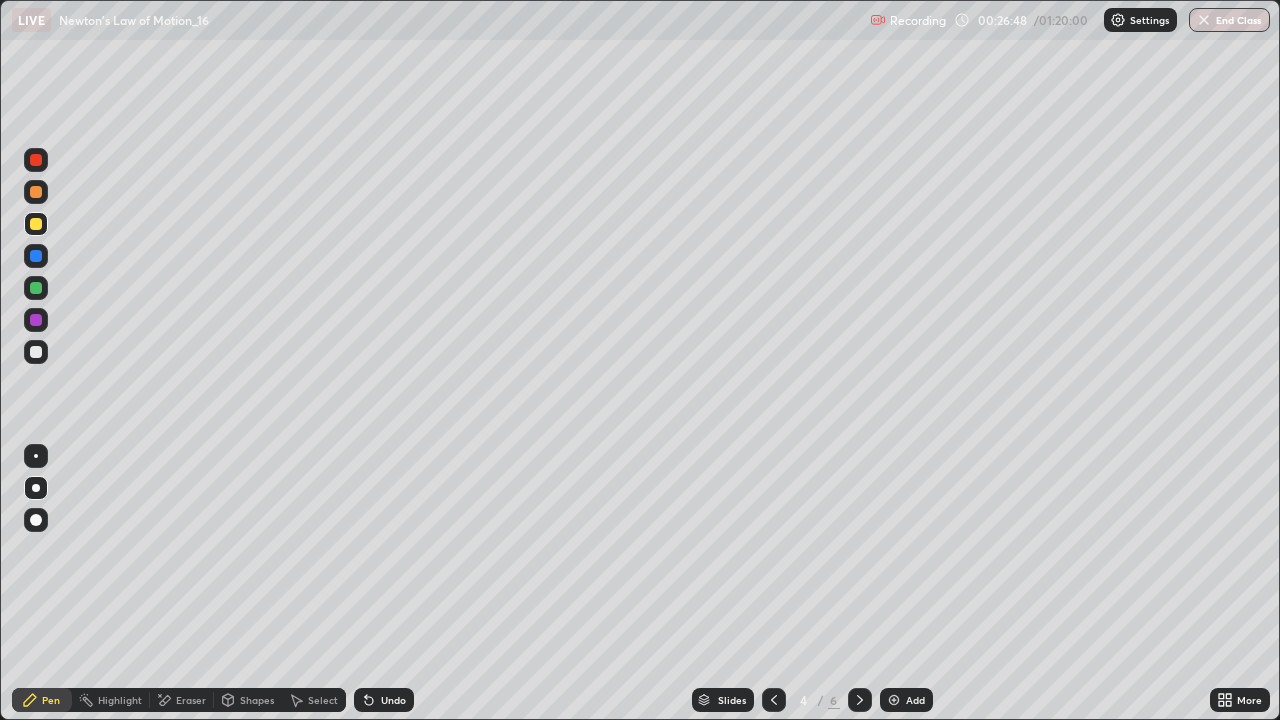 click on "Undo" at bounding box center [384, 700] 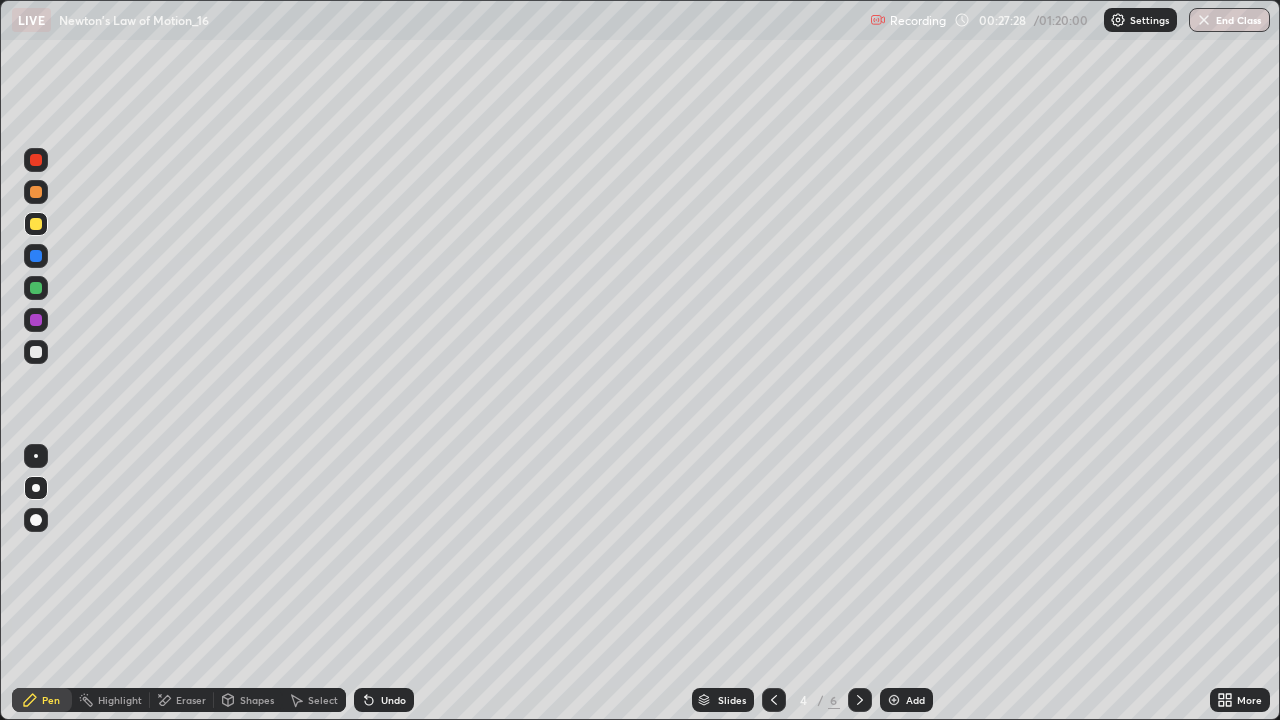 click on "Eraser" at bounding box center (191, 700) 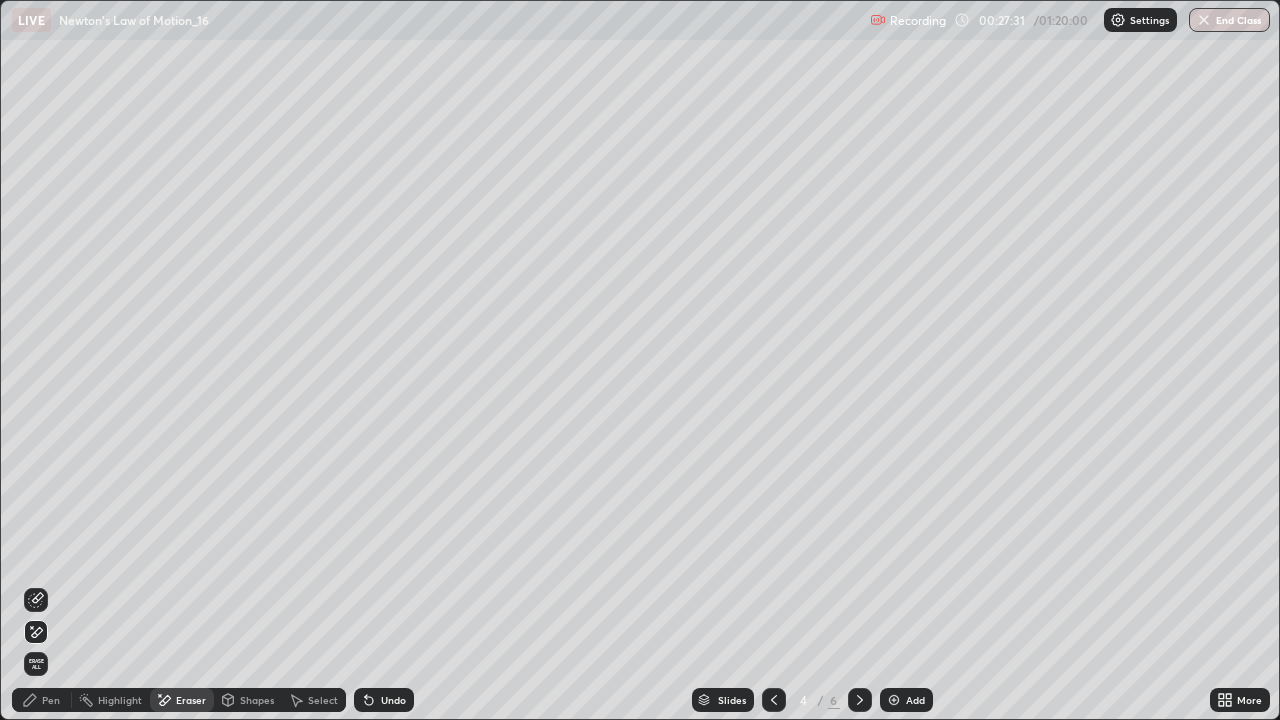 click on "Pen" at bounding box center (51, 700) 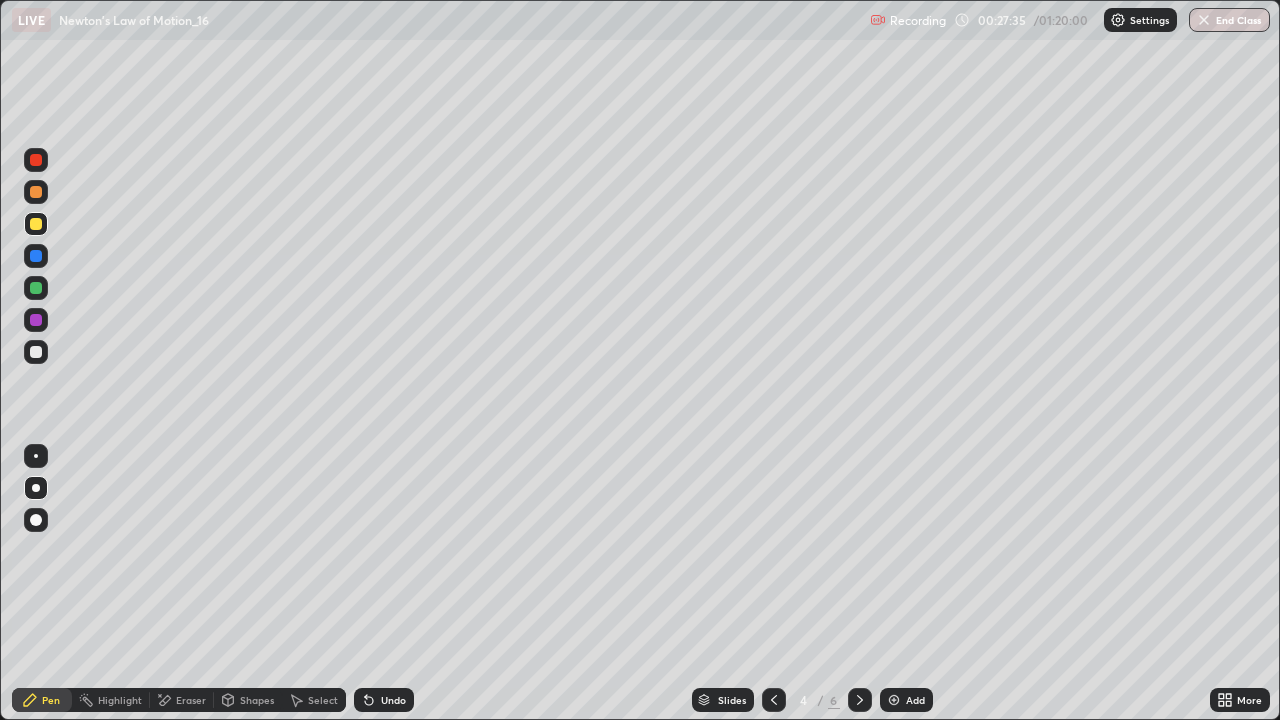 click on "Eraser" at bounding box center [191, 700] 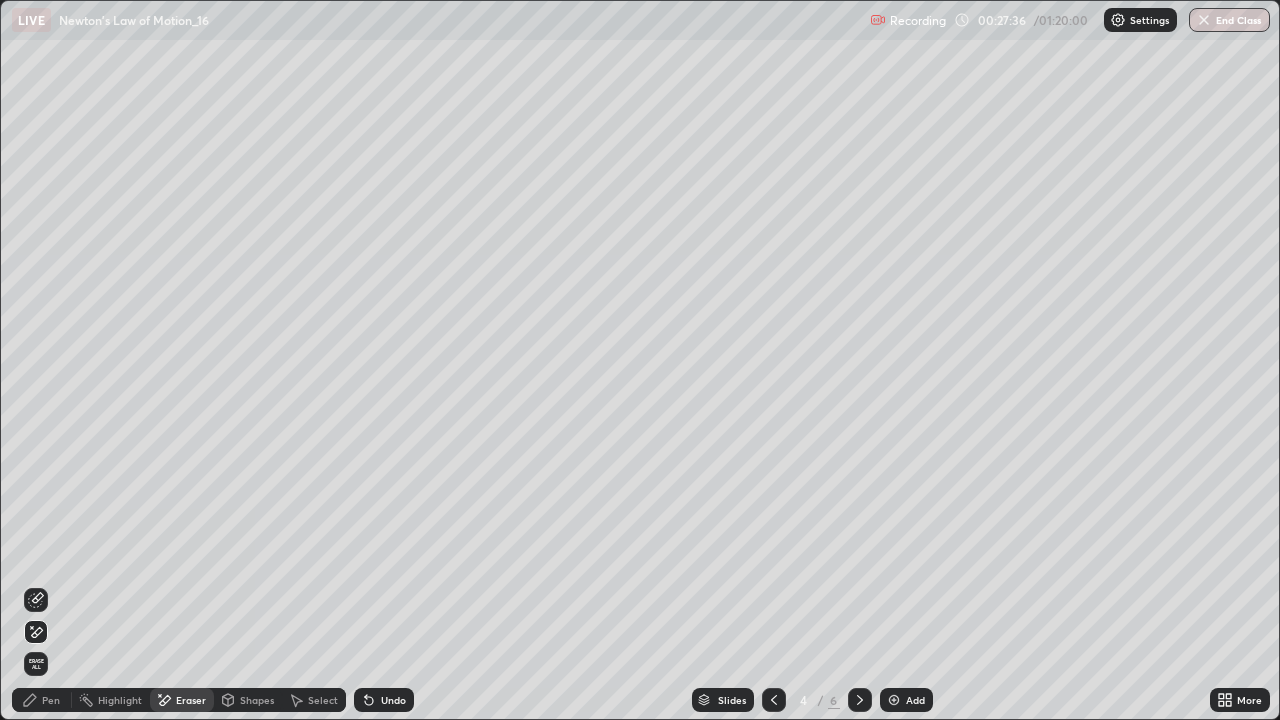 click on "Pen" at bounding box center [51, 700] 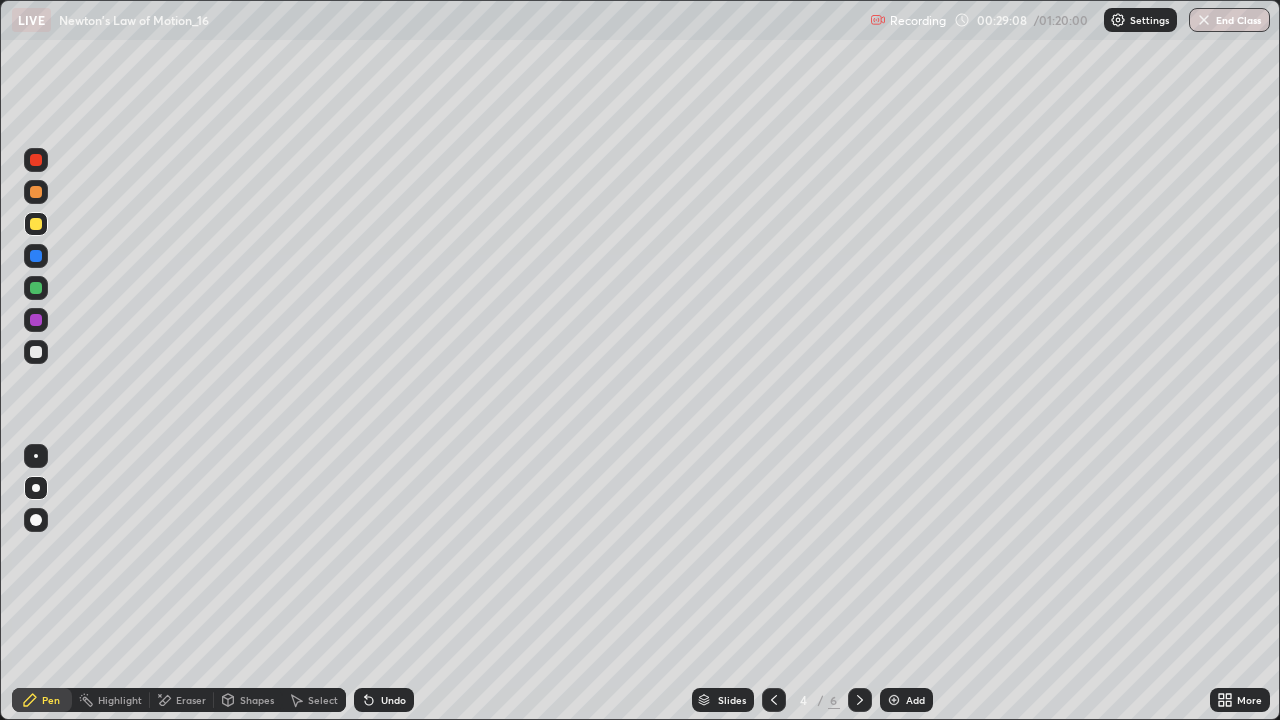 click on "Undo" at bounding box center (393, 700) 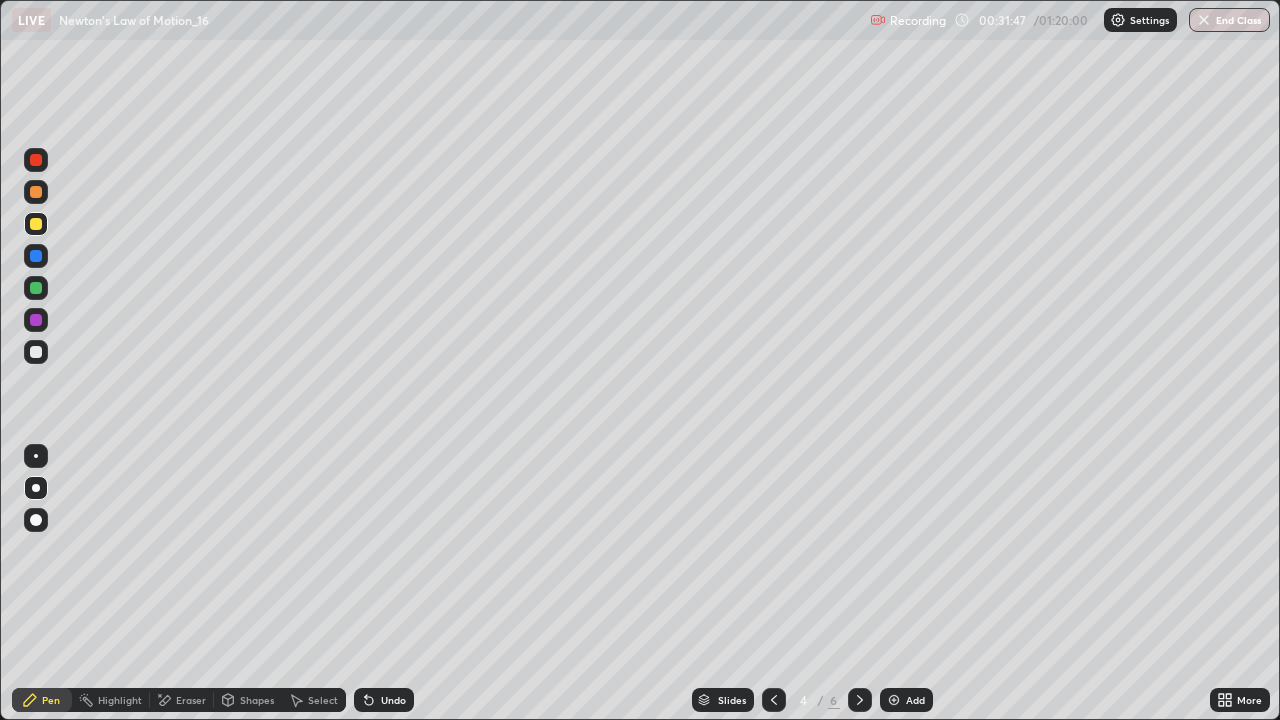 click on "Undo" at bounding box center [393, 700] 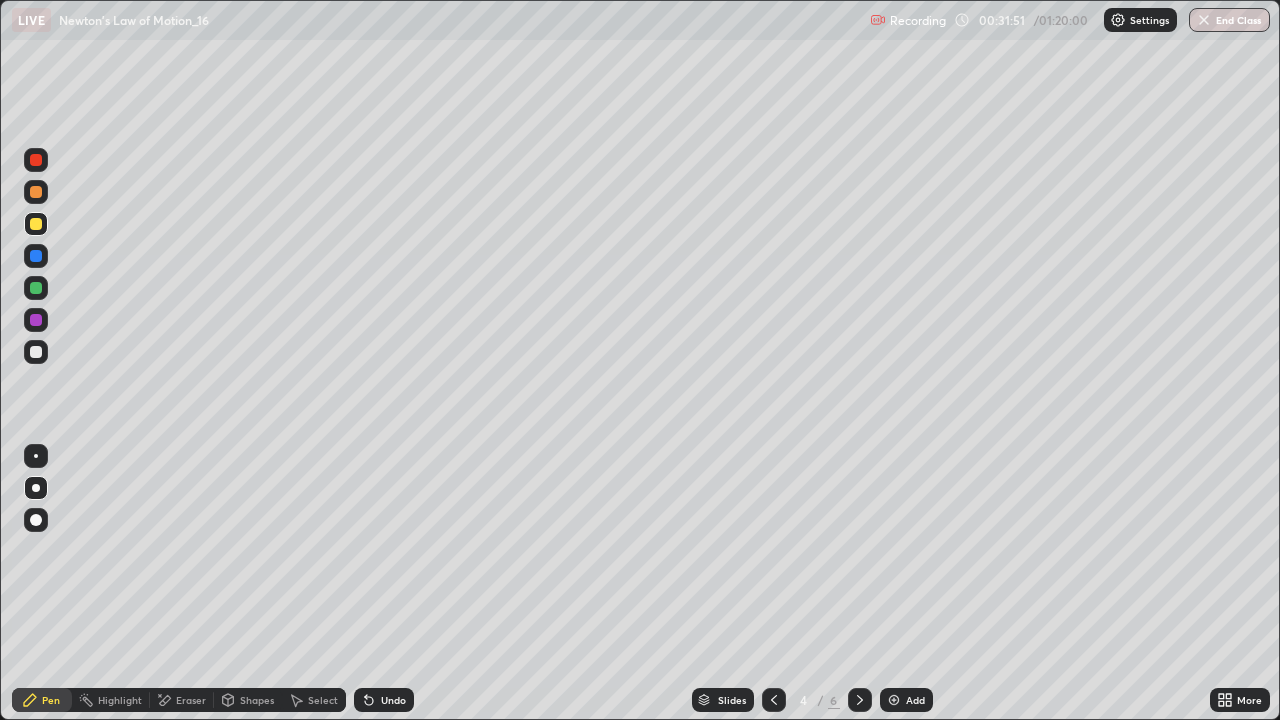 click on "Undo" at bounding box center (393, 700) 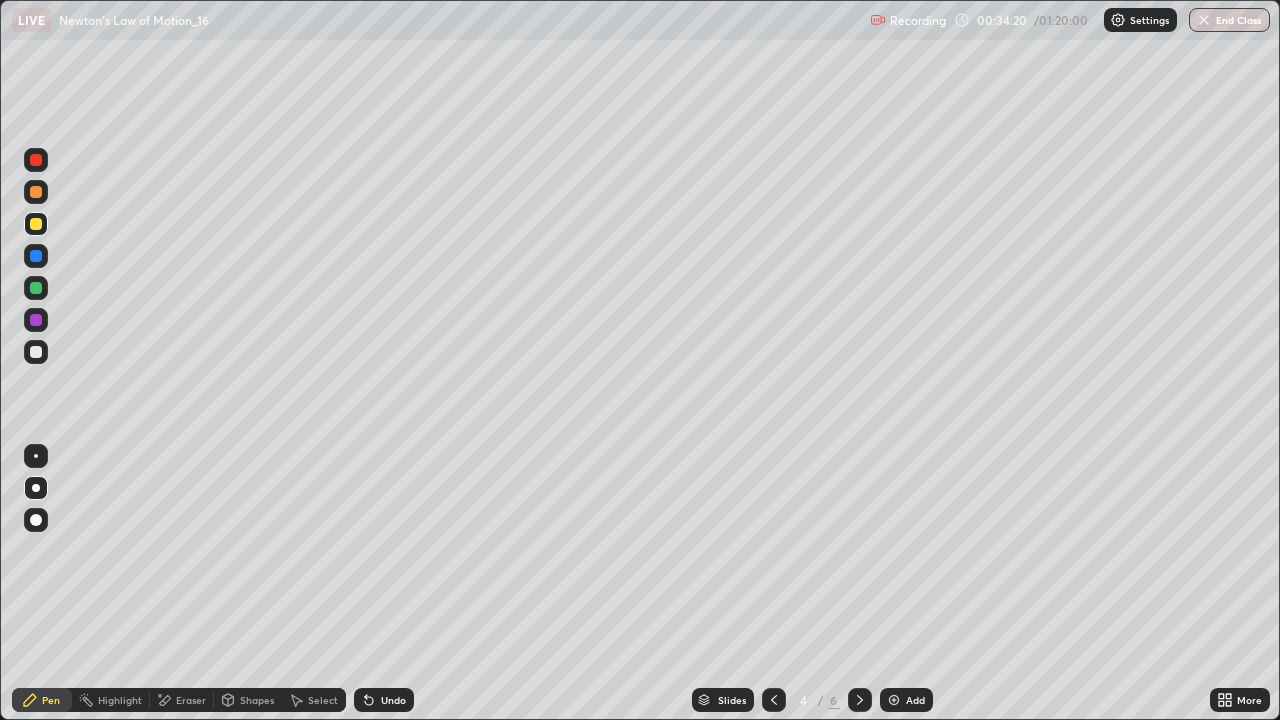 click at bounding box center [36, 288] 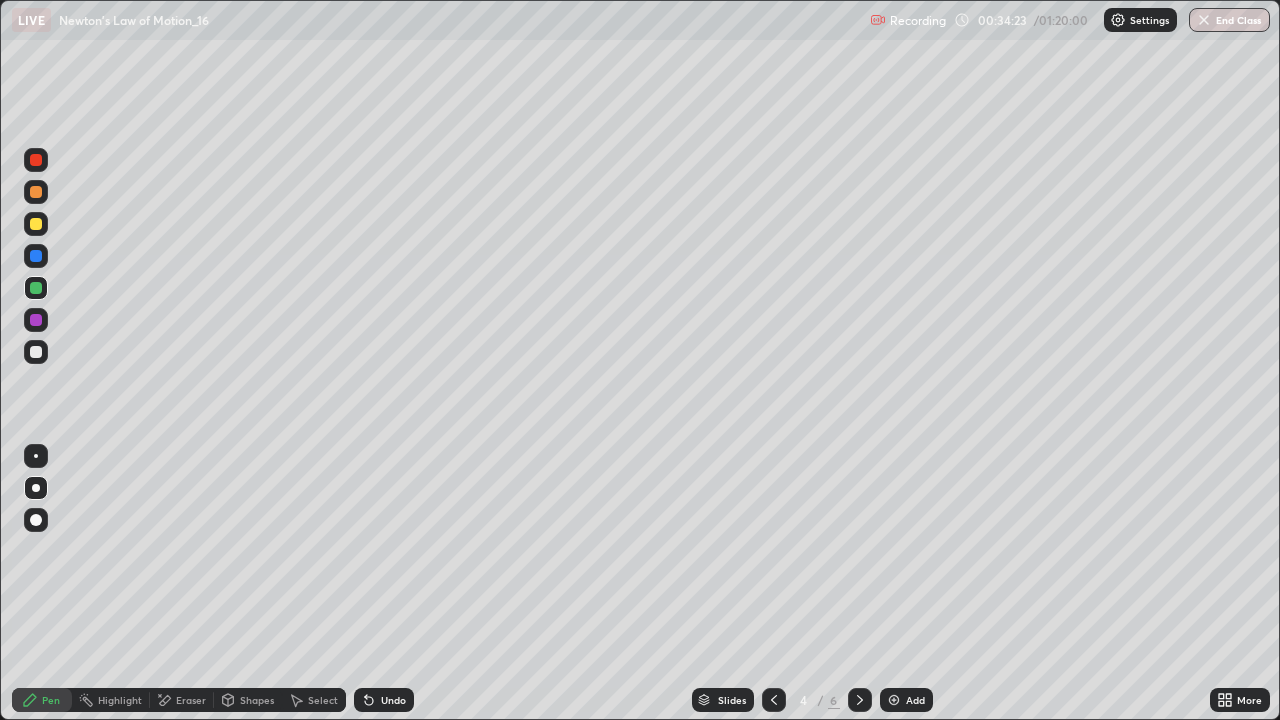click on "Eraser" at bounding box center (191, 700) 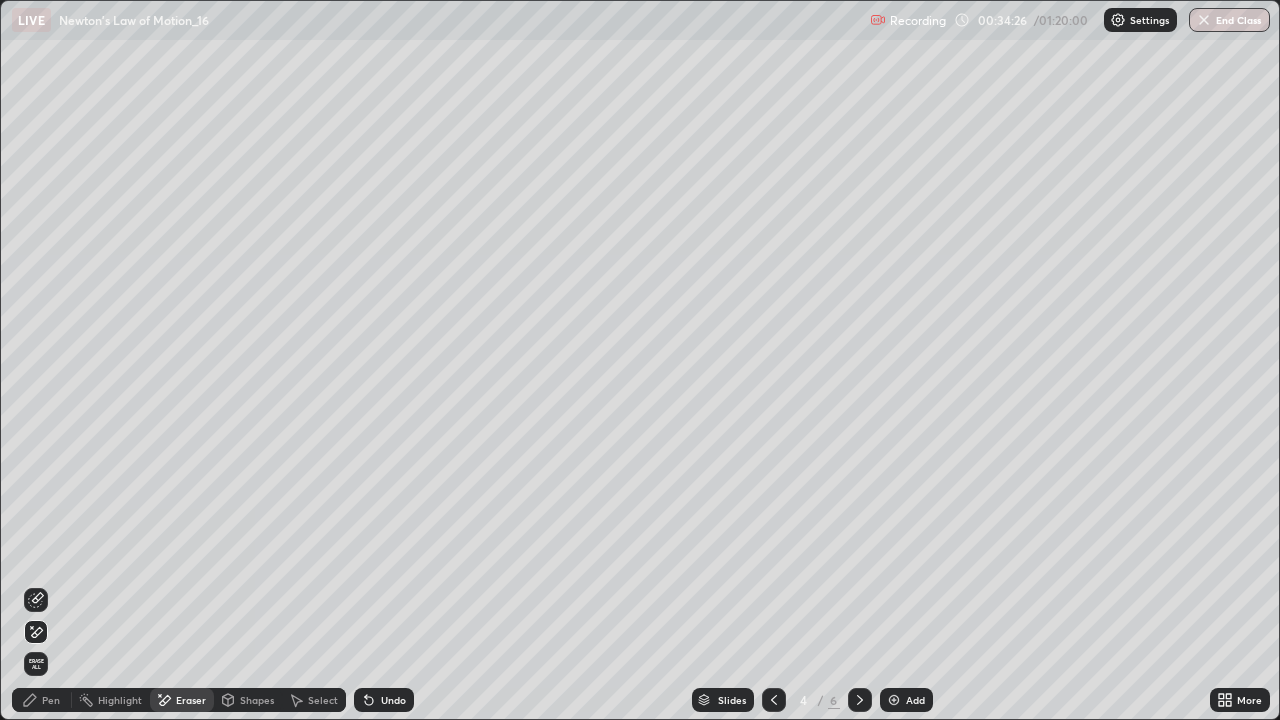 click on "Pen" at bounding box center [42, 700] 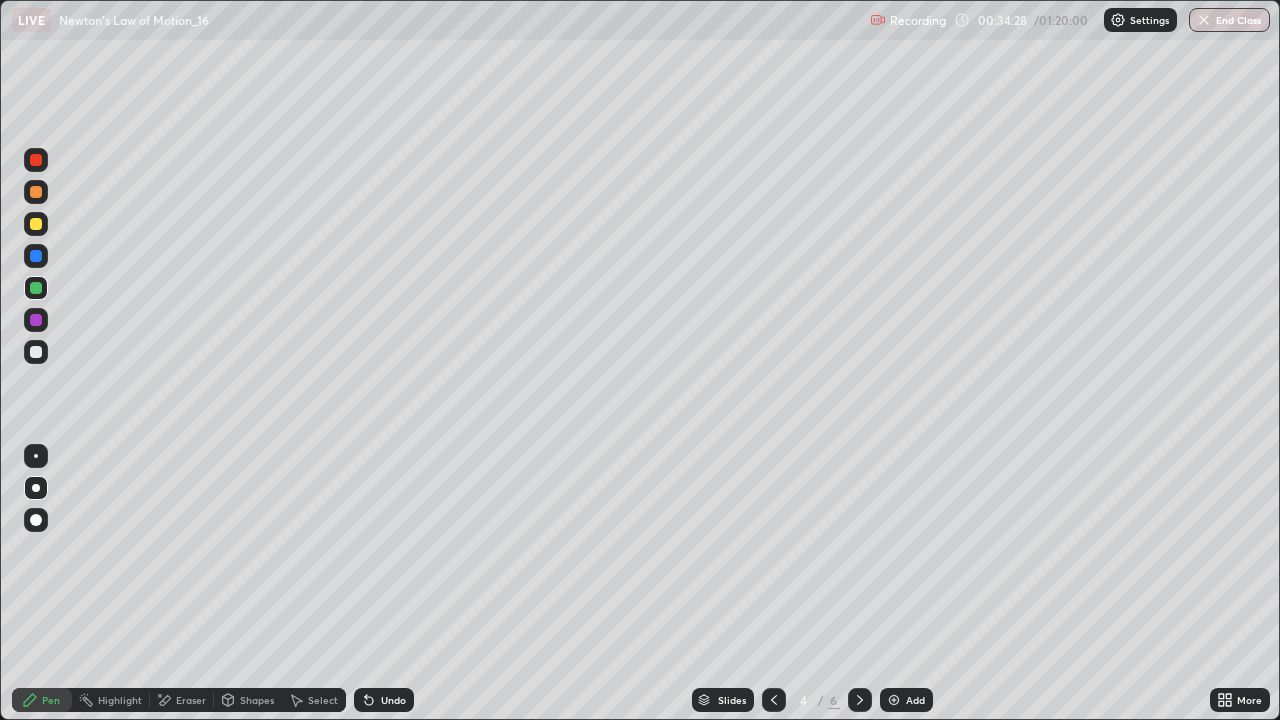 click at bounding box center [36, 256] 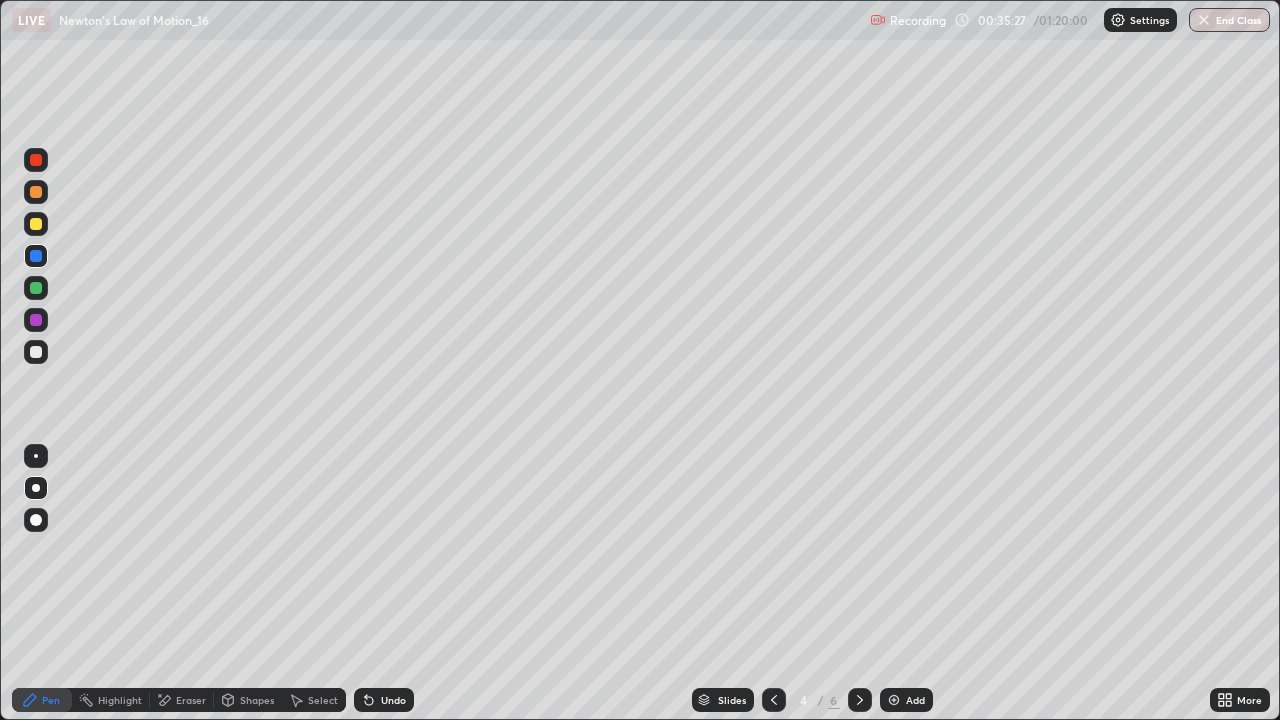 click on "Undo" at bounding box center [393, 700] 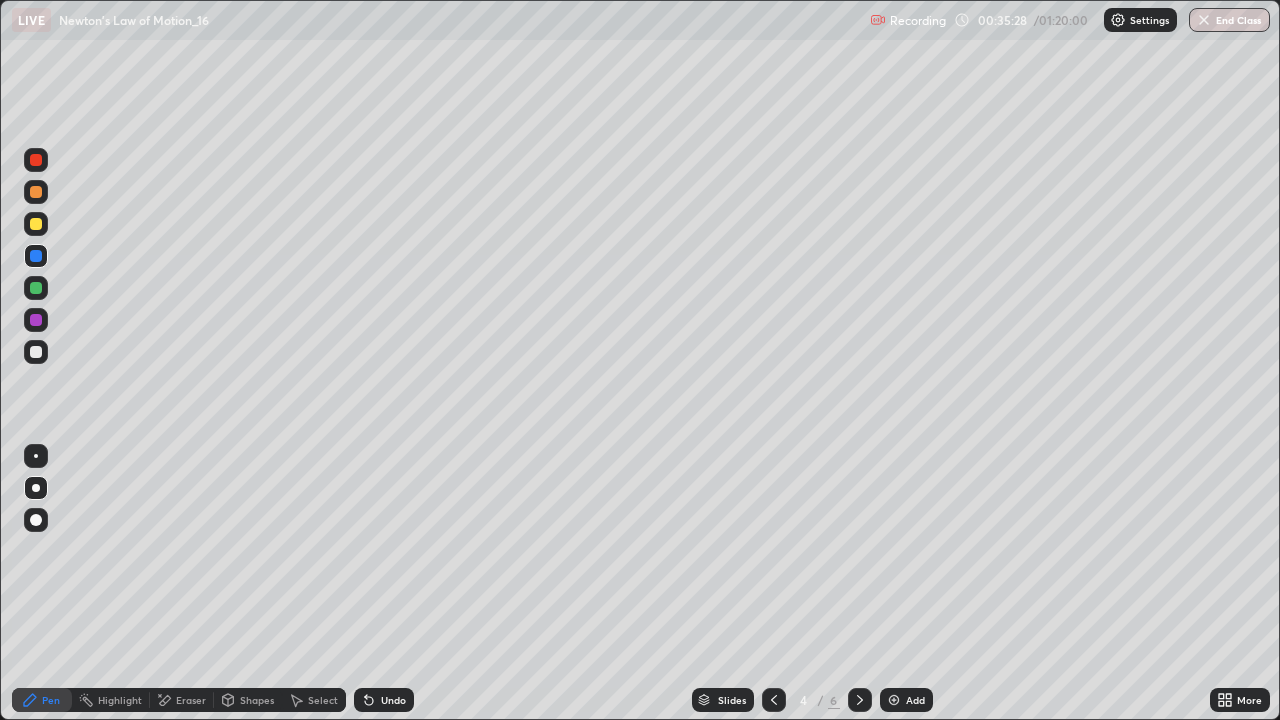 click on "Undo" at bounding box center (384, 700) 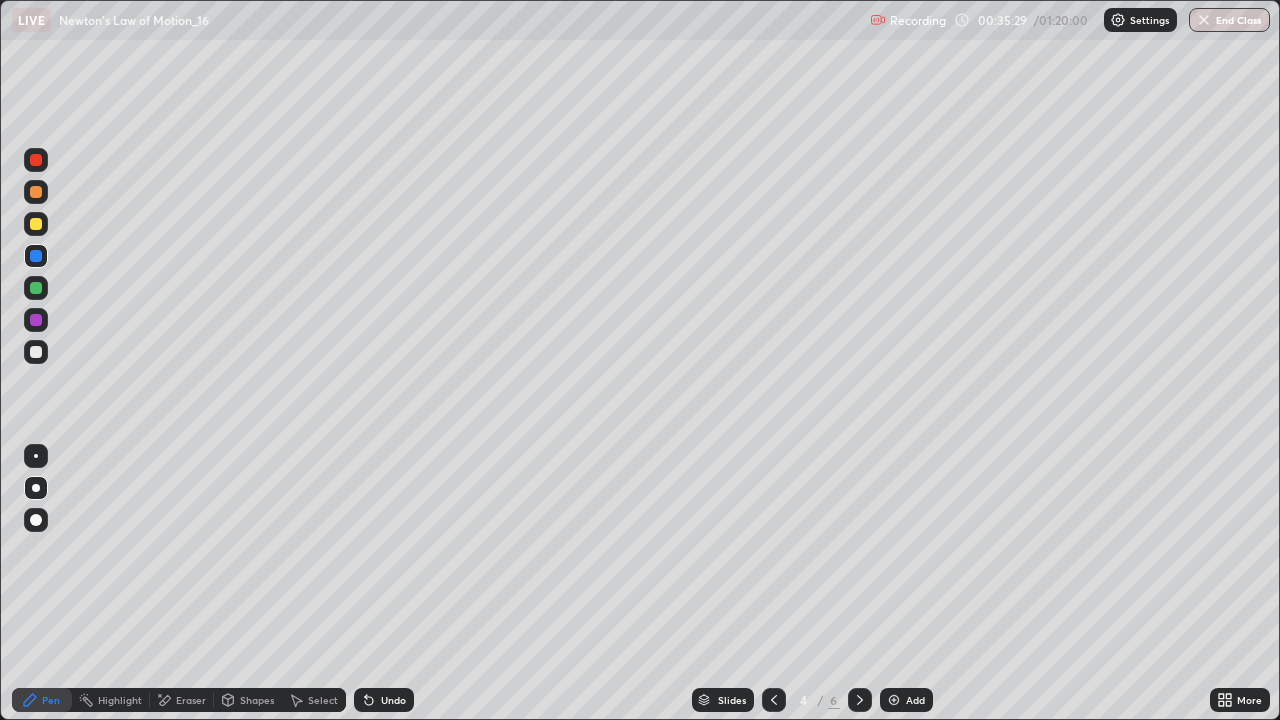 click on "Undo" at bounding box center (393, 700) 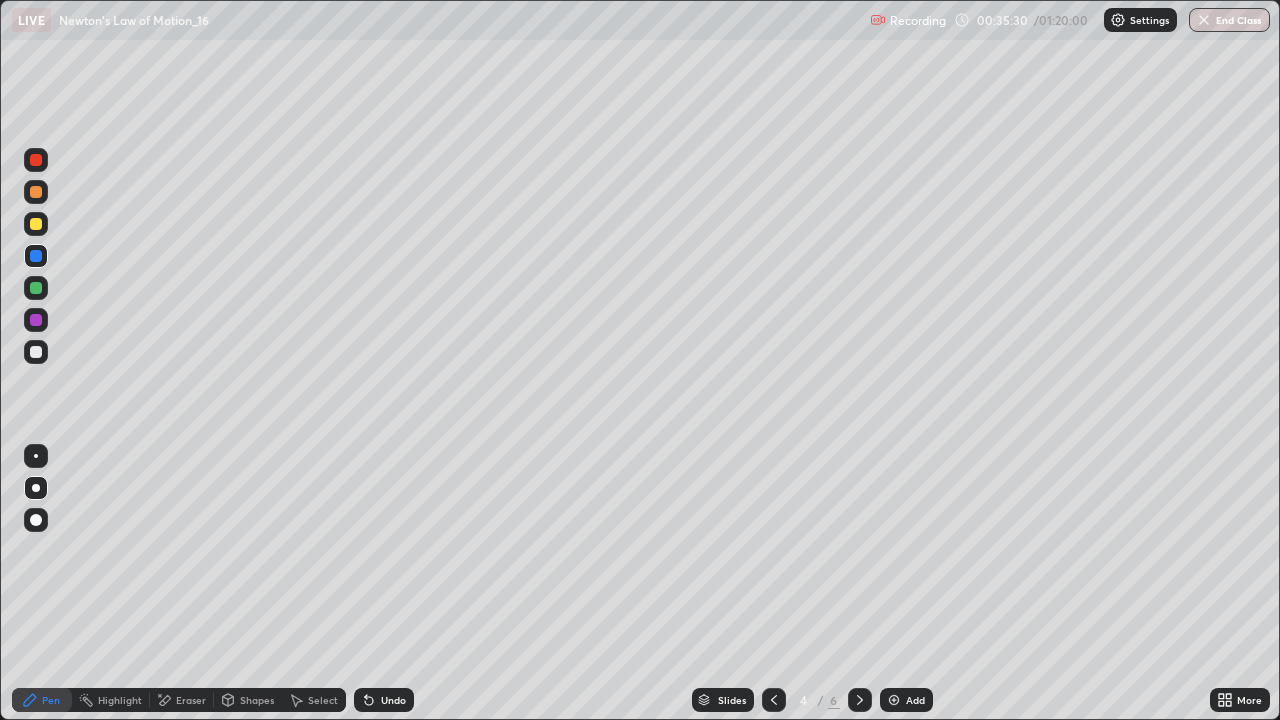click on "Undo" at bounding box center [393, 700] 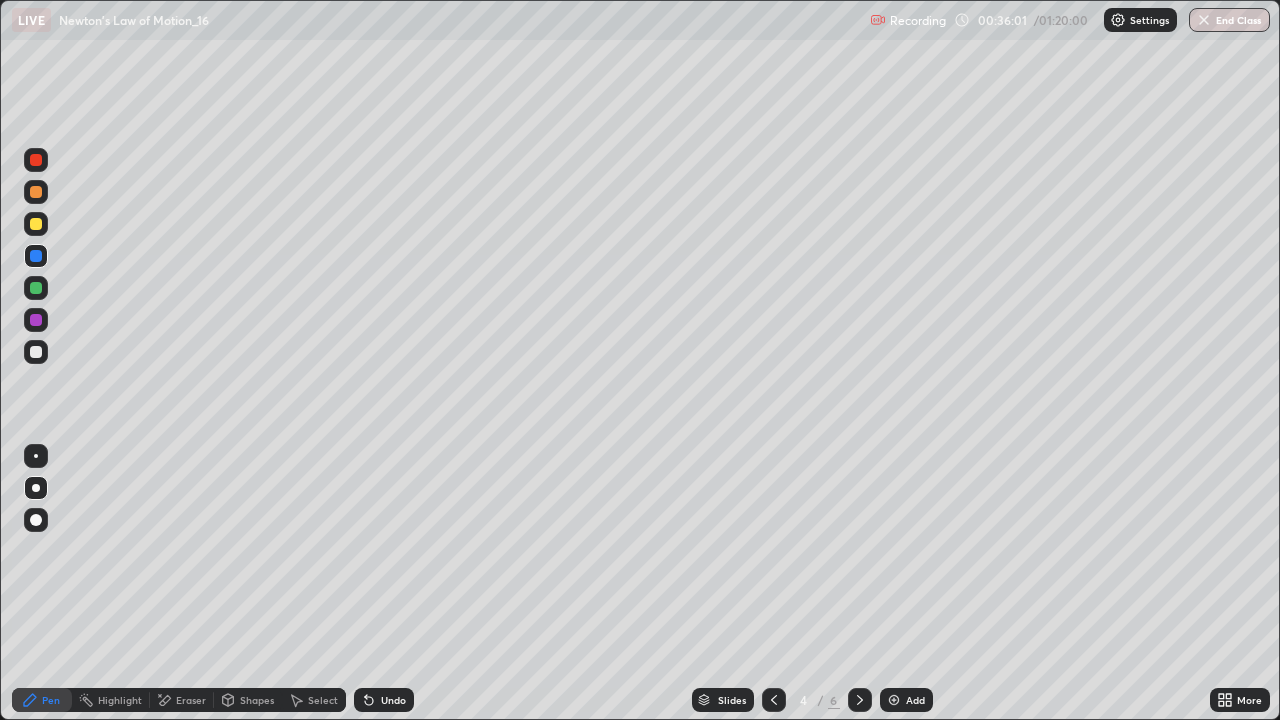 click on "Undo" at bounding box center [384, 700] 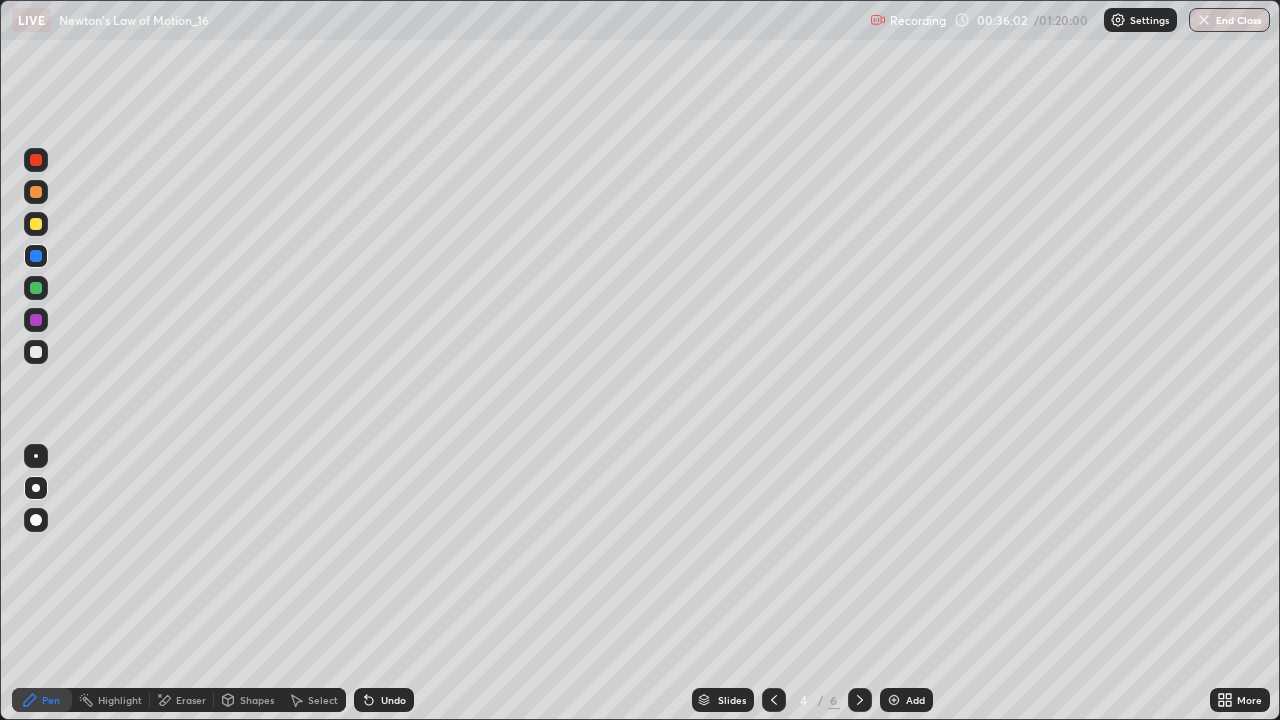 click on "Undo" at bounding box center [384, 700] 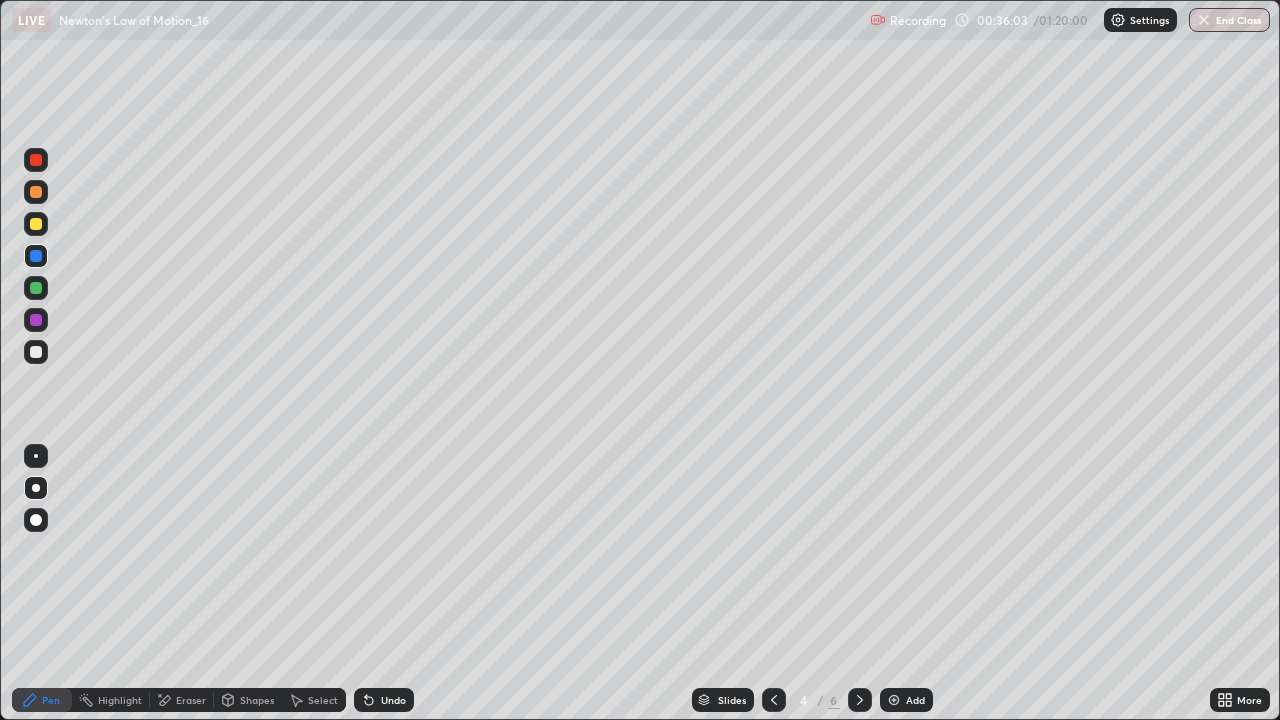 click at bounding box center (36, 224) 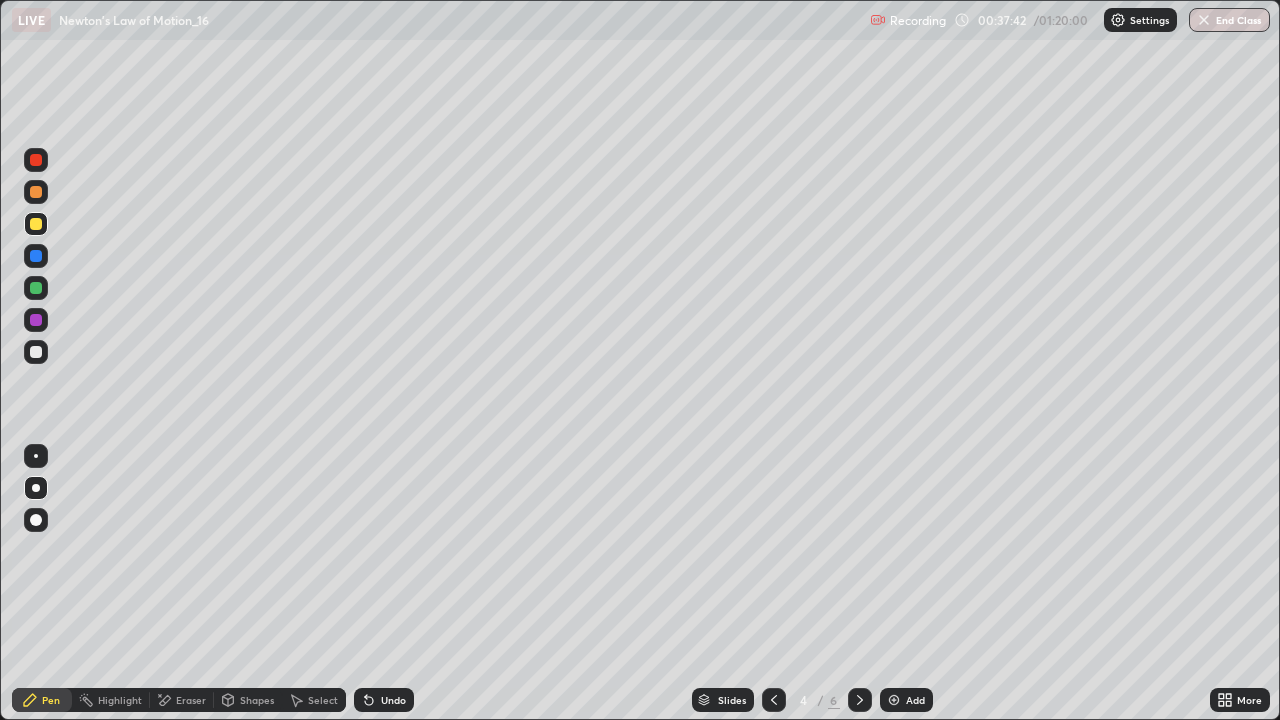 click 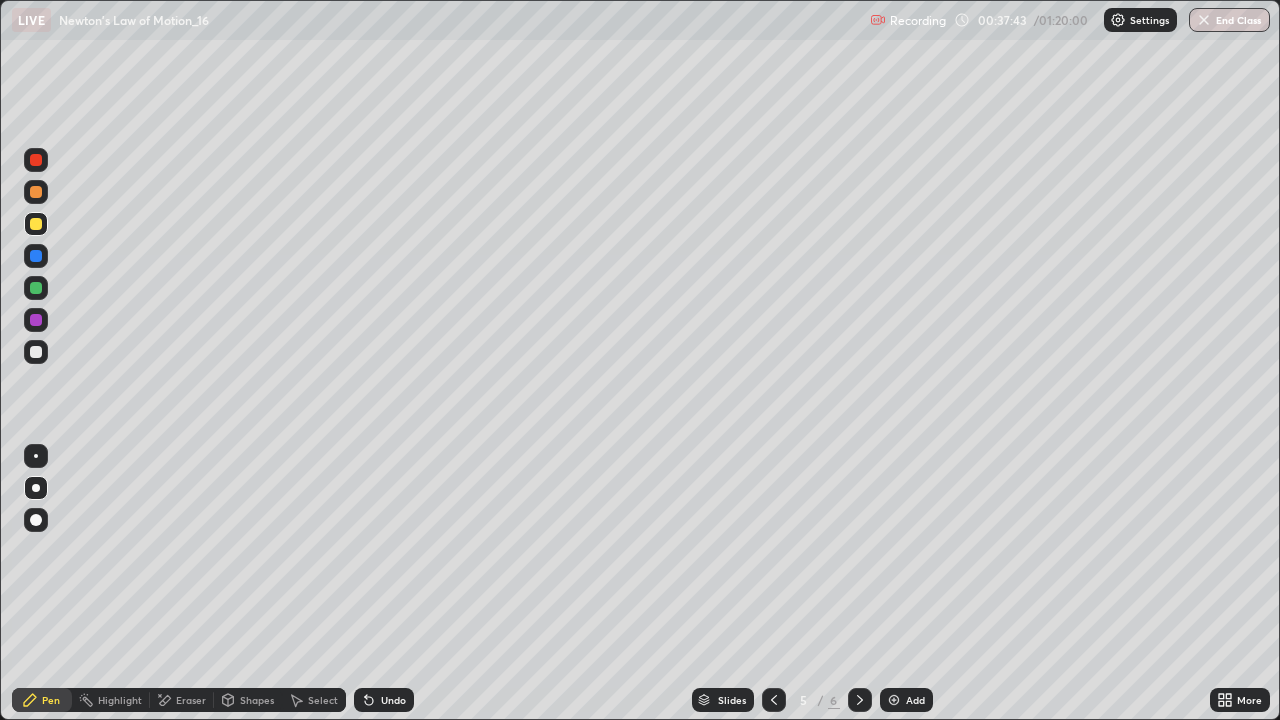 click 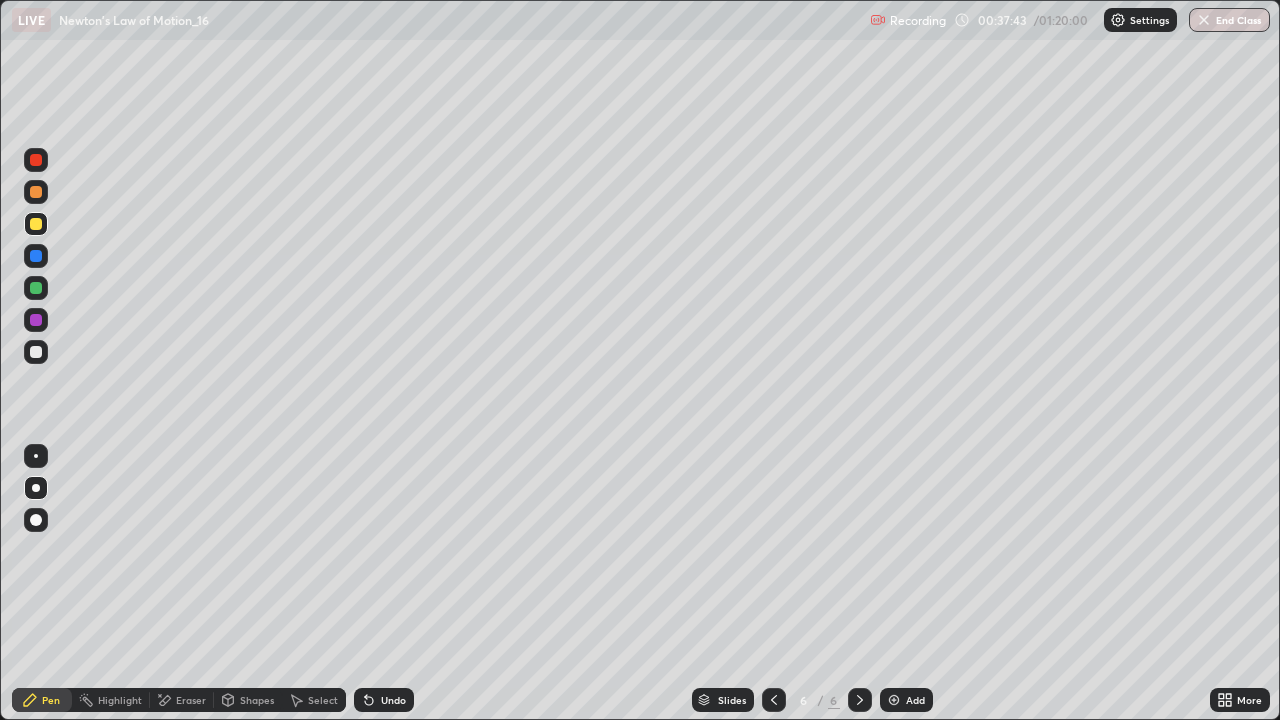 click 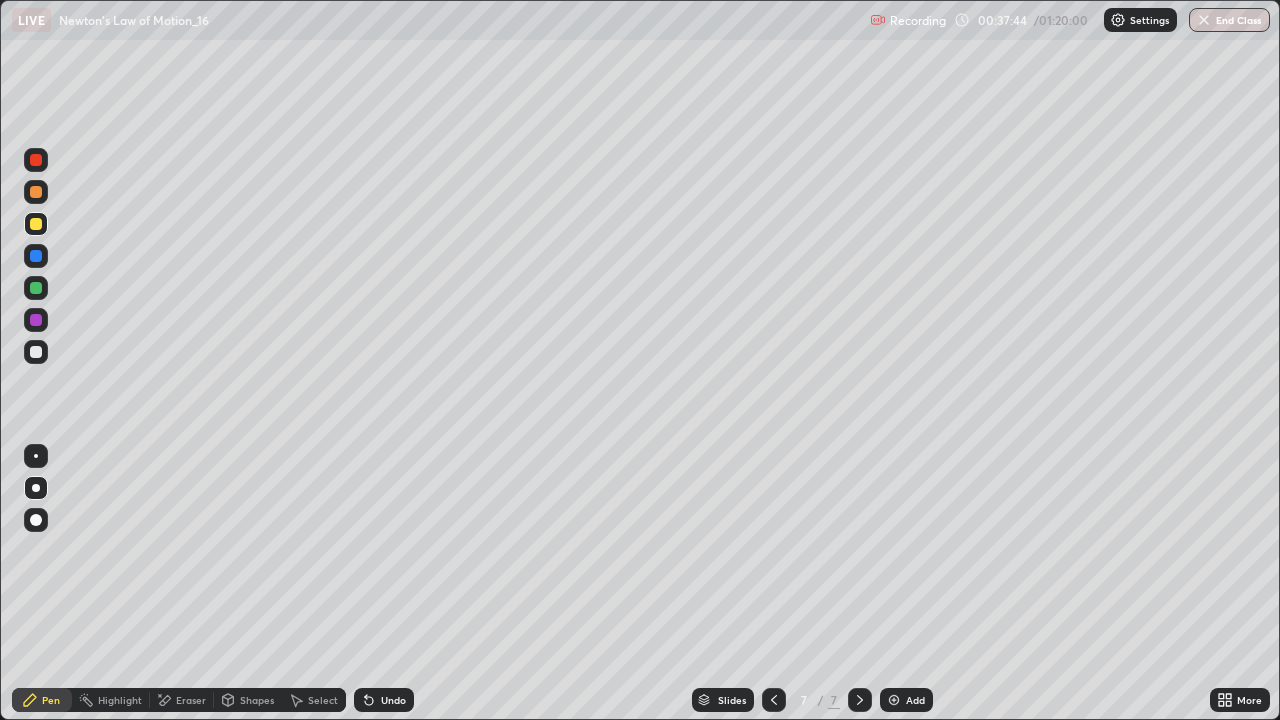 click at bounding box center [36, 352] 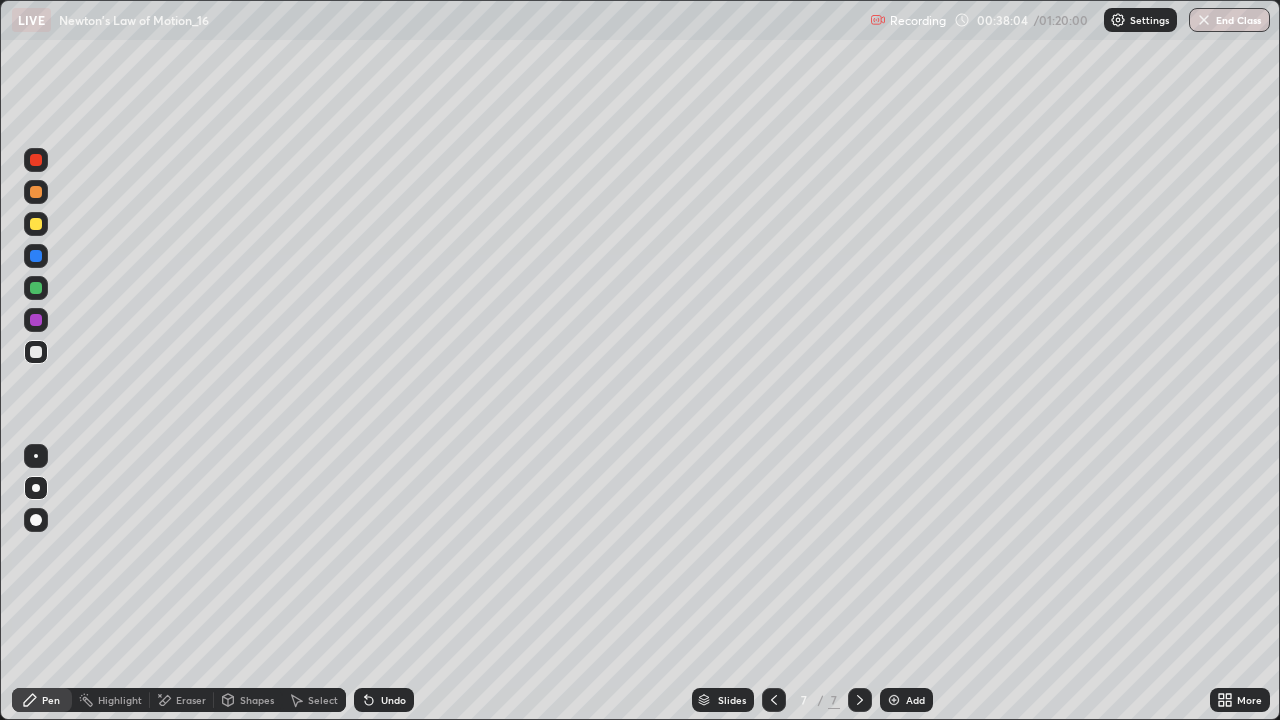 click on "Undo" at bounding box center [384, 700] 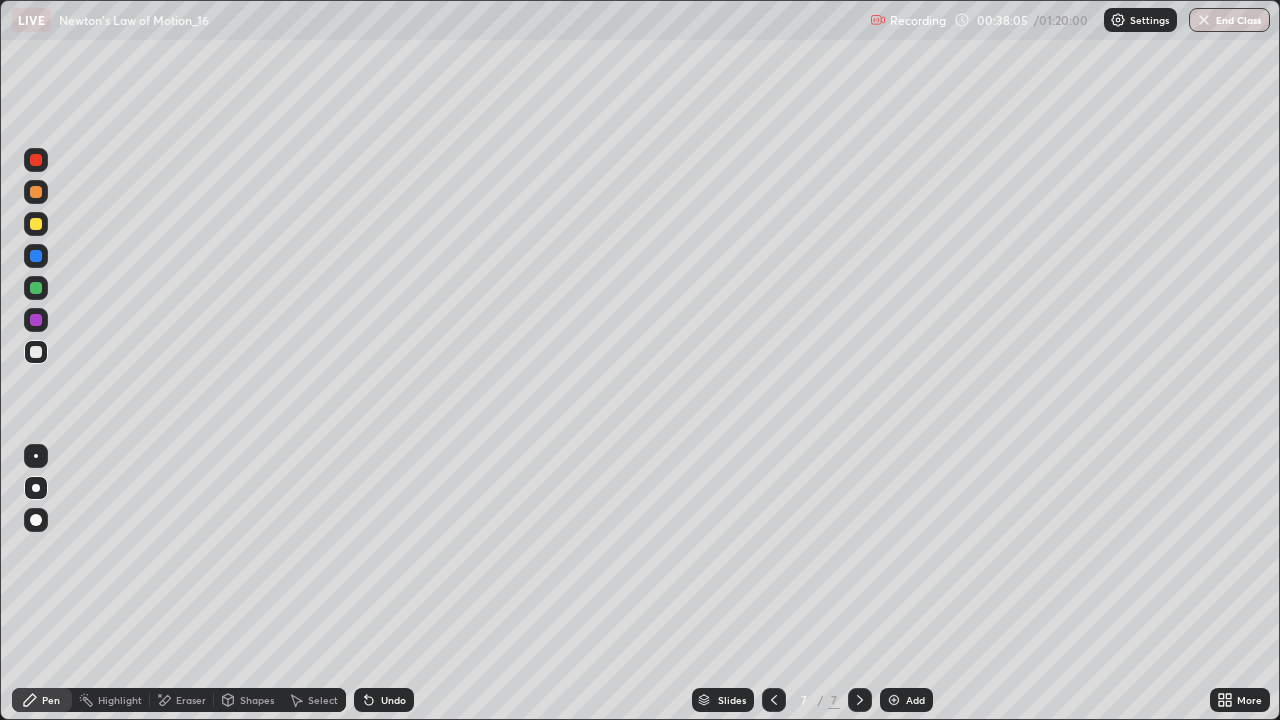 click on "Undo" at bounding box center (384, 700) 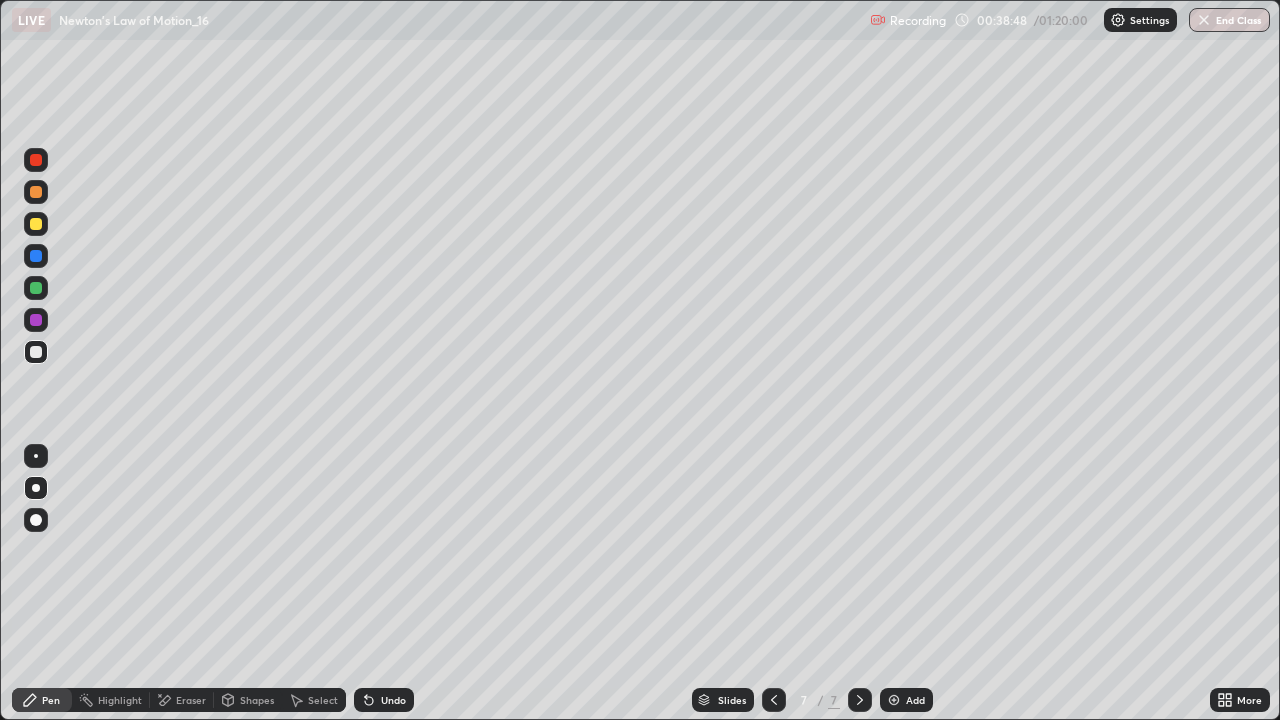 click on "Eraser" at bounding box center [191, 700] 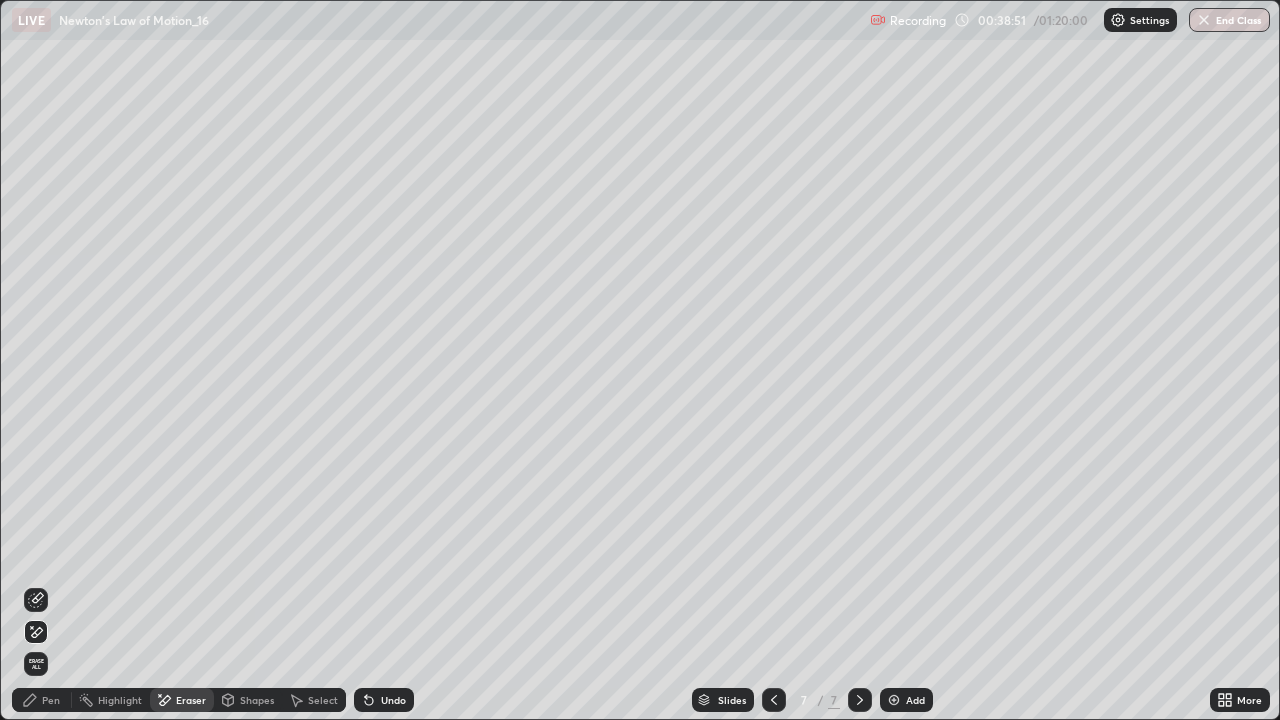 click on "Pen" at bounding box center (51, 700) 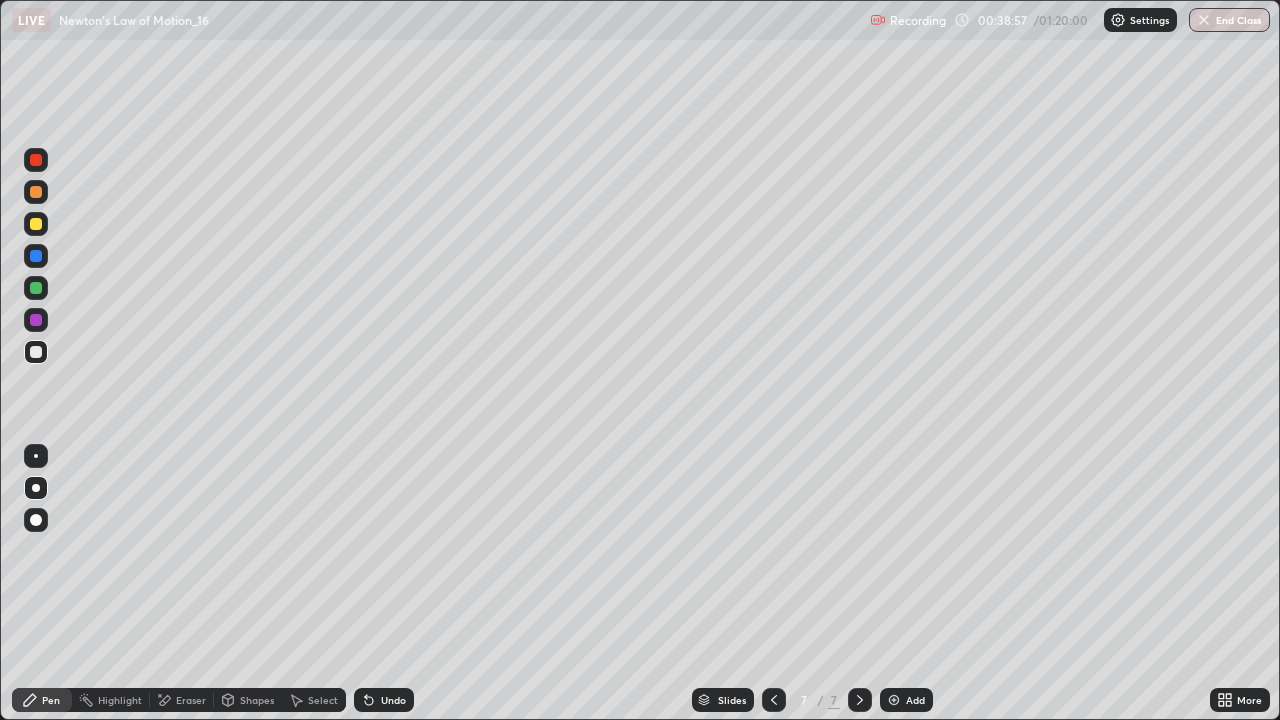 click 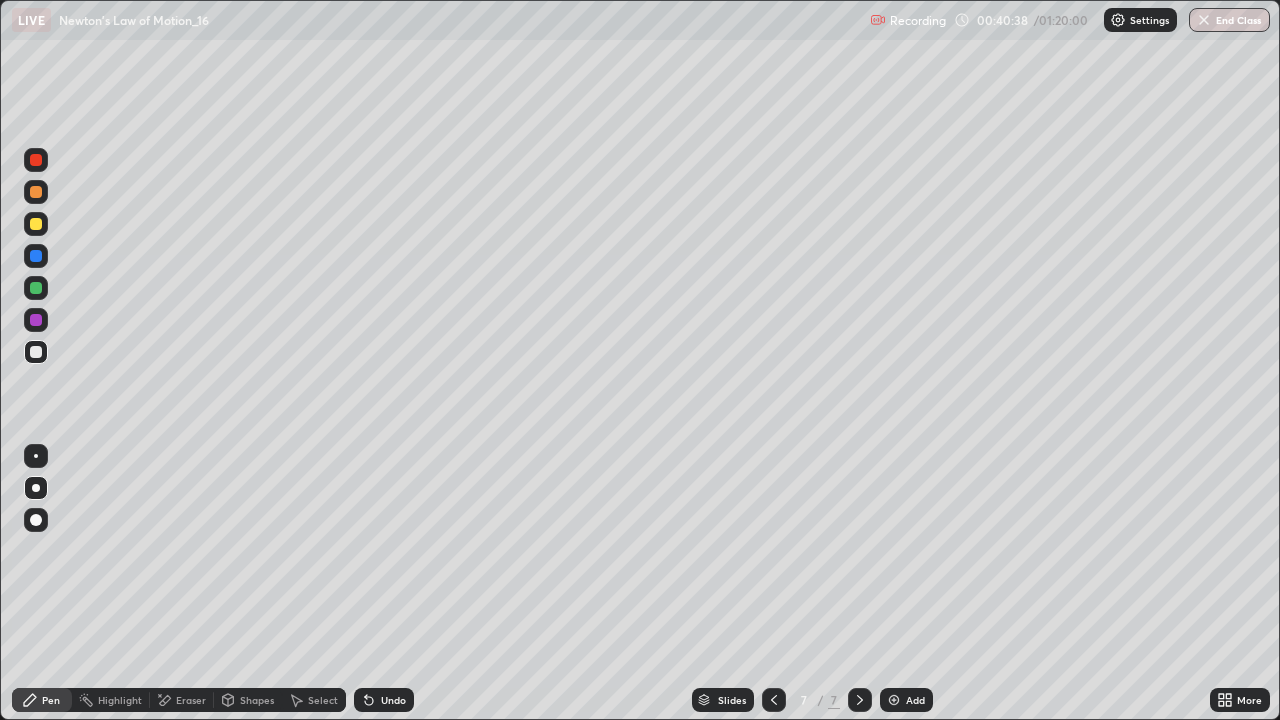 click on "Undo" at bounding box center [384, 700] 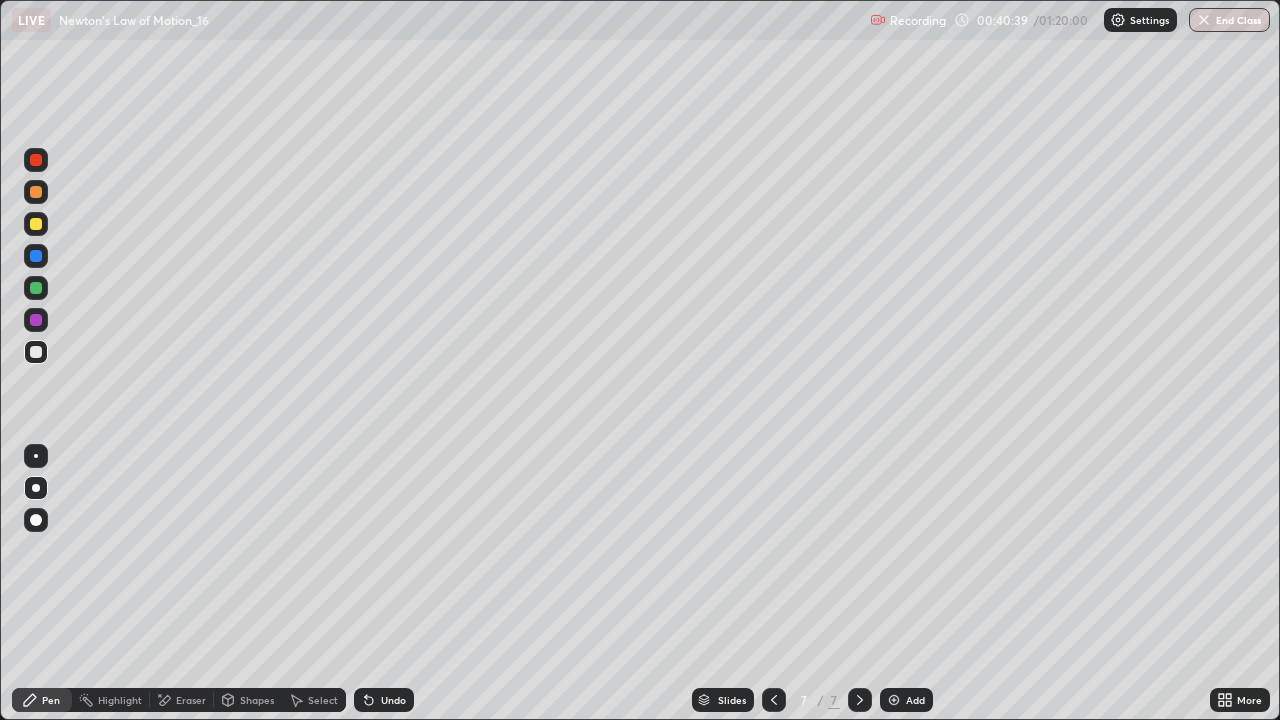click on "Undo" at bounding box center [393, 700] 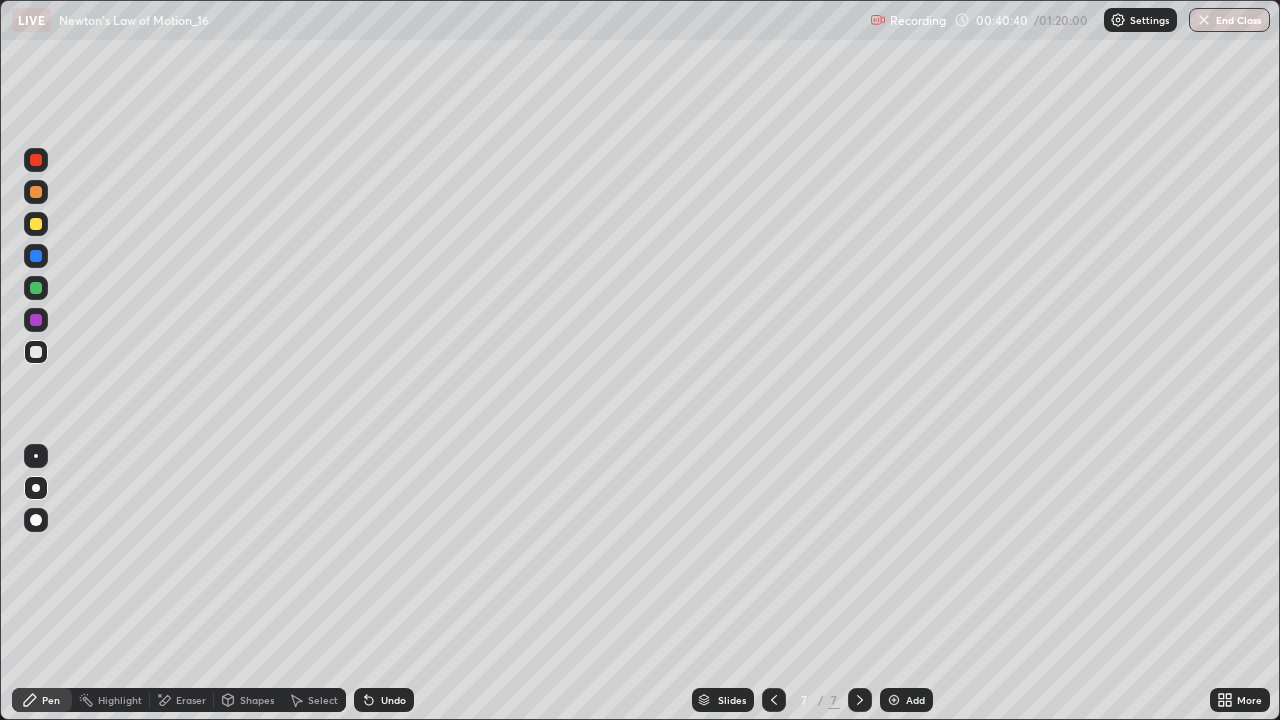 click at bounding box center (36, 224) 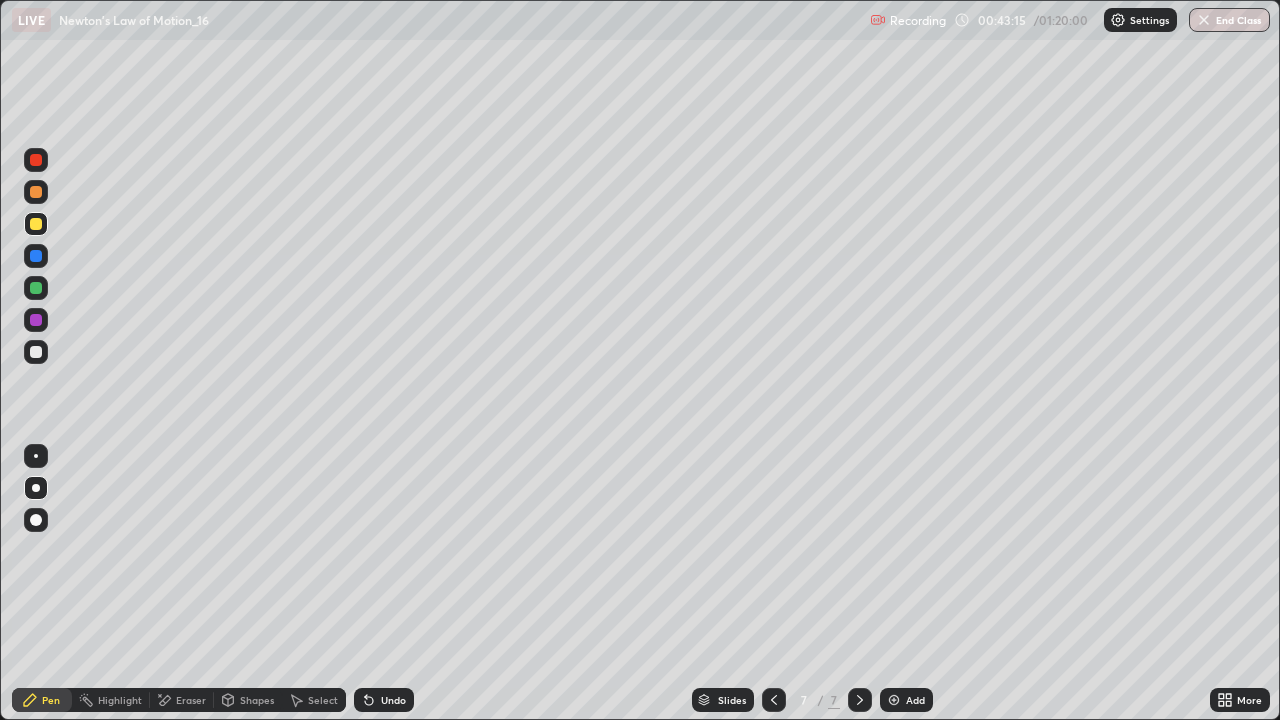 click on "Undo" at bounding box center (393, 700) 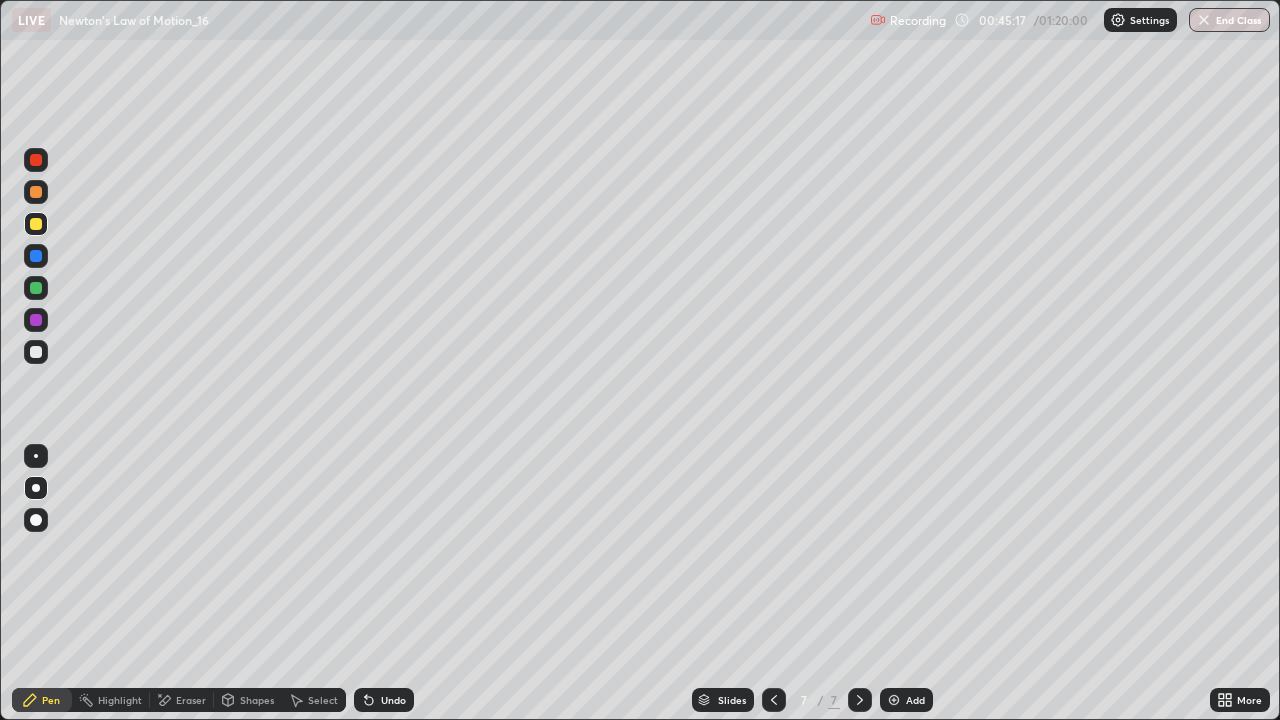click 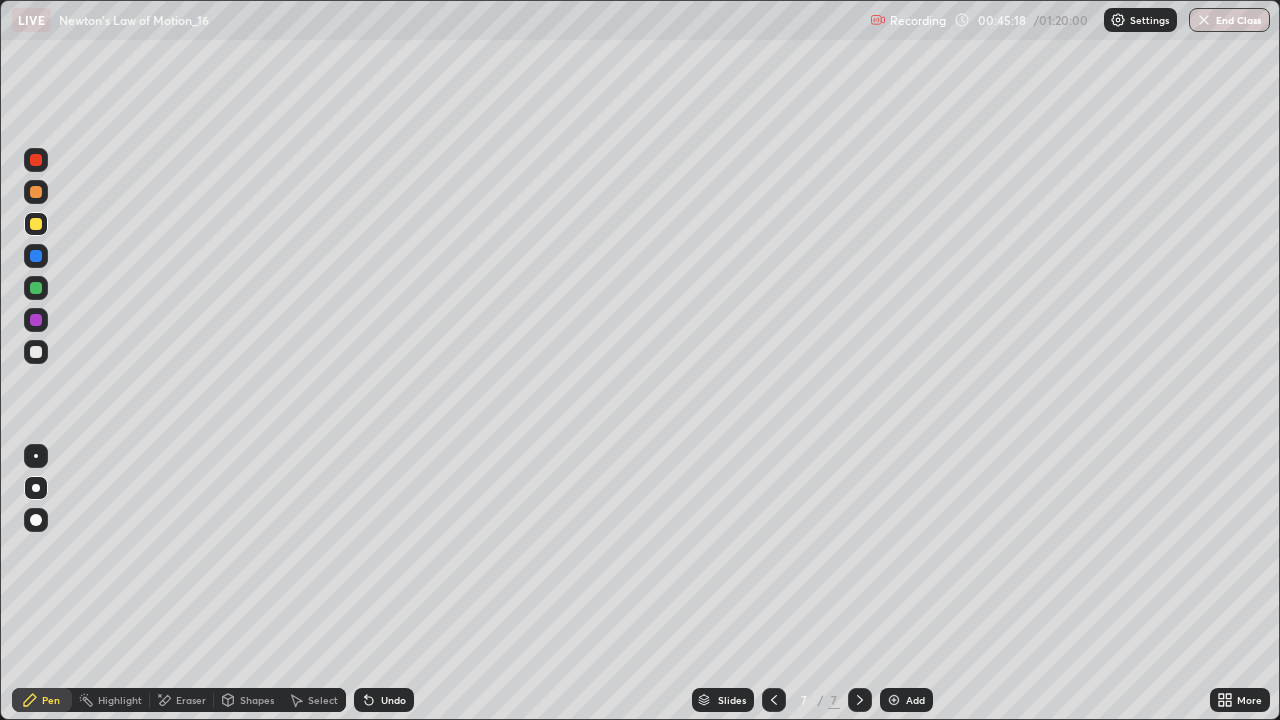 click 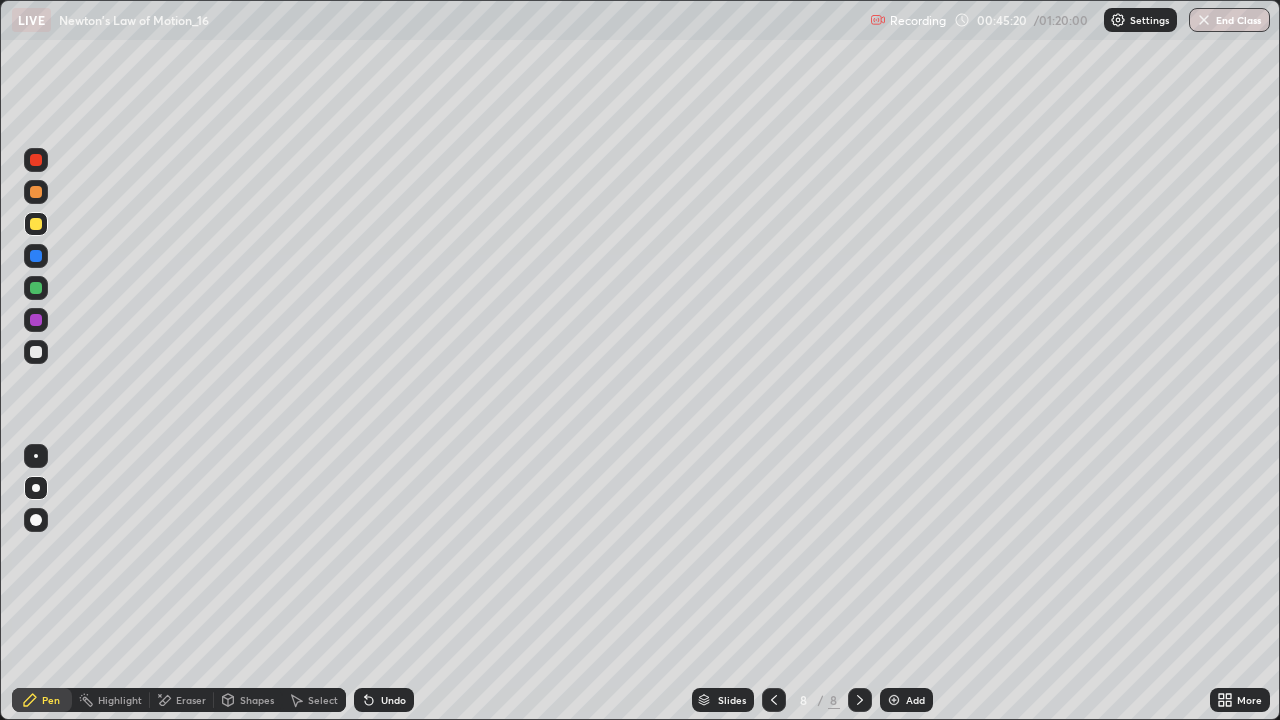 click at bounding box center (36, 352) 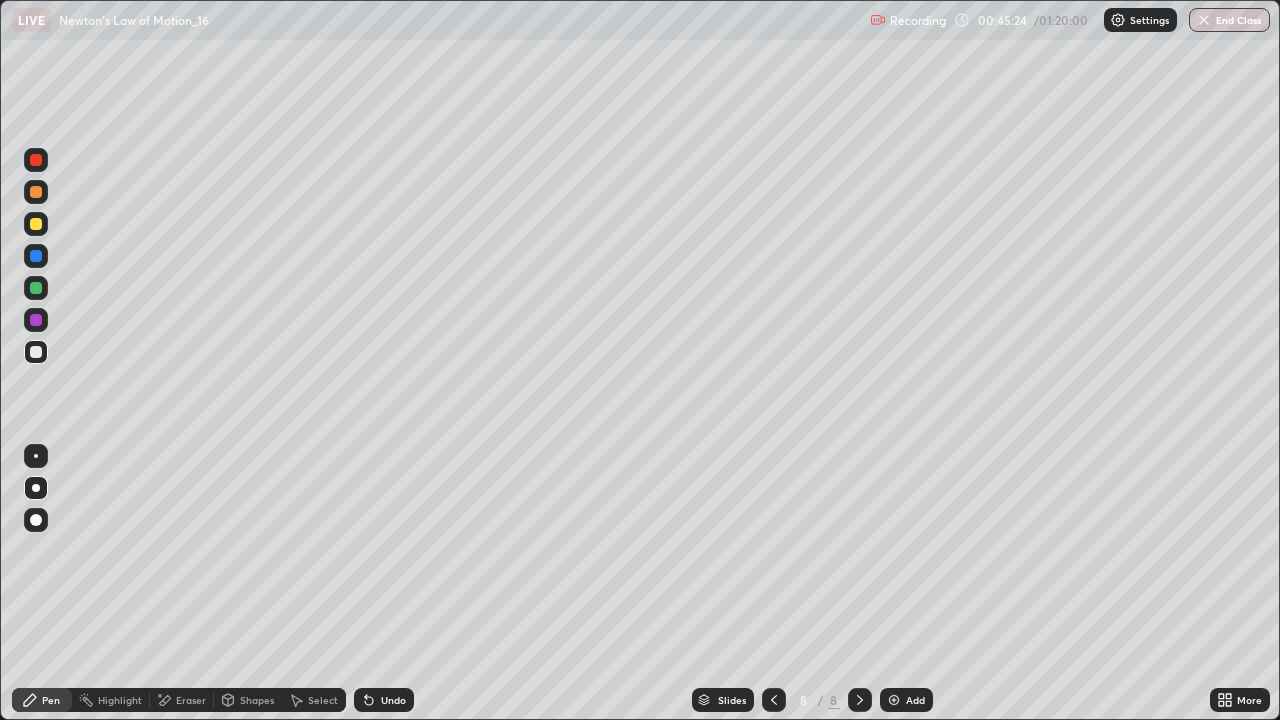 click 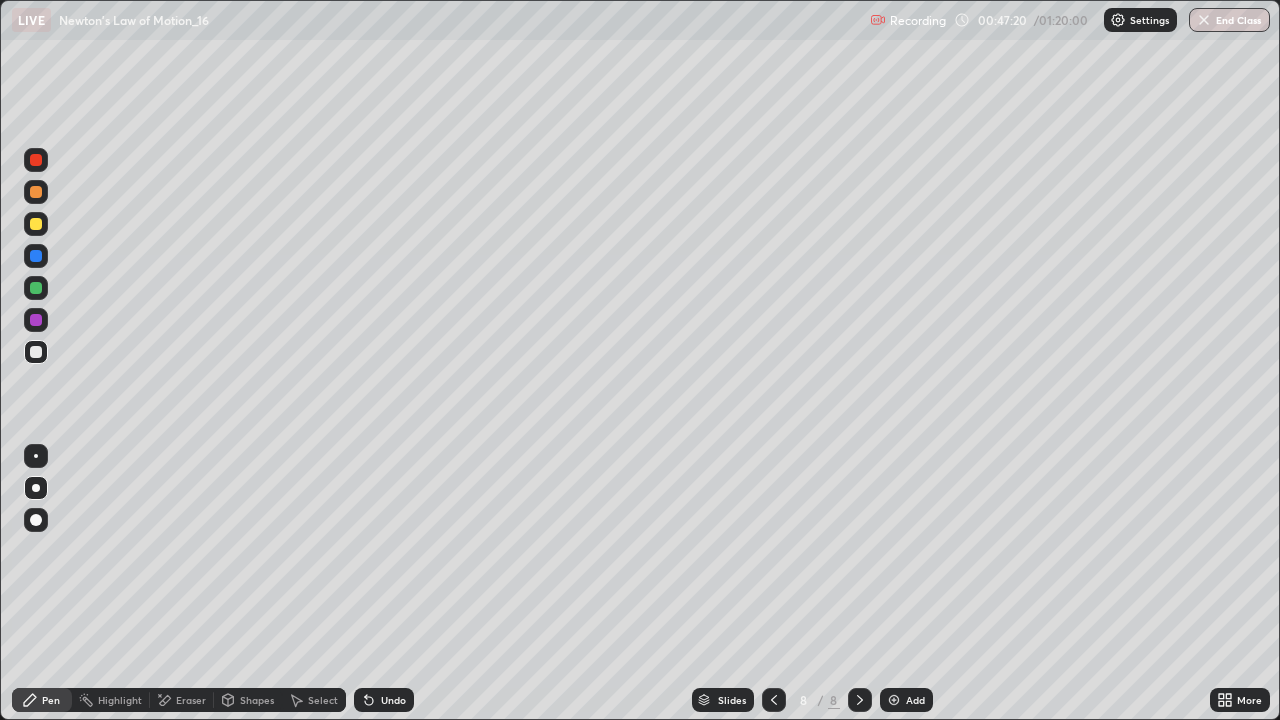 click at bounding box center (36, 224) 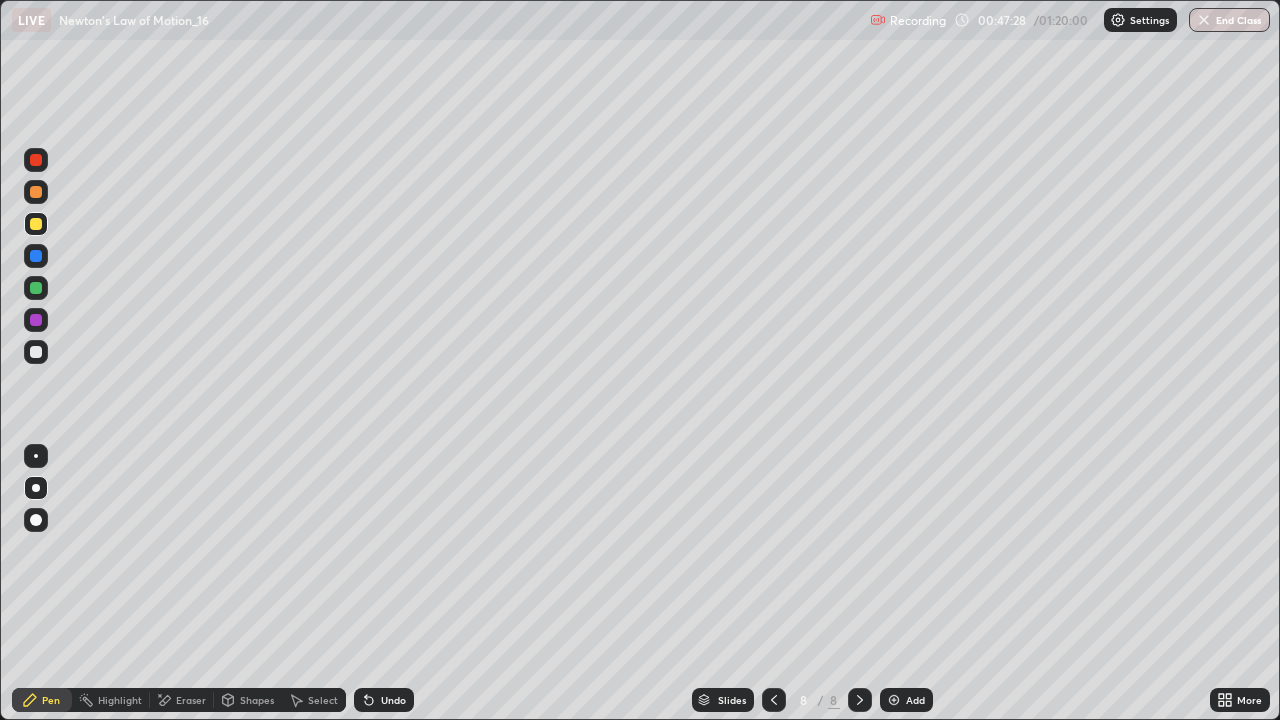 click on "Undo" at bounding box center [393, 700] 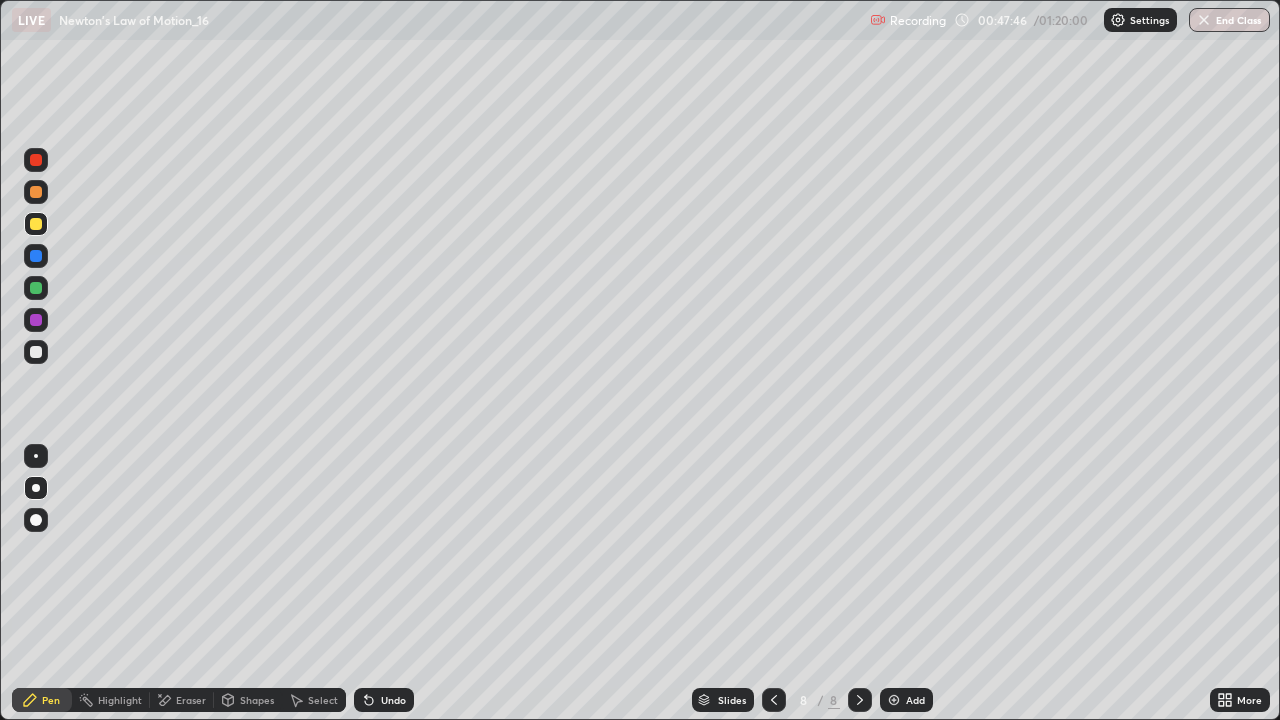 click 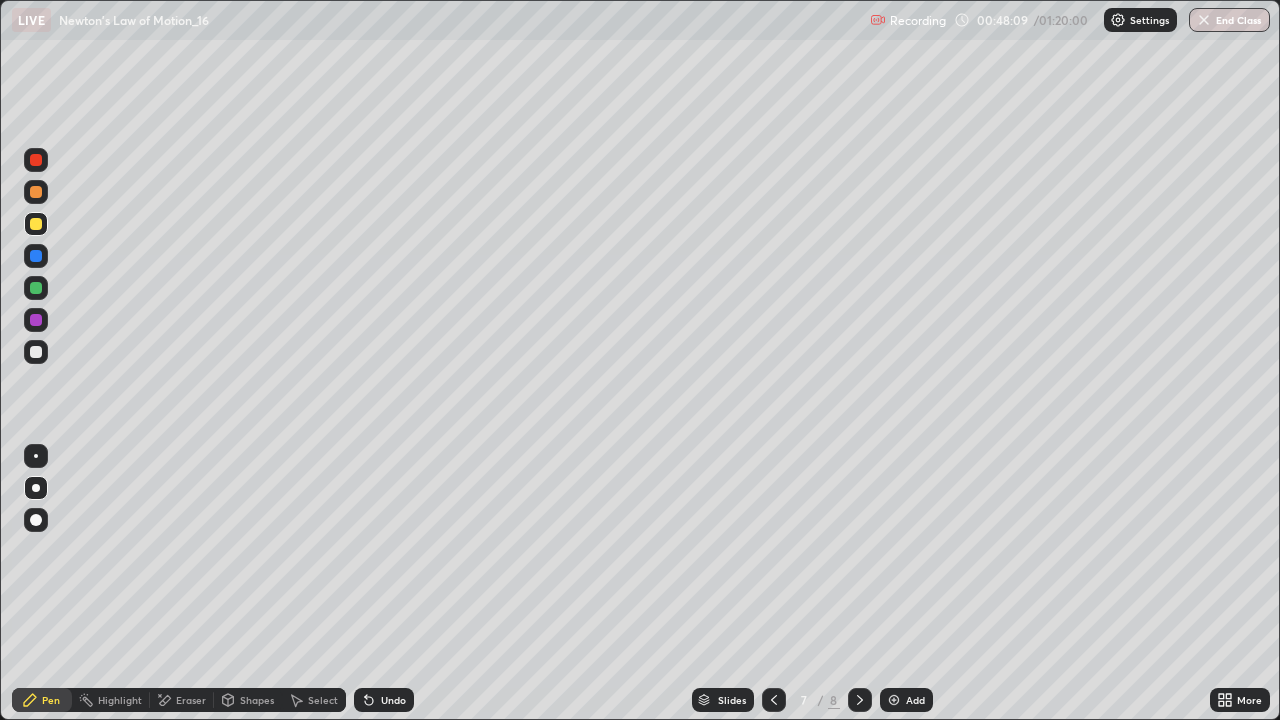 click 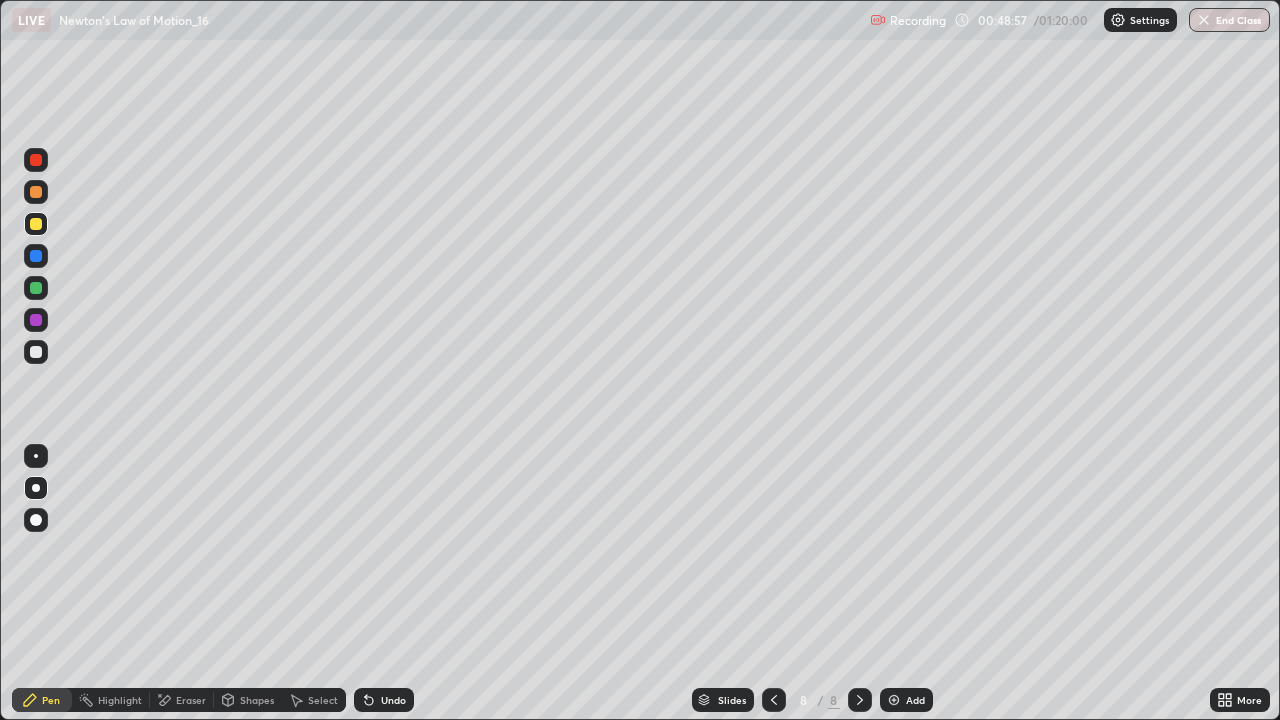 click on "Undo" at bounding box center [393, 700] 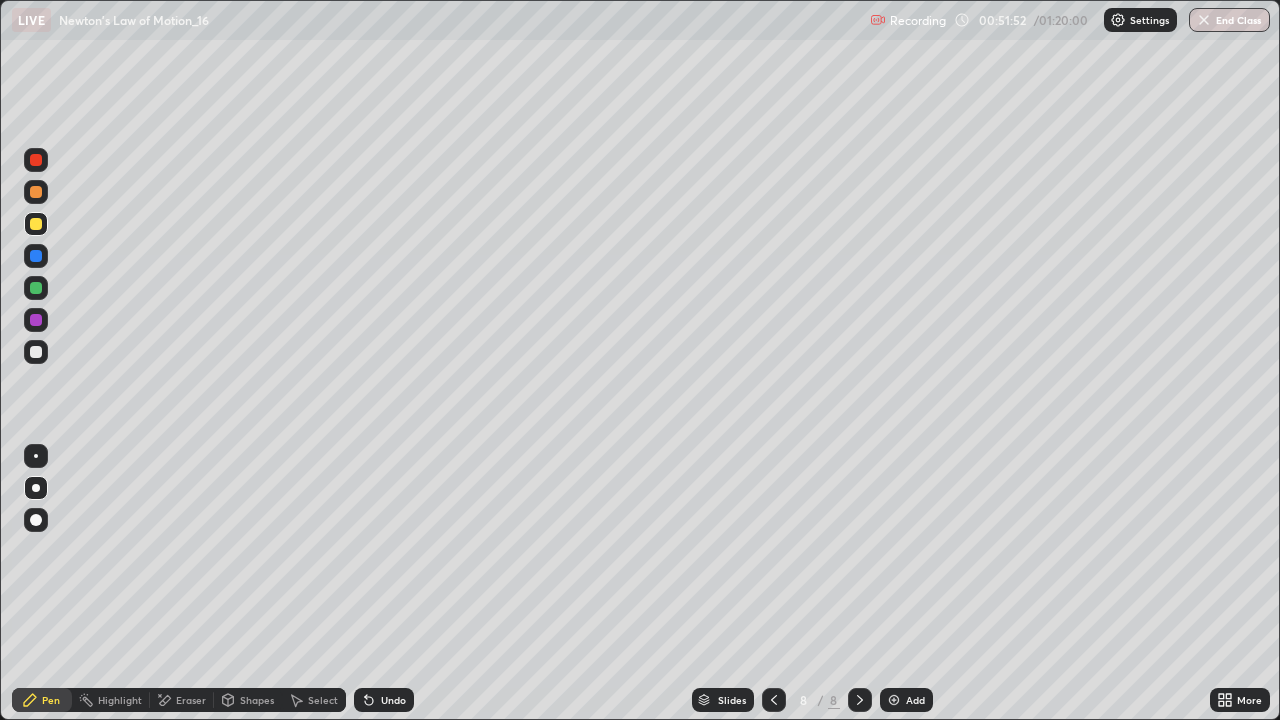 click 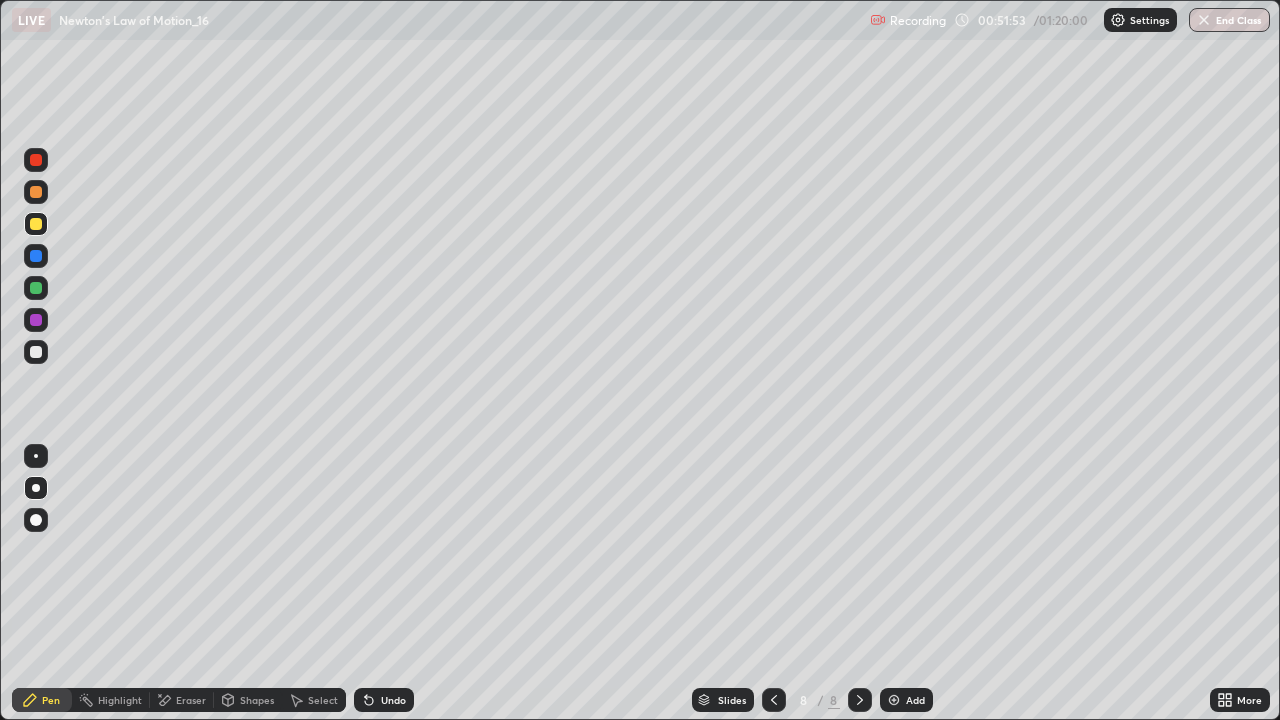 click at bounding box center (894, 700) 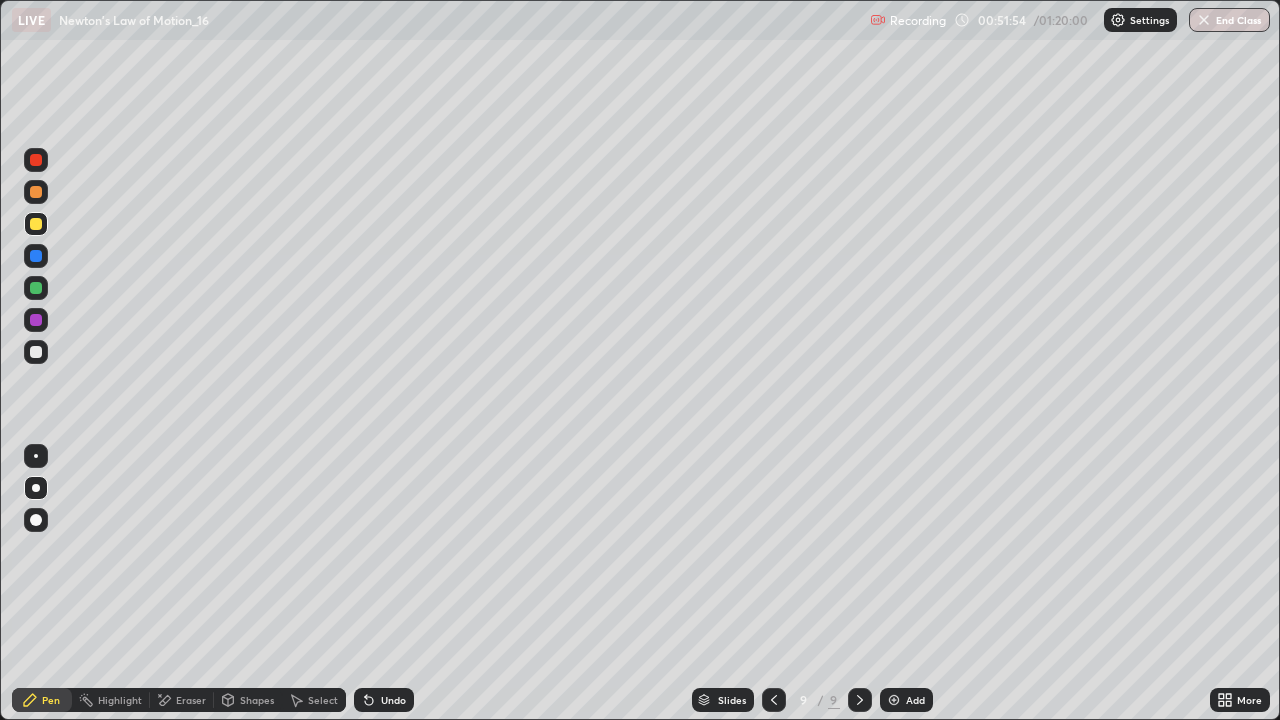 click at bounding box center (36, 352) 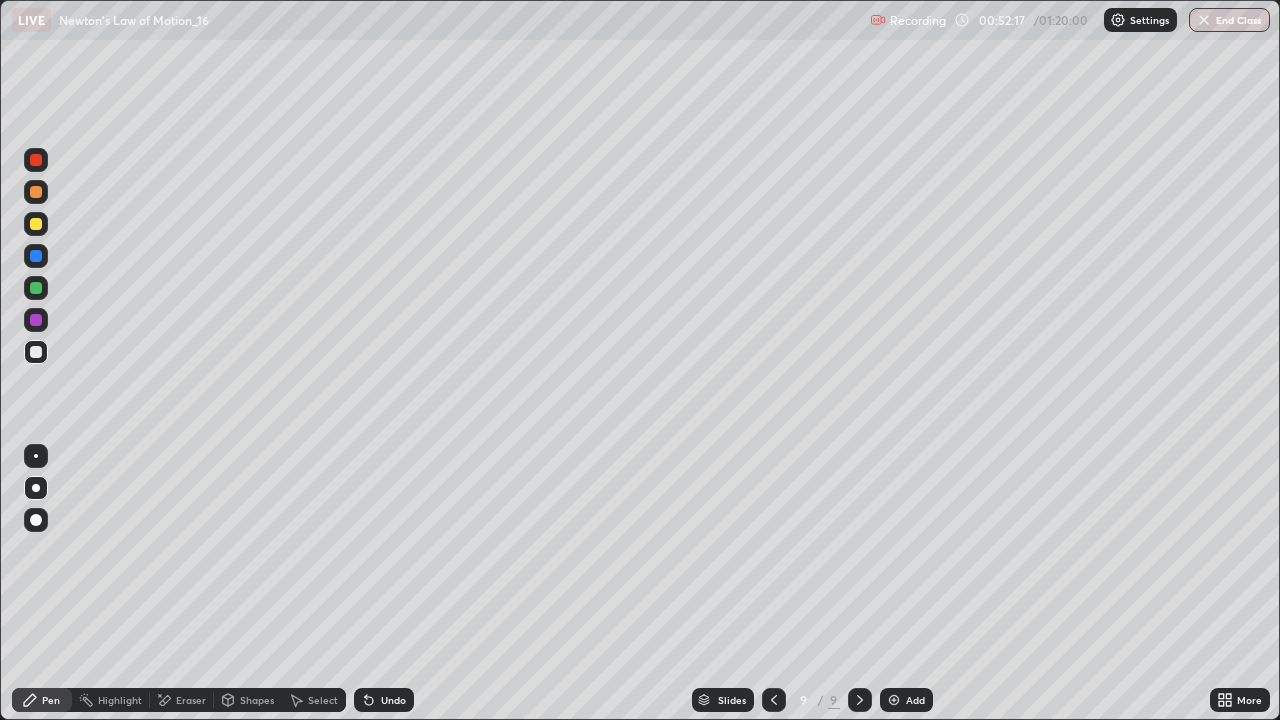 click on "Undo" at bounding box center [393, 700] 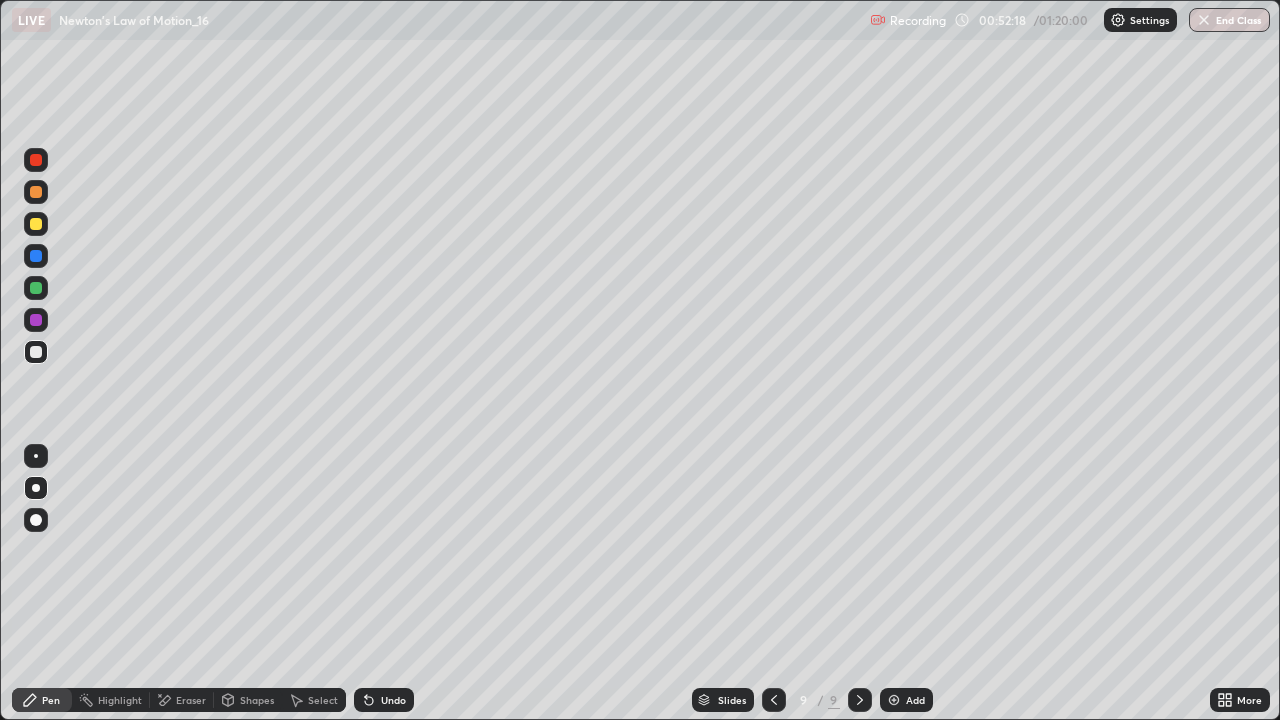click on "Undo" at bounding box center [384, 700] 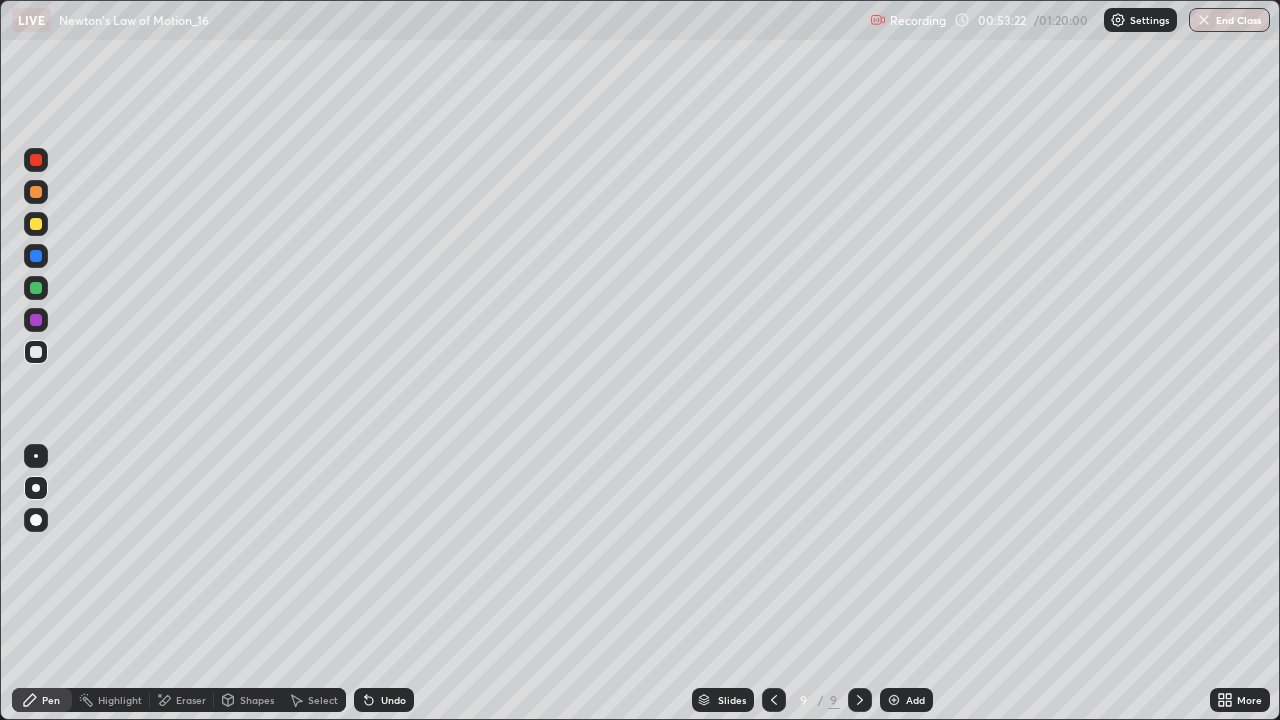 click 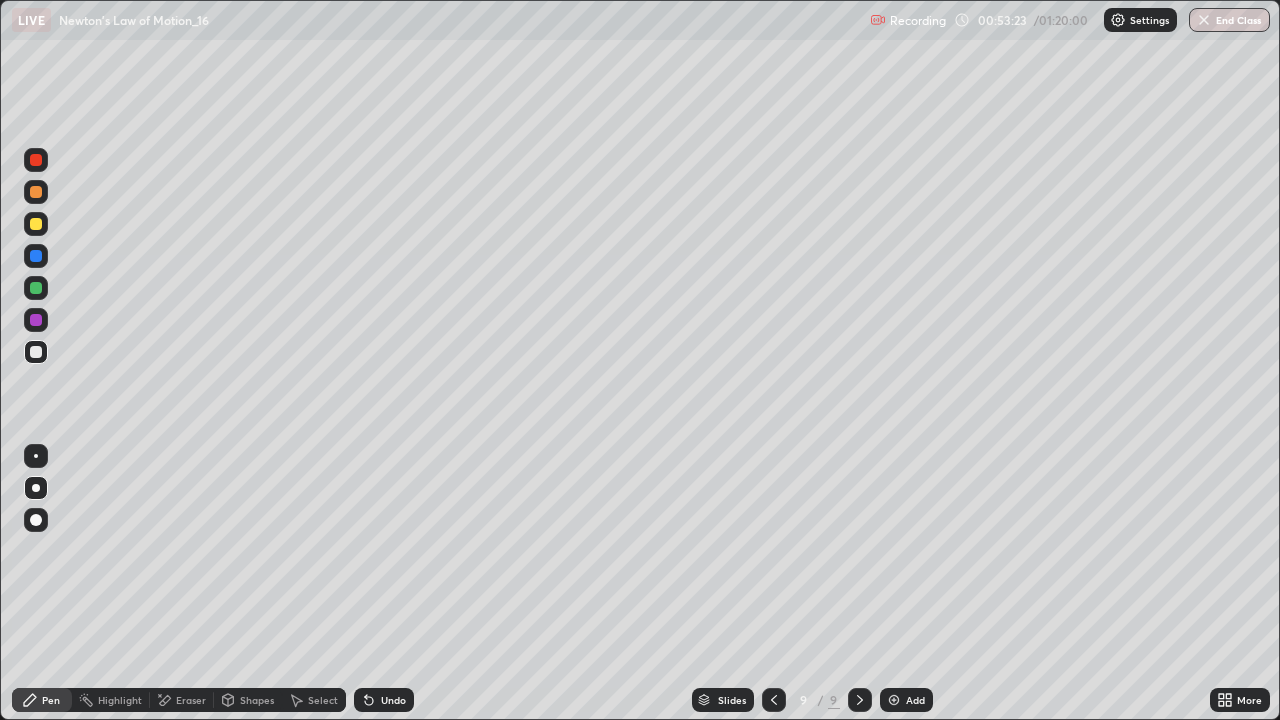 click 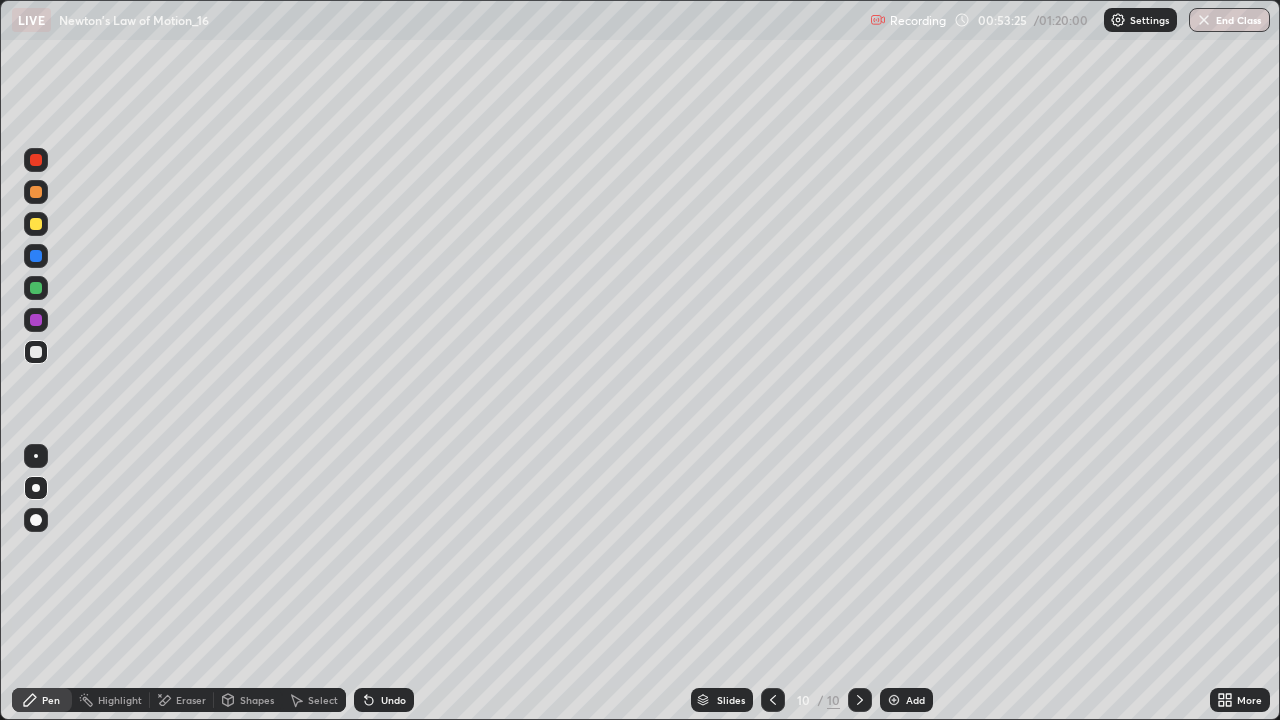 click at bounding box center [36, 352] 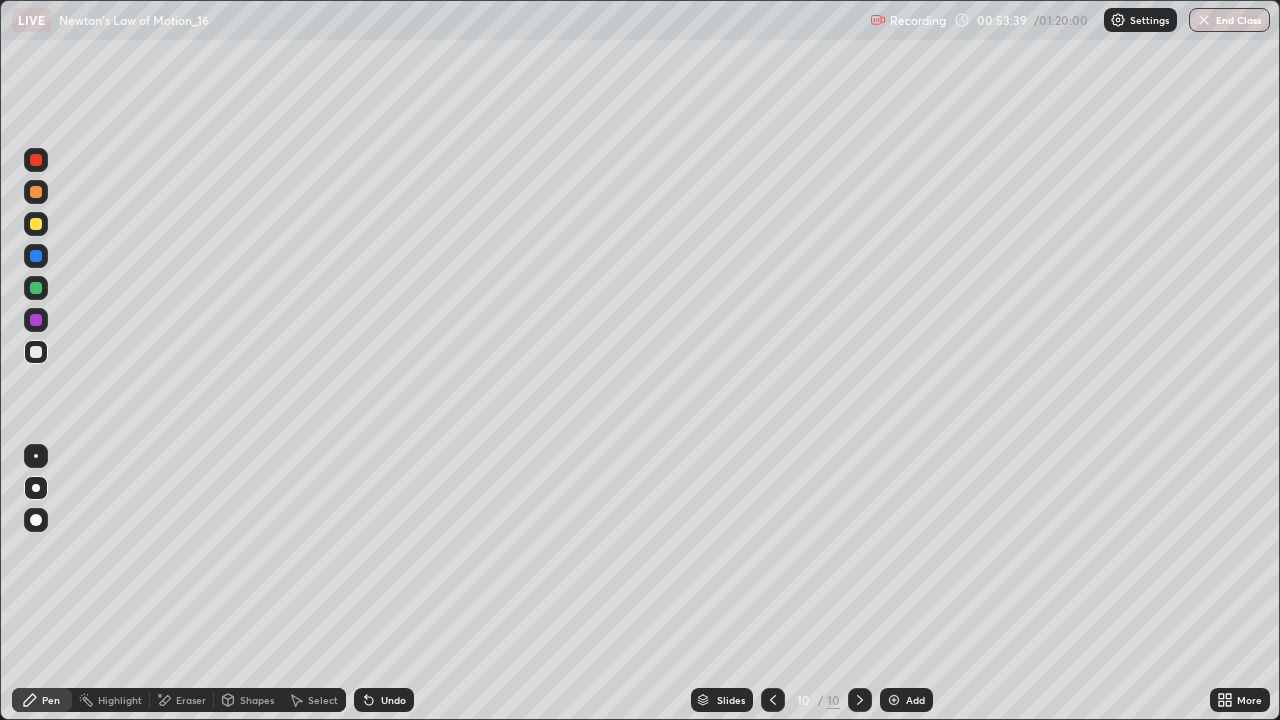 click on "Undo" at bounding box center [393, 700] 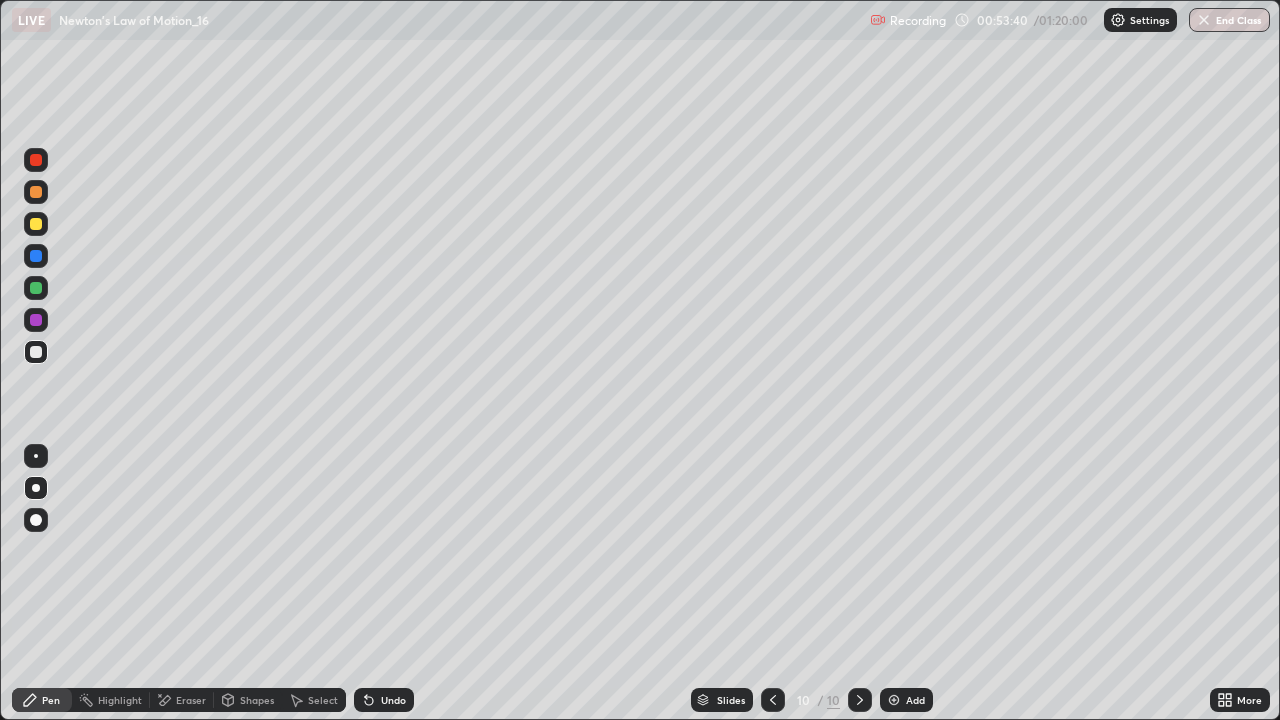click on "Undo" at bounding box center [393, 700] 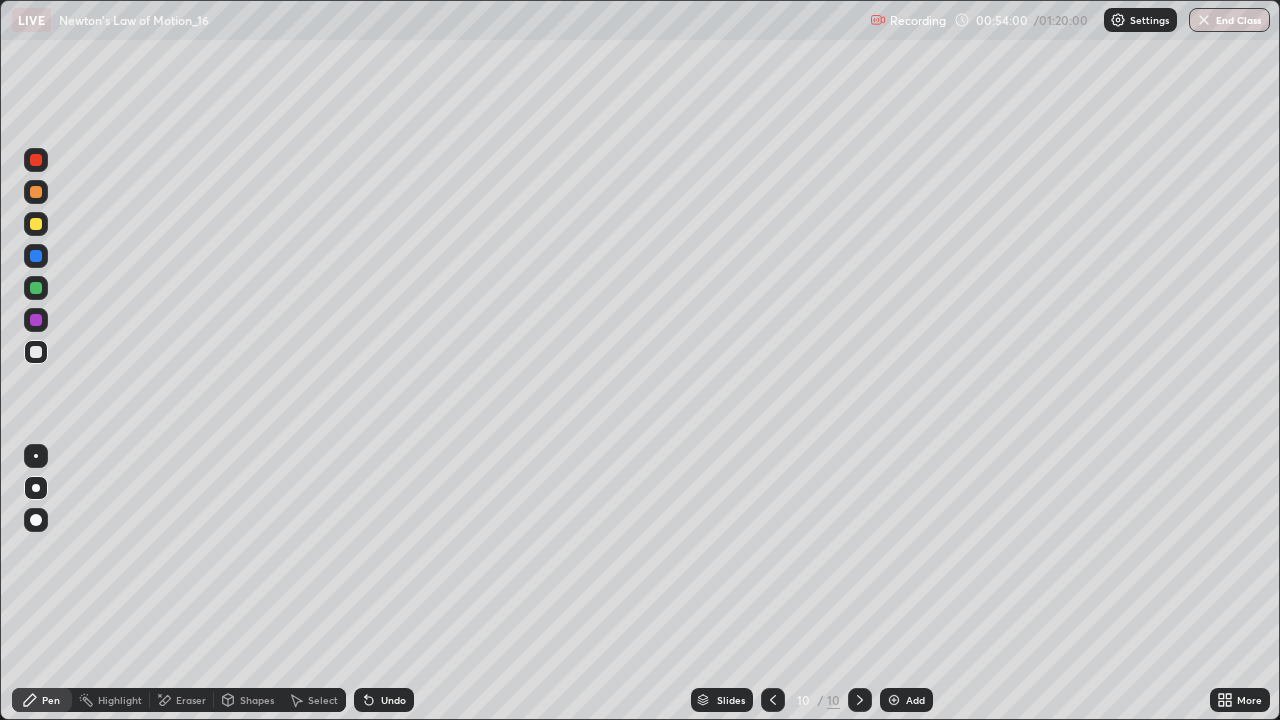 click 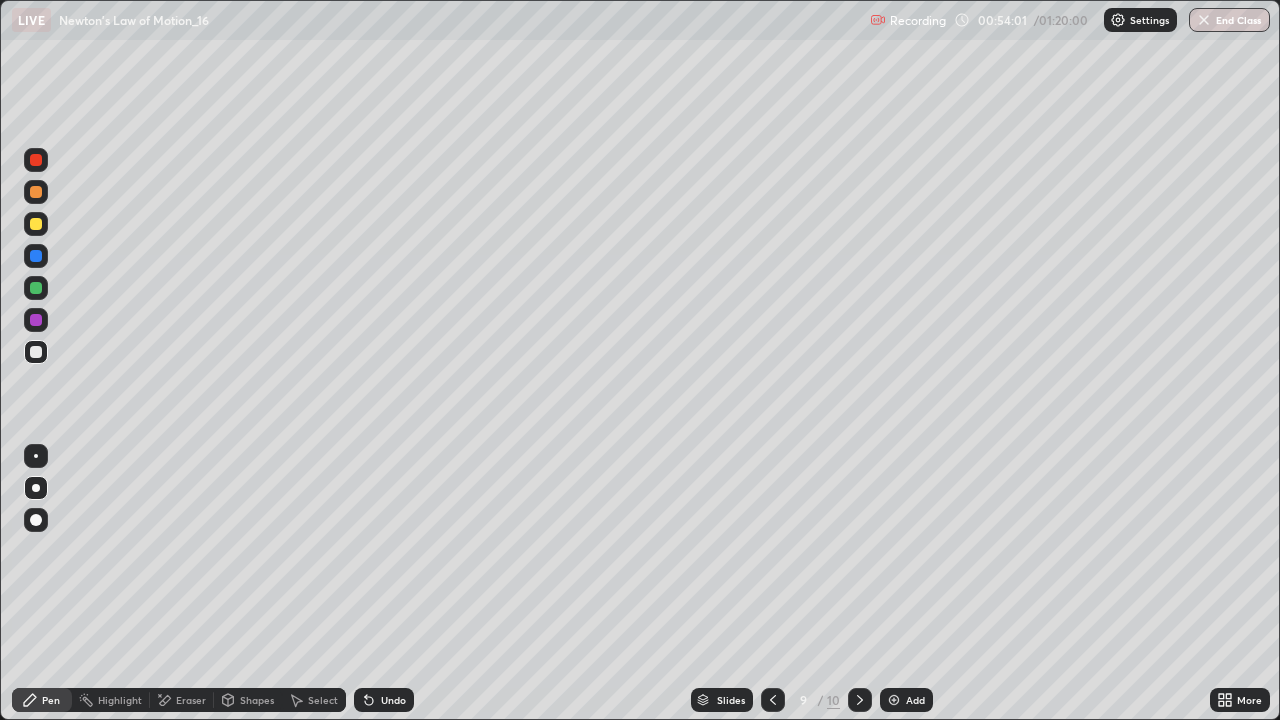 click 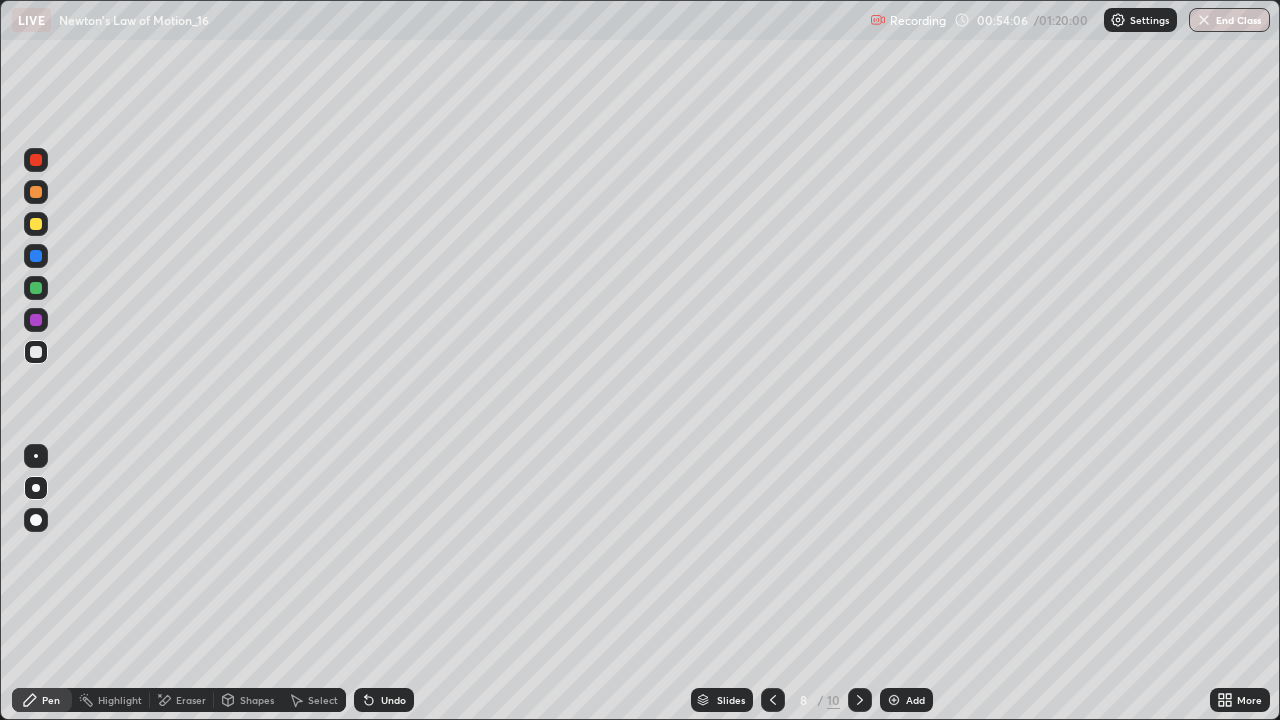 click 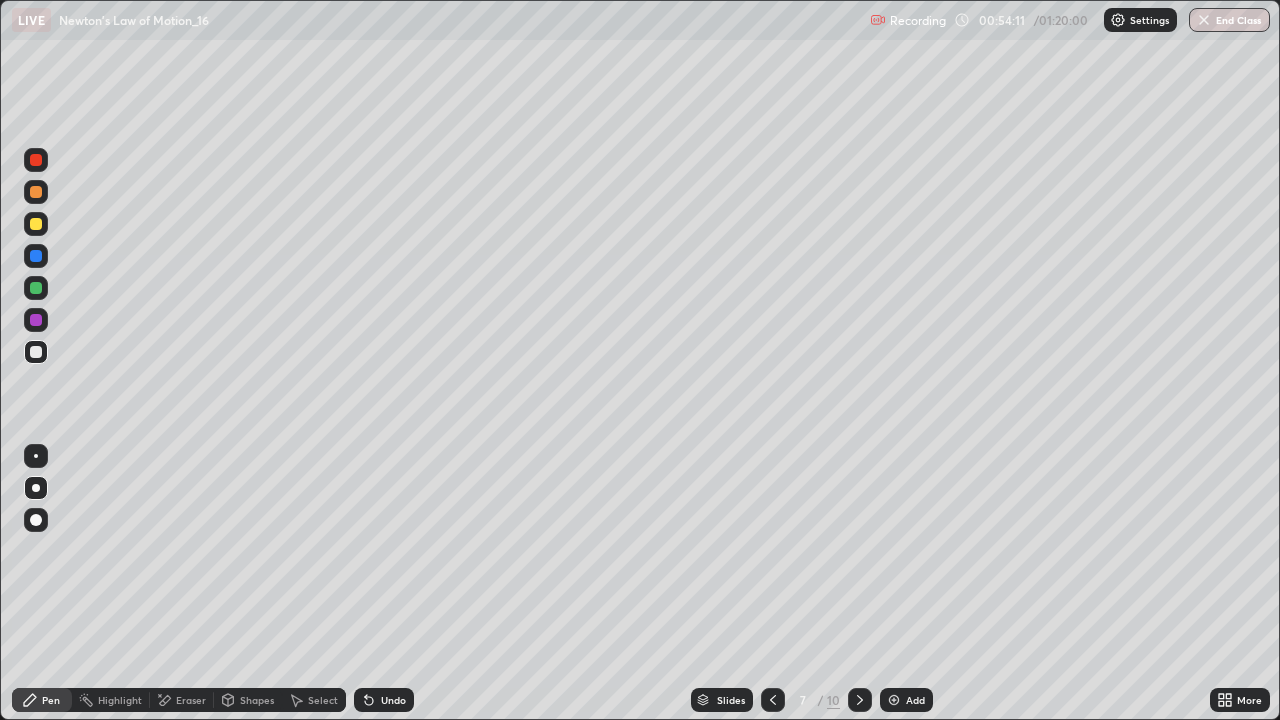 click 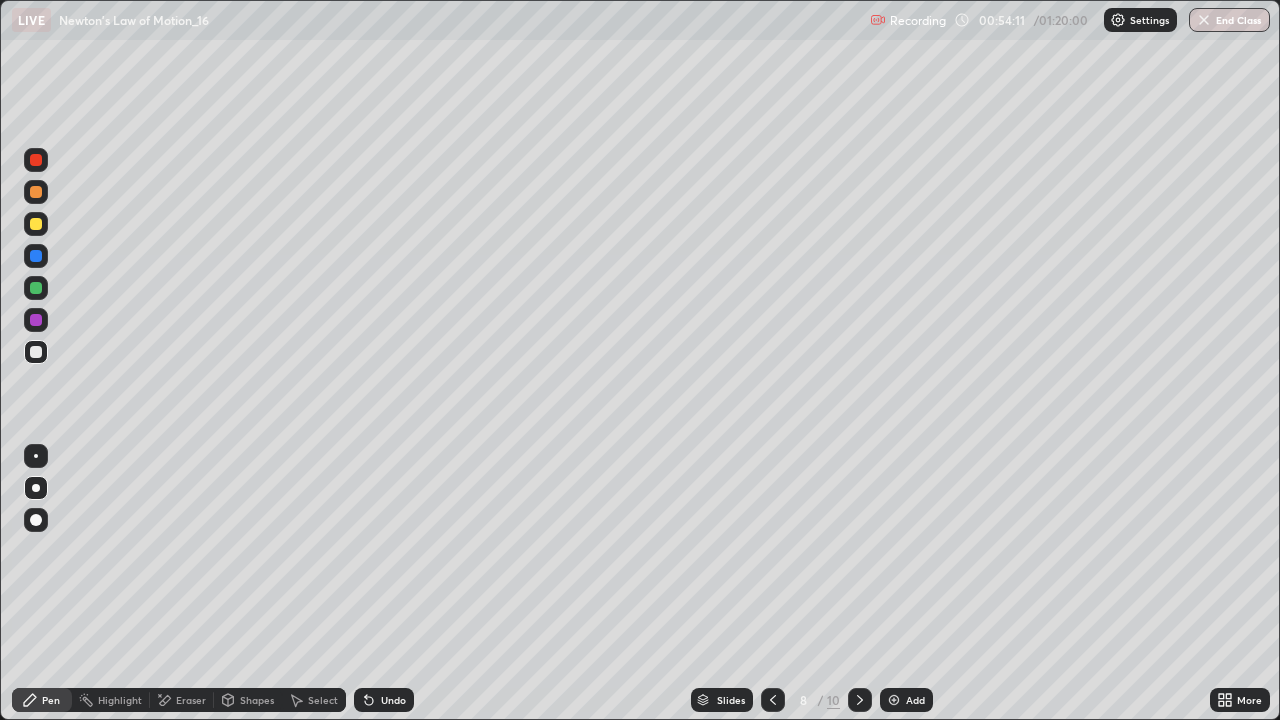 click 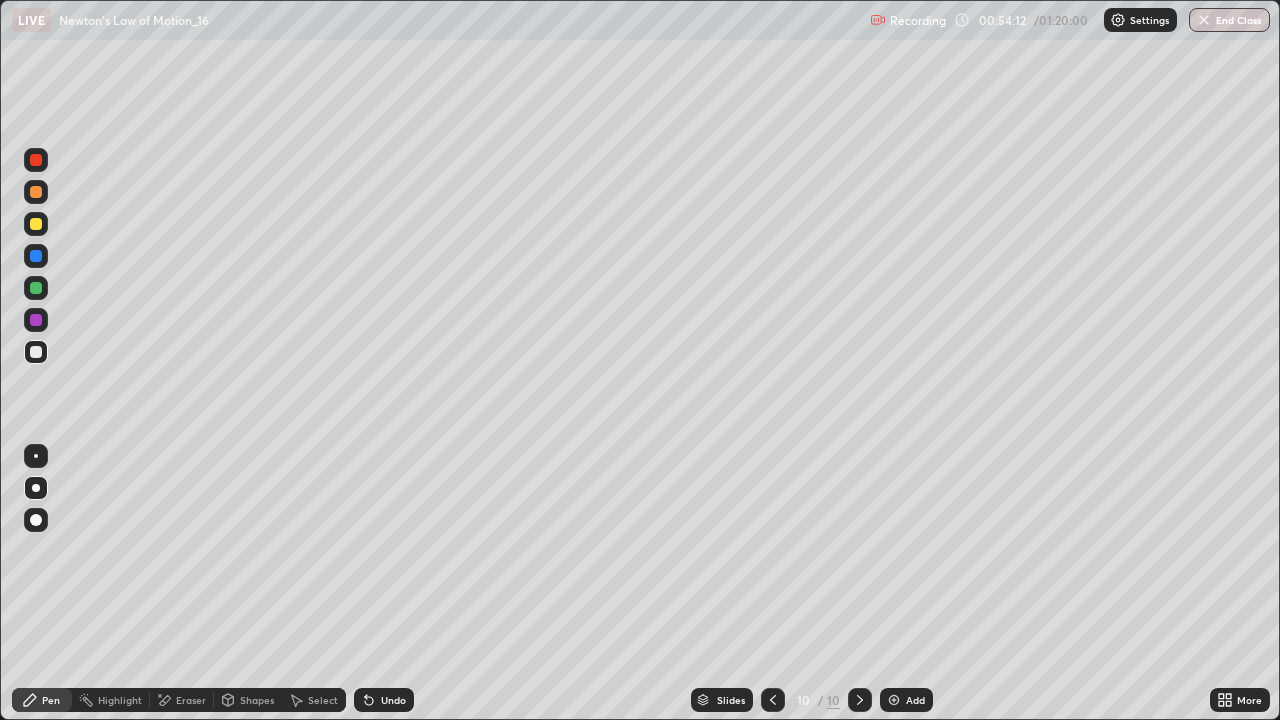click 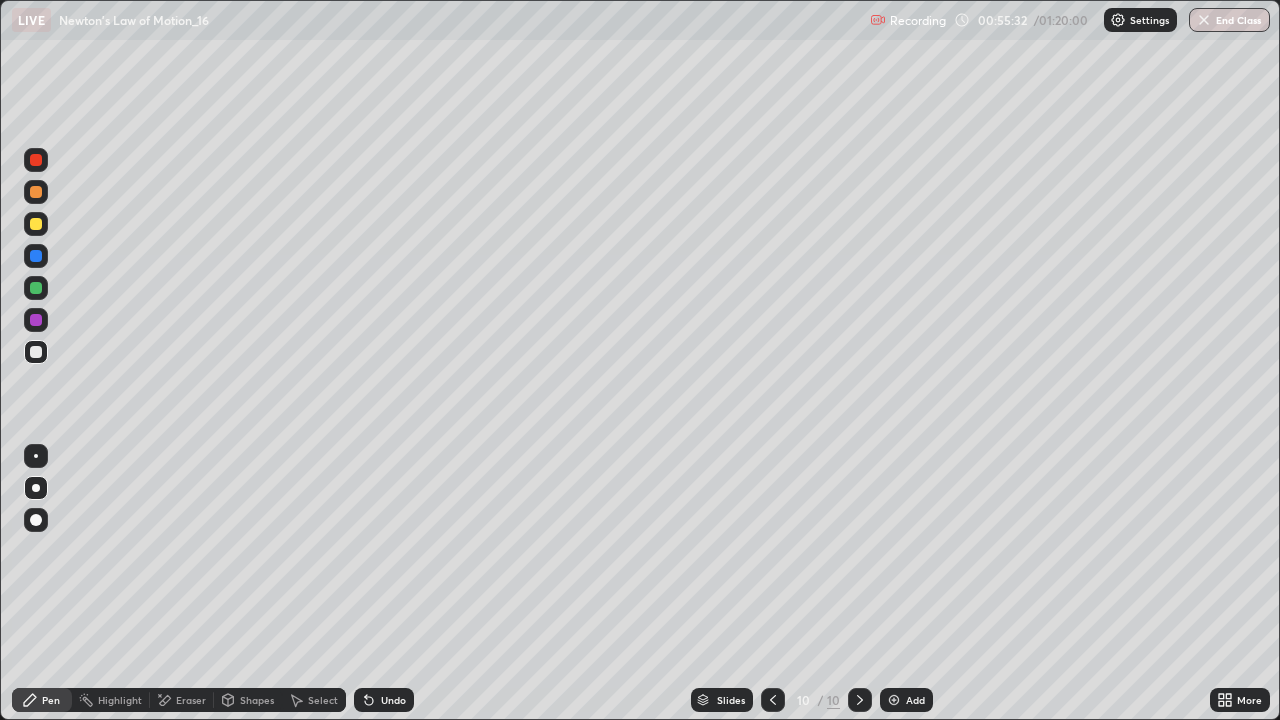 click on "Undo" at bounding box center (393, 700) 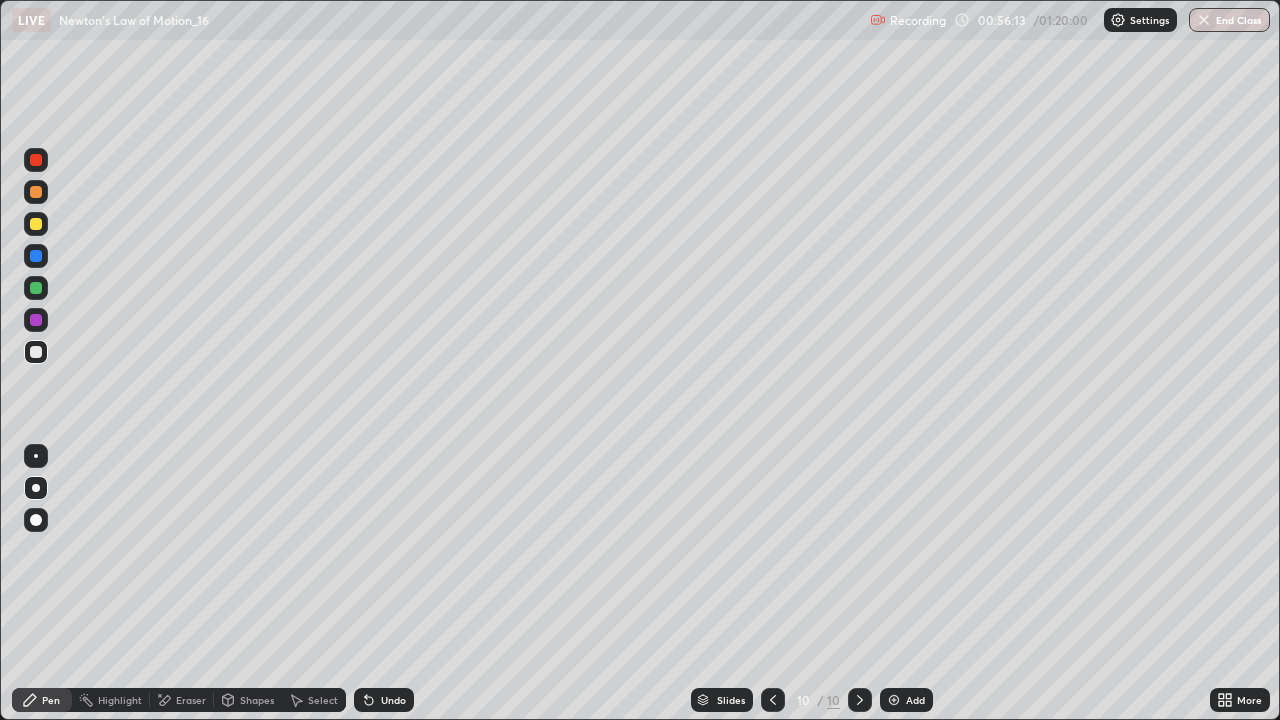 click on "Eraser" at bounding box center (191, 700) 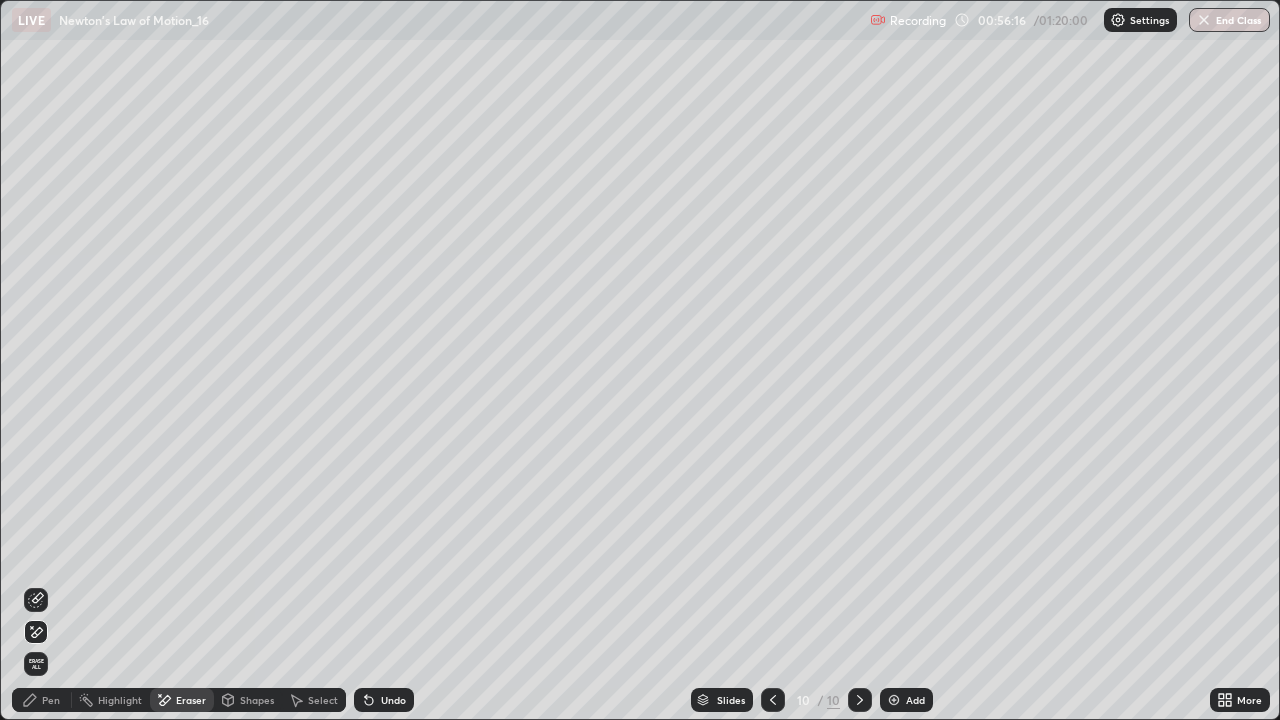 click on "Pen" at bounding box center (42, 700) 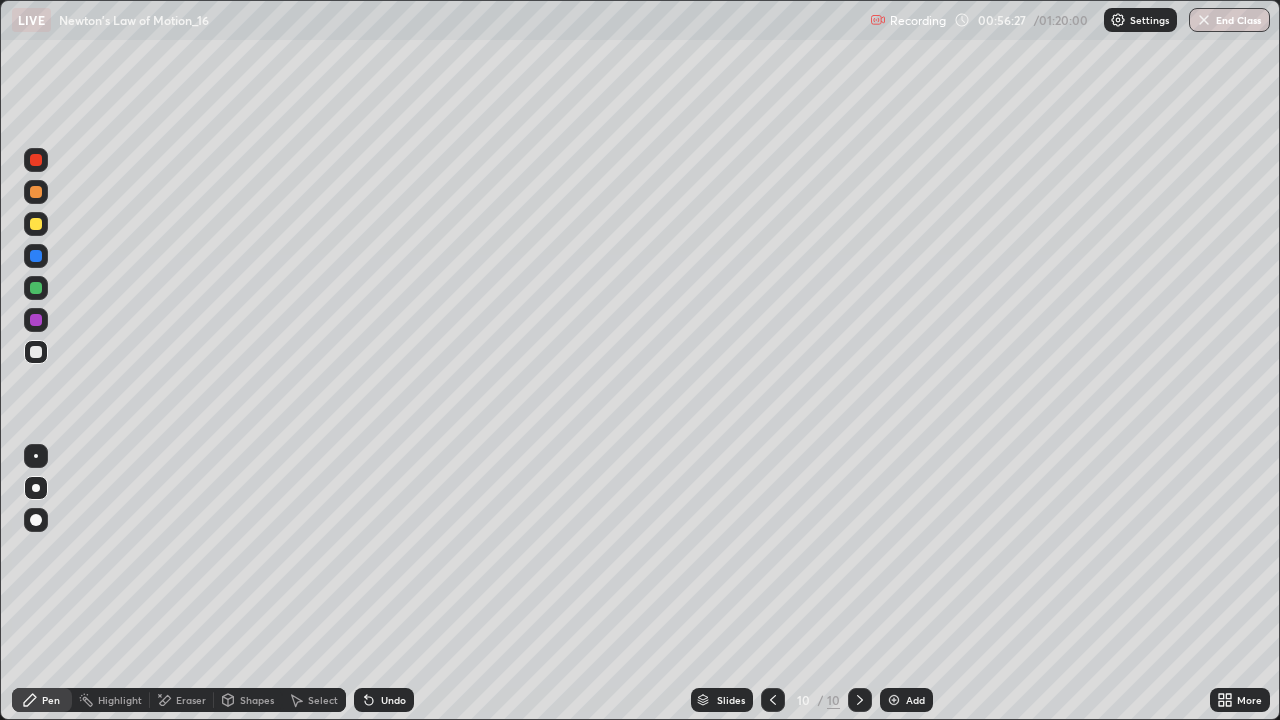 click on "Select" at bounding box center (323, 700) 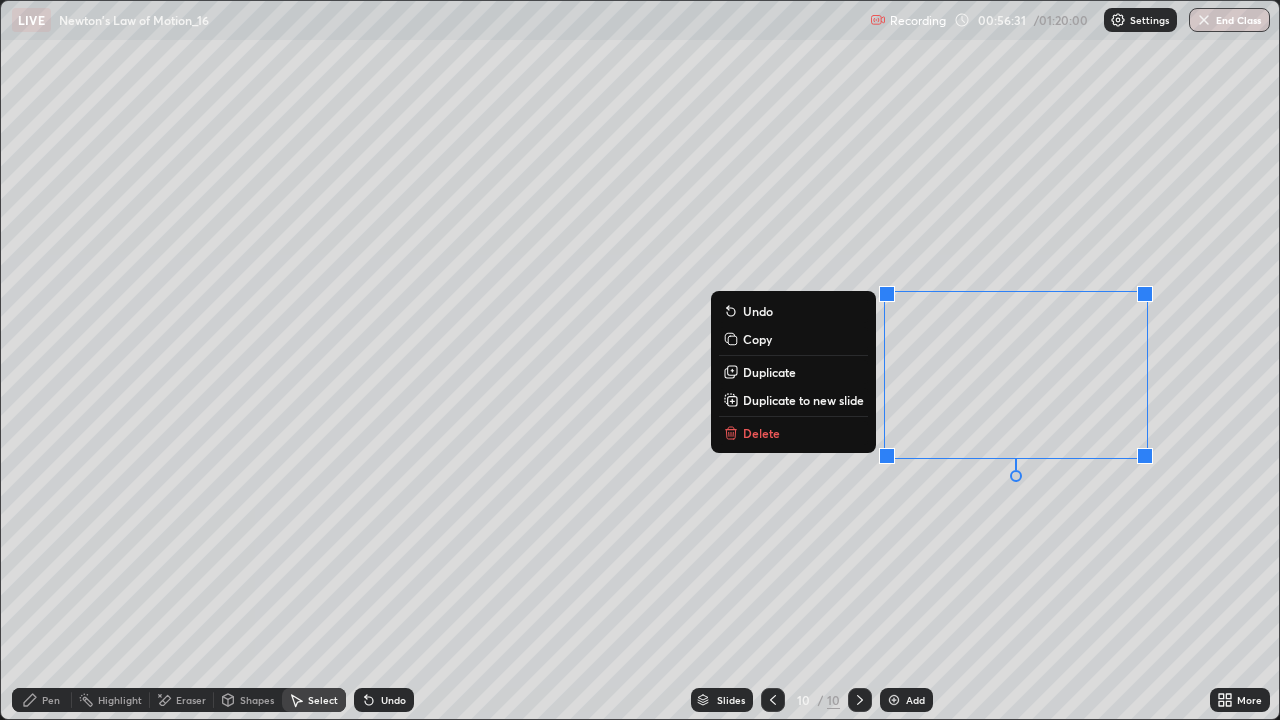 click on "Duplicate" at bounding box center [769, 372] 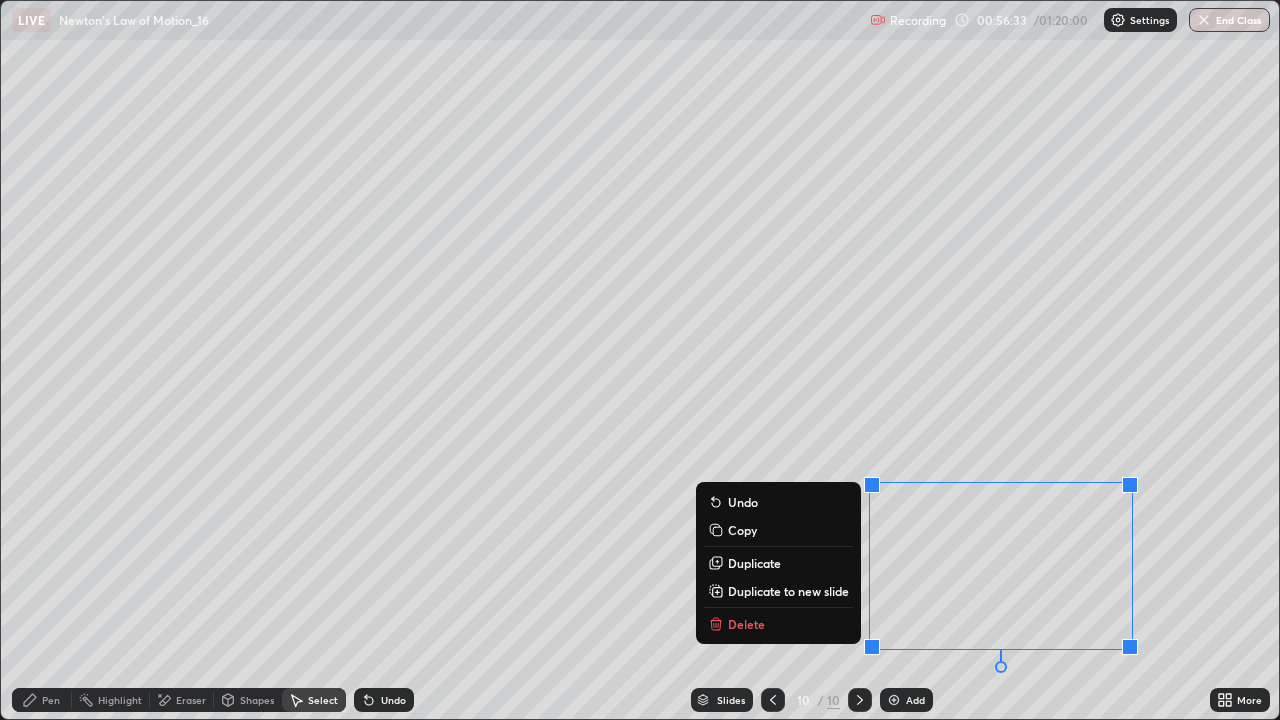click on "0 ° Undo Copy Duplicate Duplicate to new slide Delete" at bounding box center (640, 360) 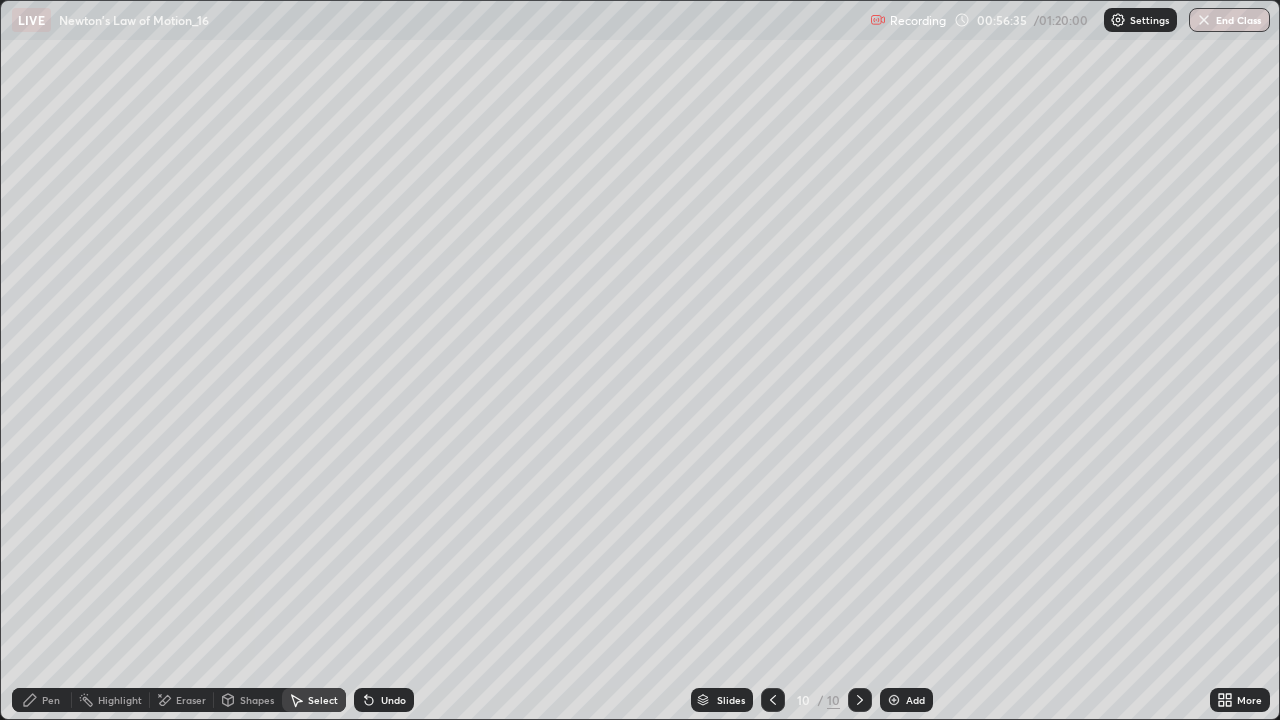 click on "Pen" at bounding box center (51, 700) 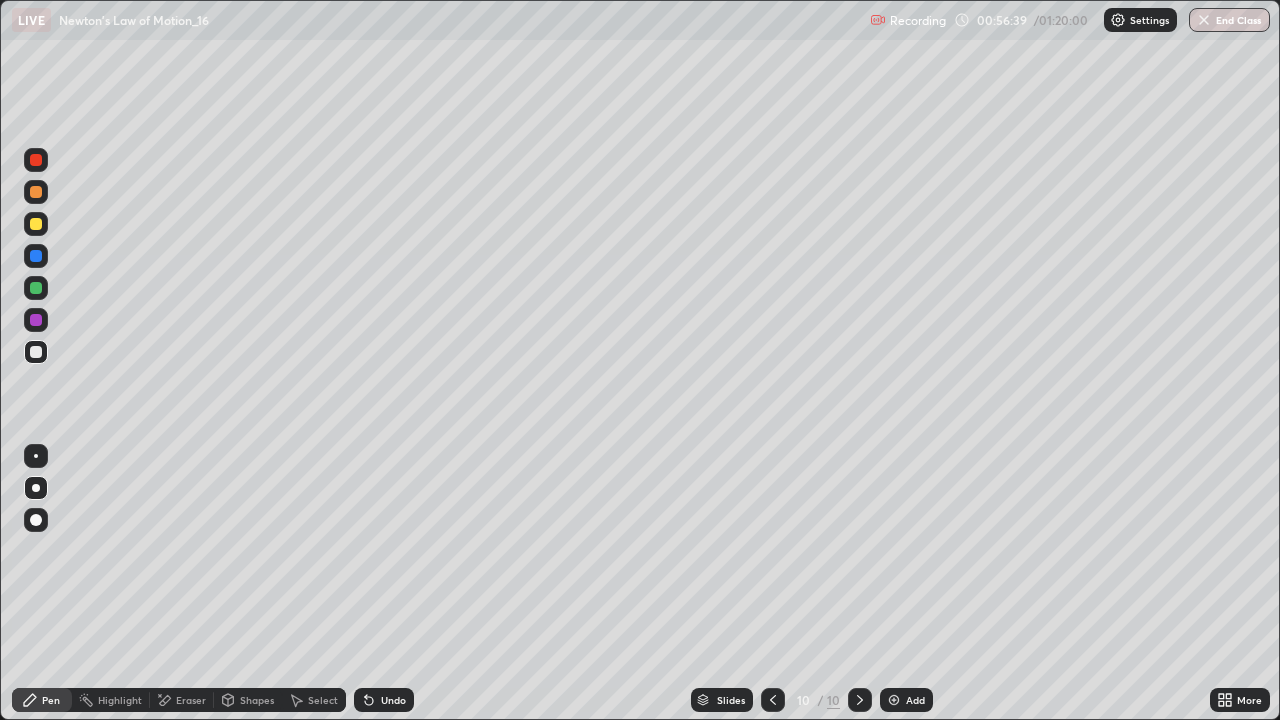 click on "Eraser" at bounding box center [182, 700] 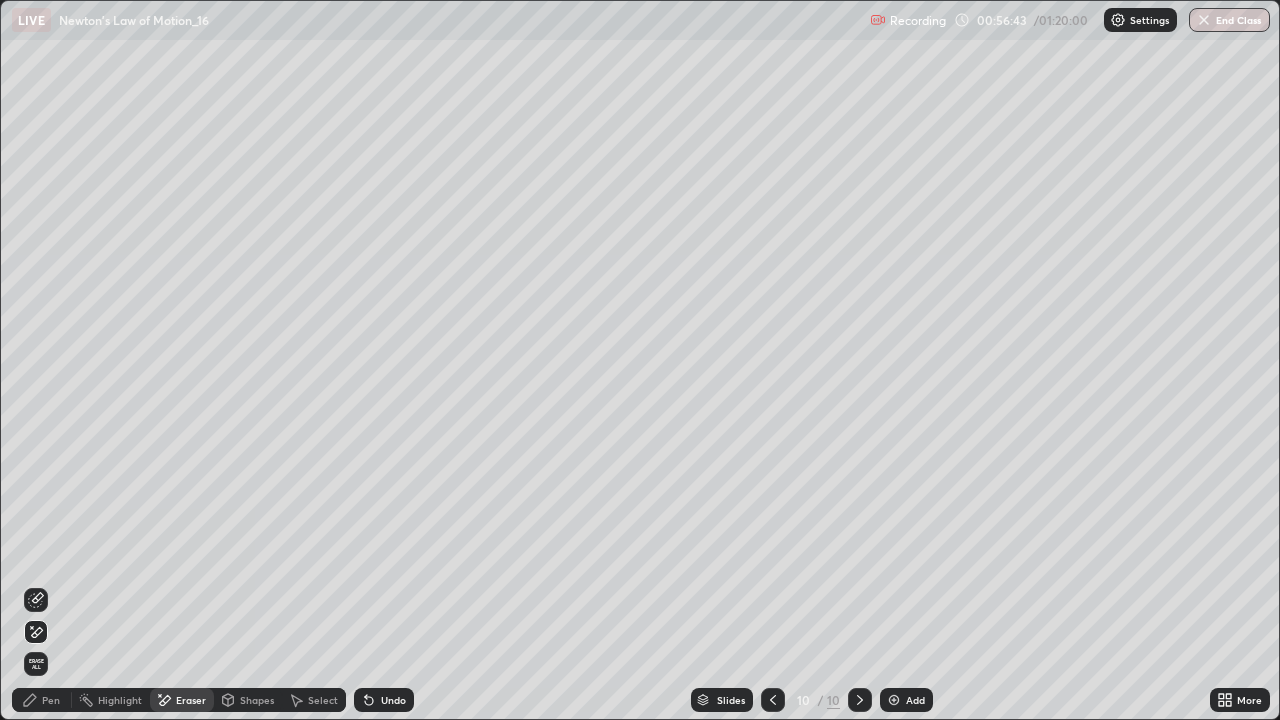 click on "Pen" at bounding box center (51, 700) 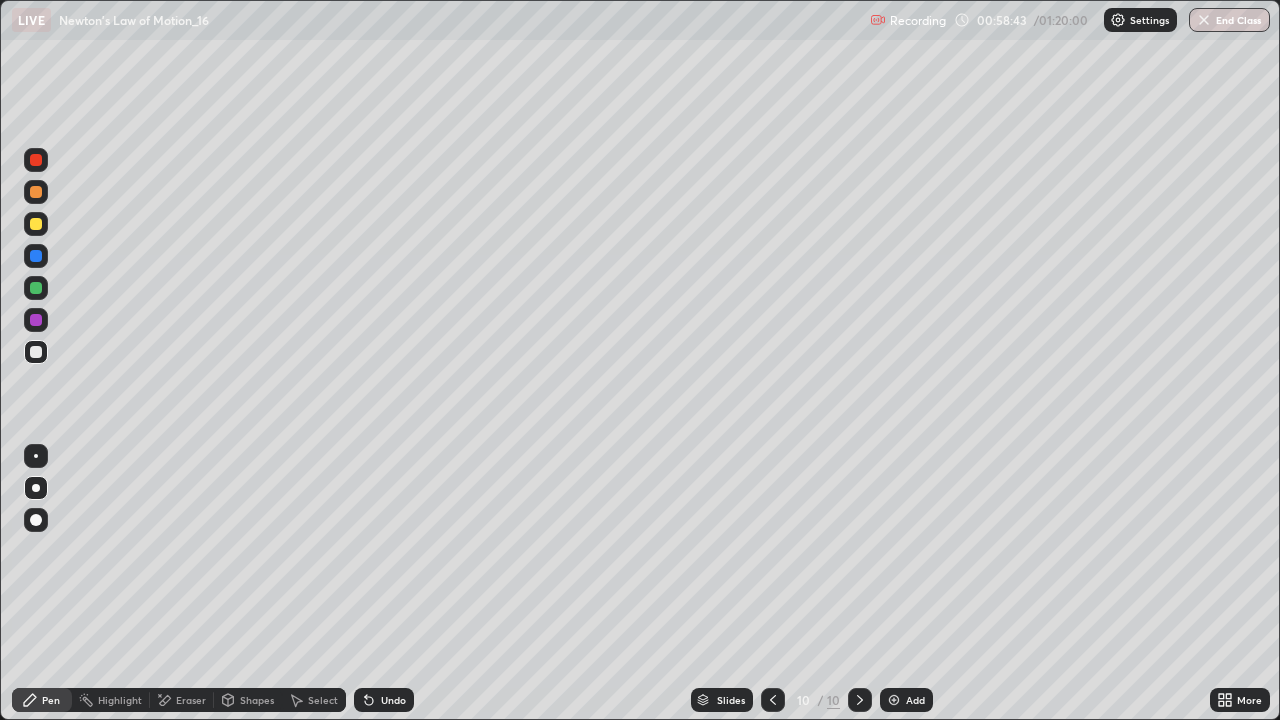 click on "Select" at bounding box center [323, 700] 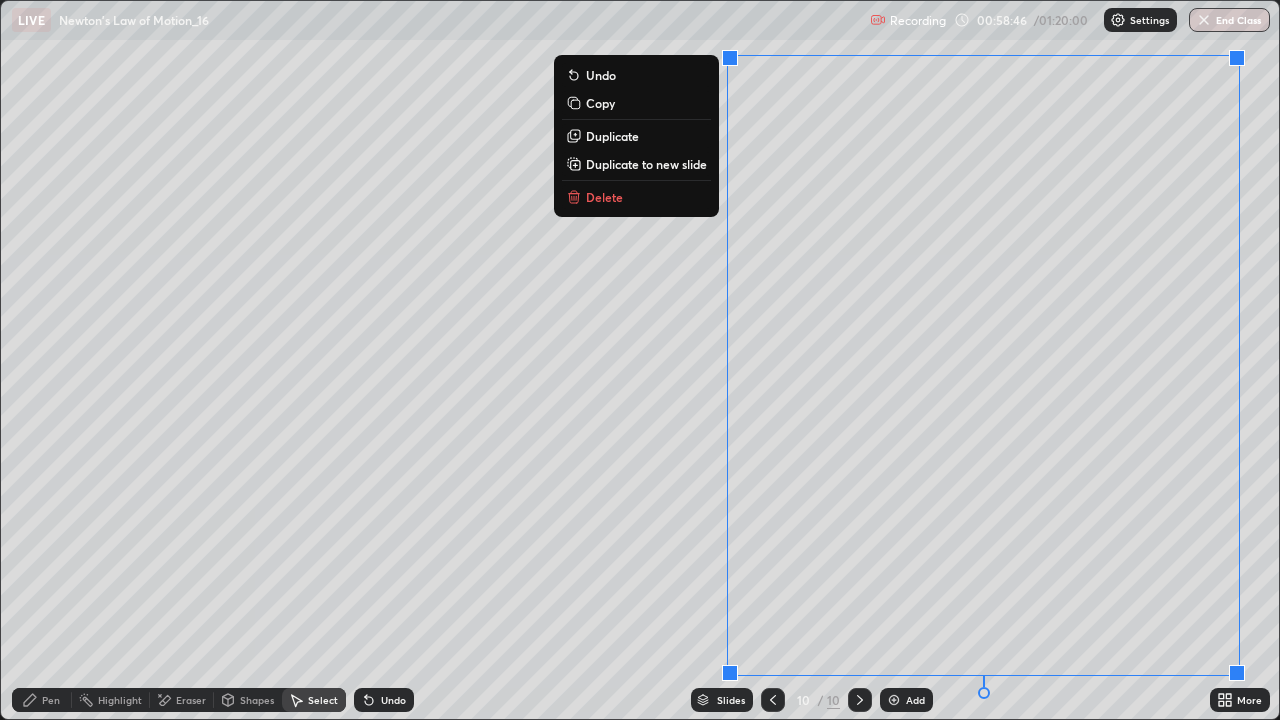 click on "Duplicate to new slide" at bounding box center [646, 164] 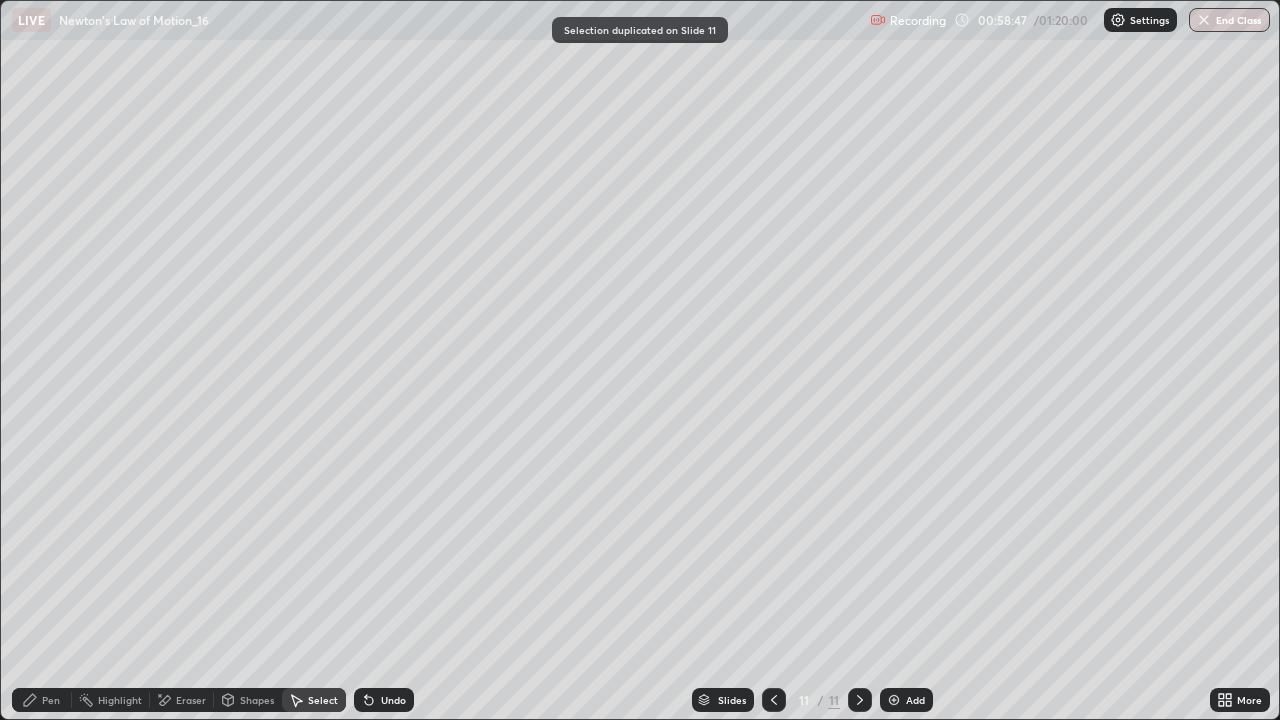 click on "Pen" at bounding box center (51, 700) 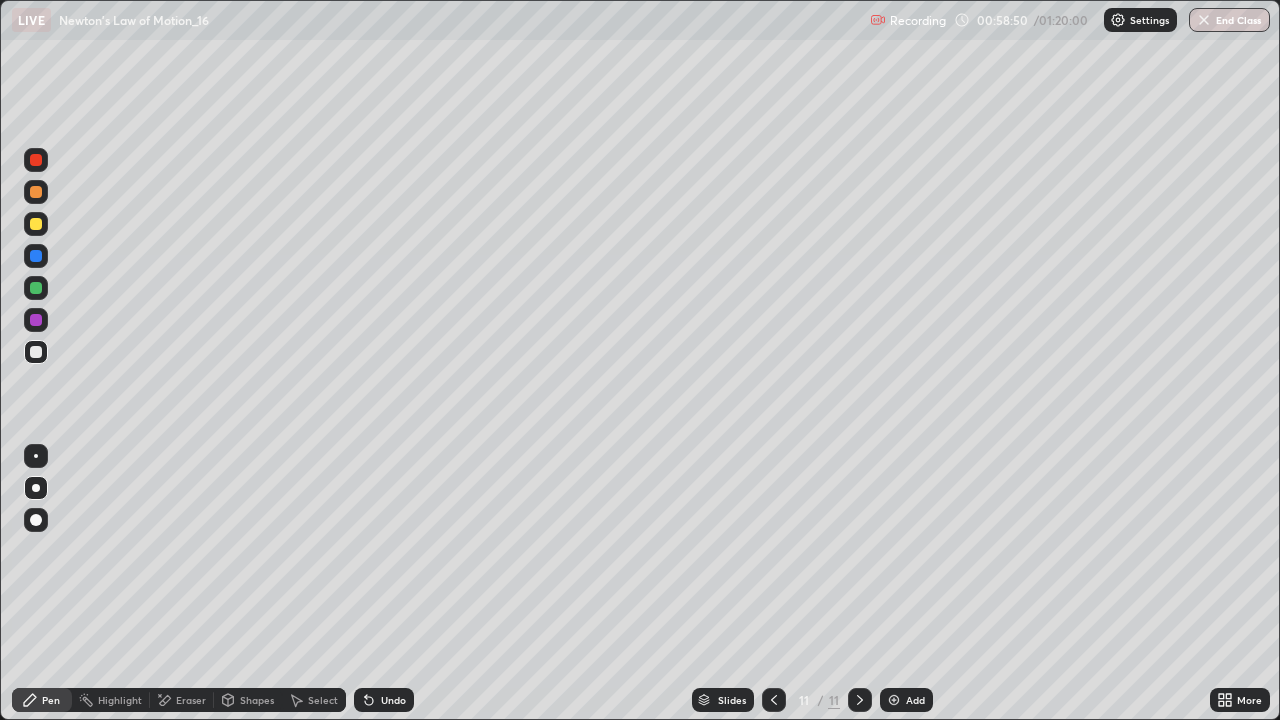 click on "Undo" at bounding box center [393, 700] 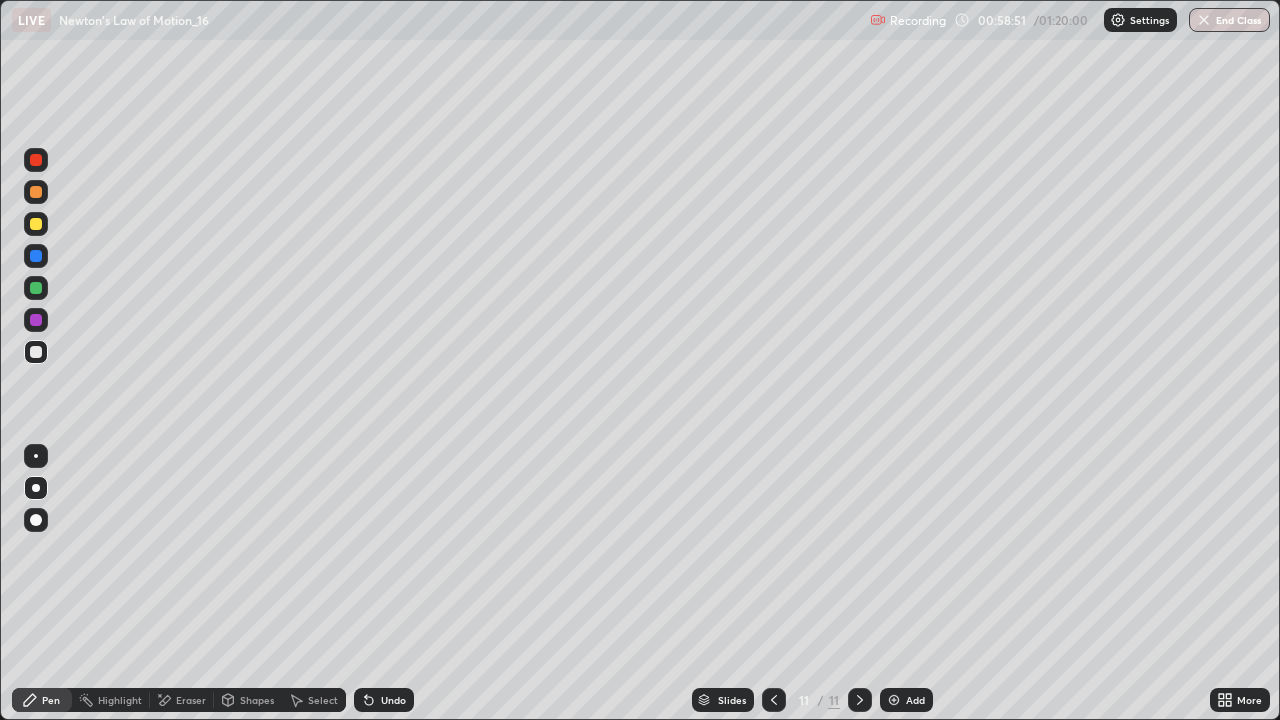 click at bounding box center [36, 224] 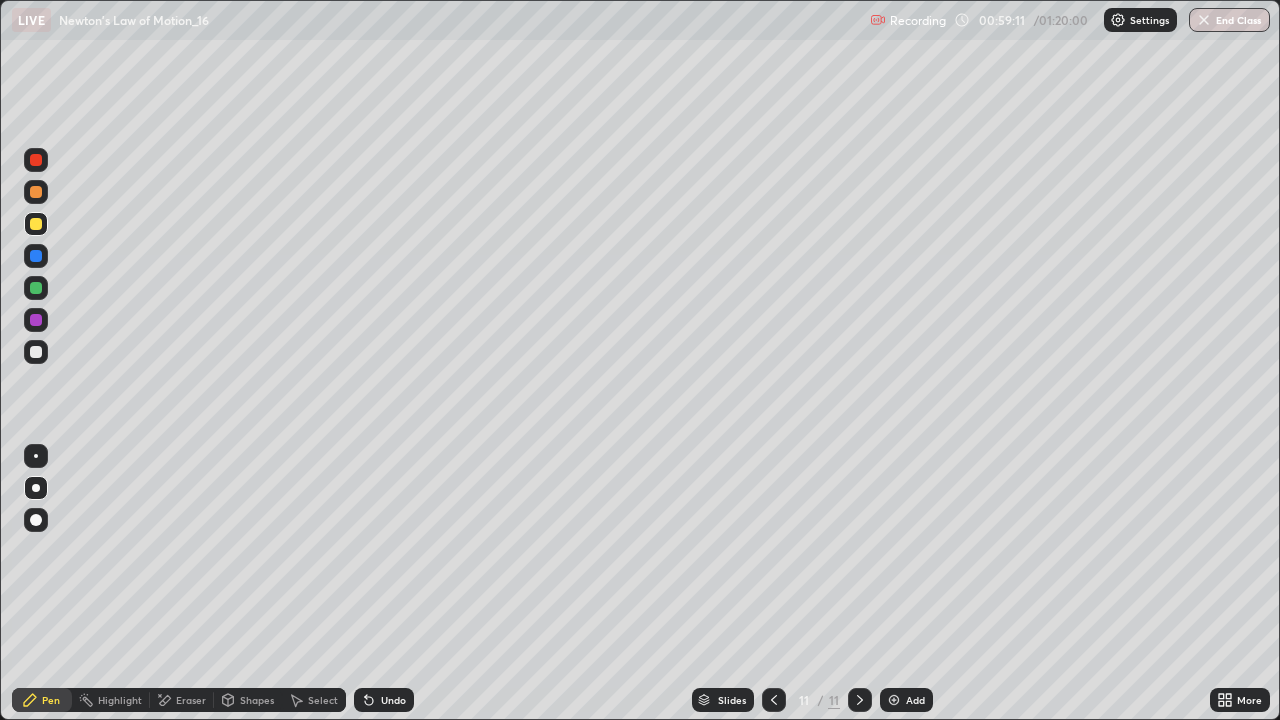 click at bounding box center (36, 288) 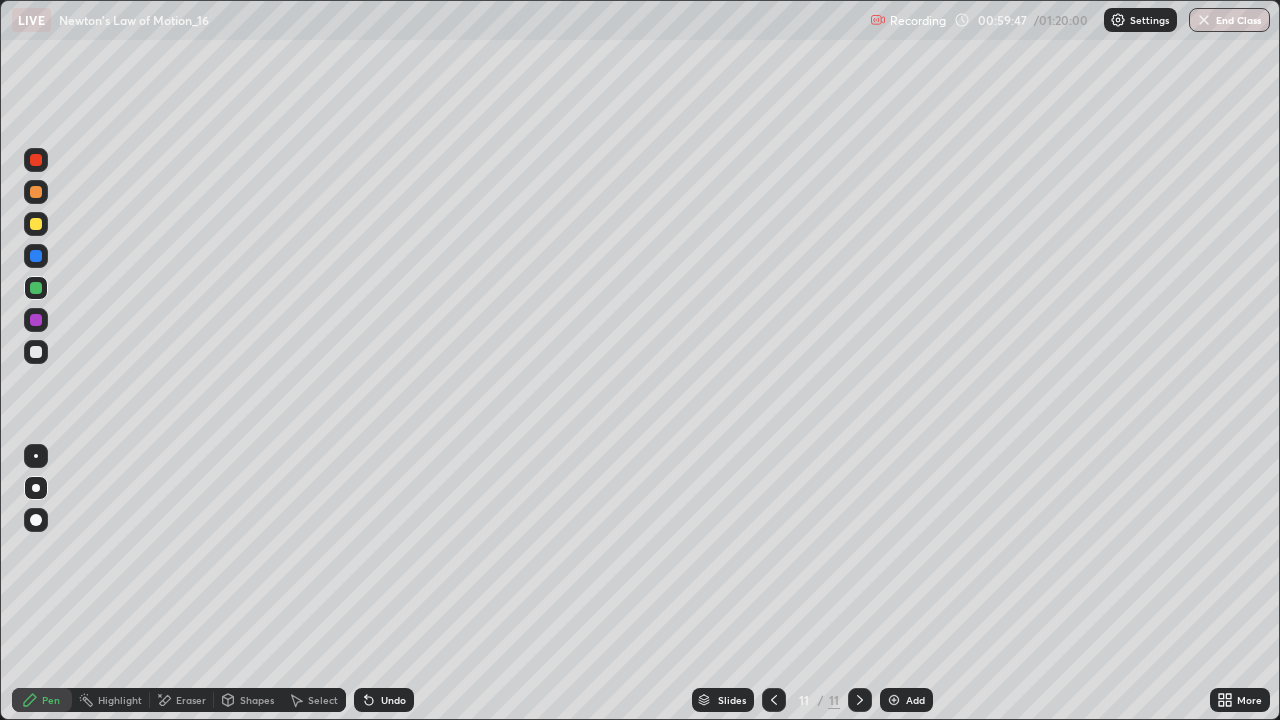 click on "Eraser" at bounding box center (191, 700) 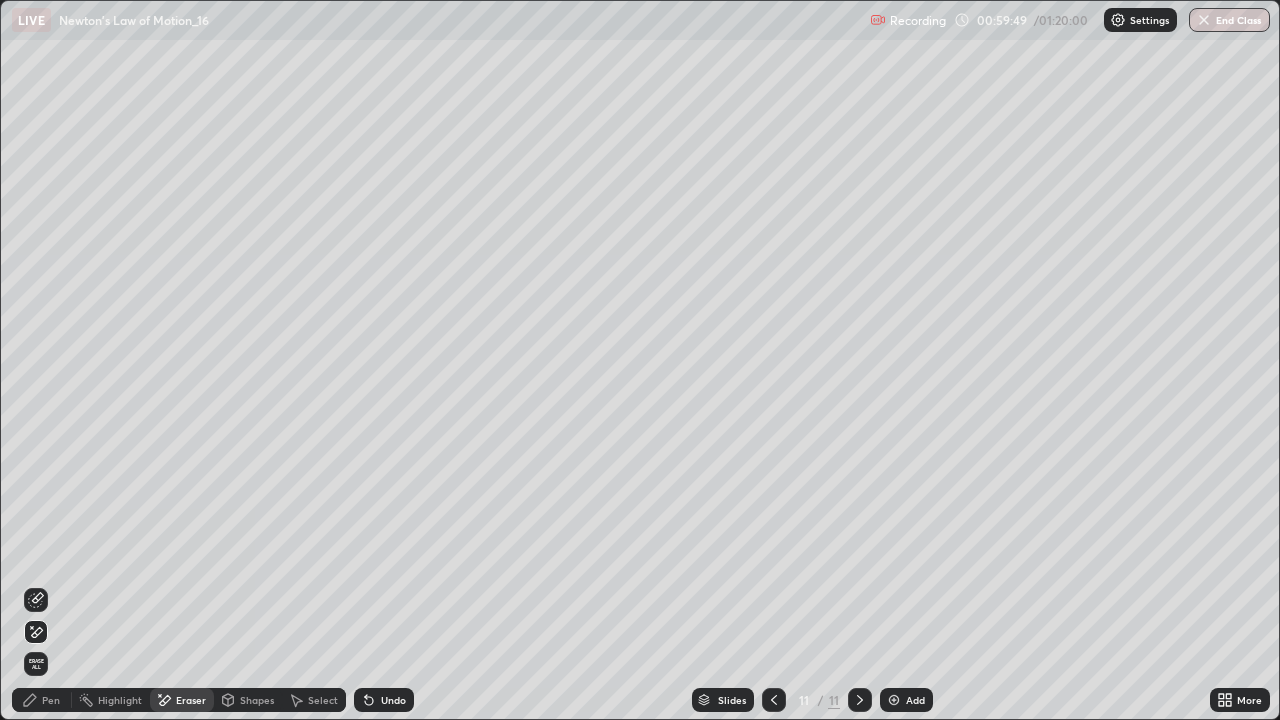 click on "Pen" at bounding box center [42, 700] 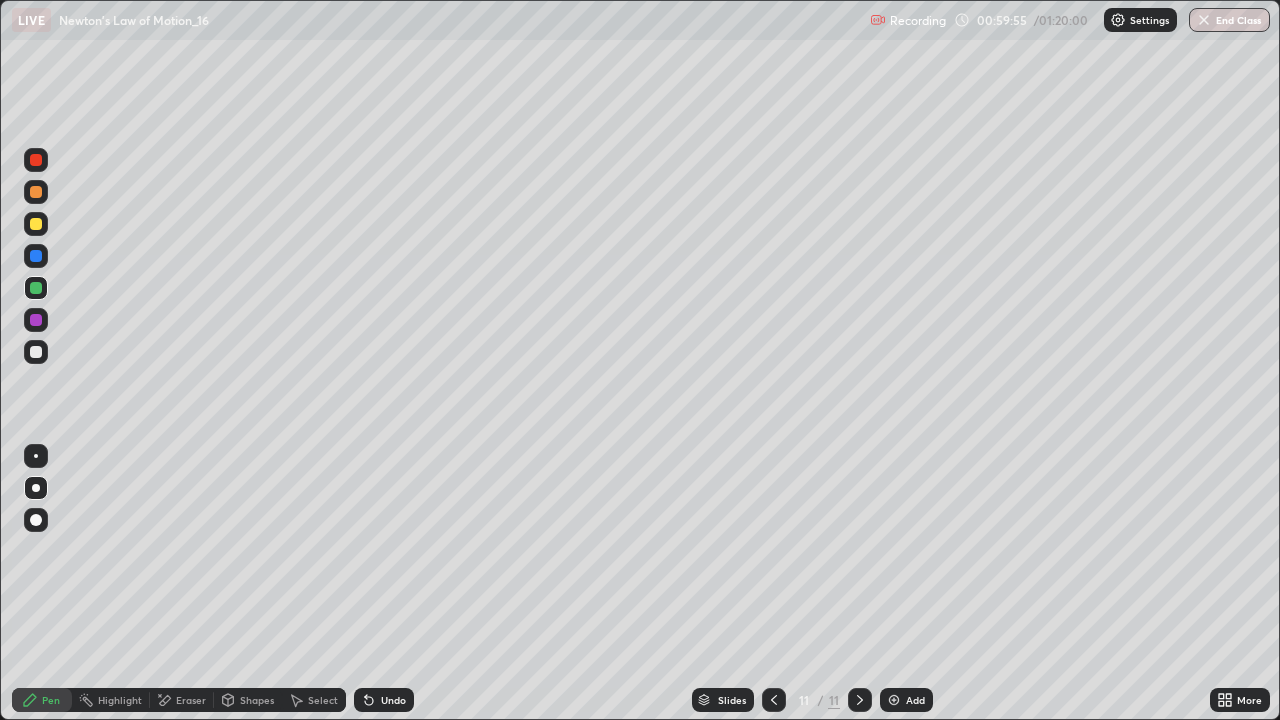 click on "Setting up your live class" at bounding box center [640, 360] 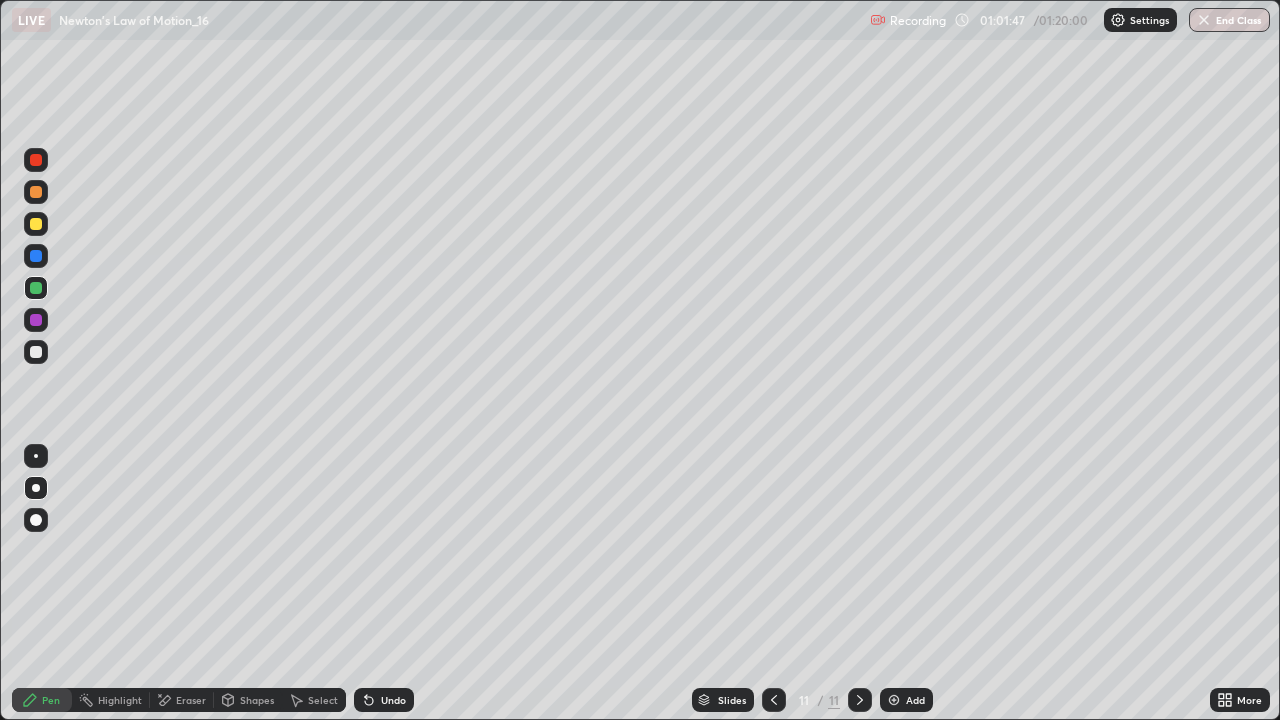 click on "Select" at bounding box center (323, 700) 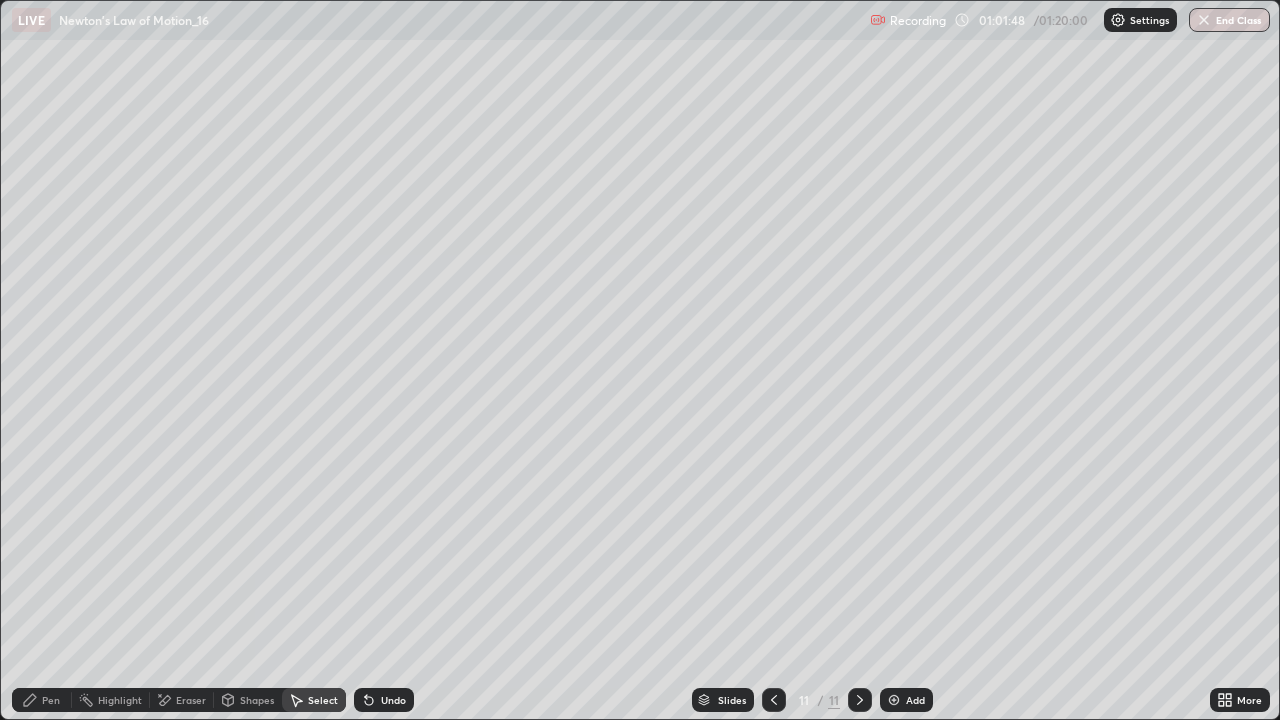 click on "Pen" at bounding box center [51, 700] 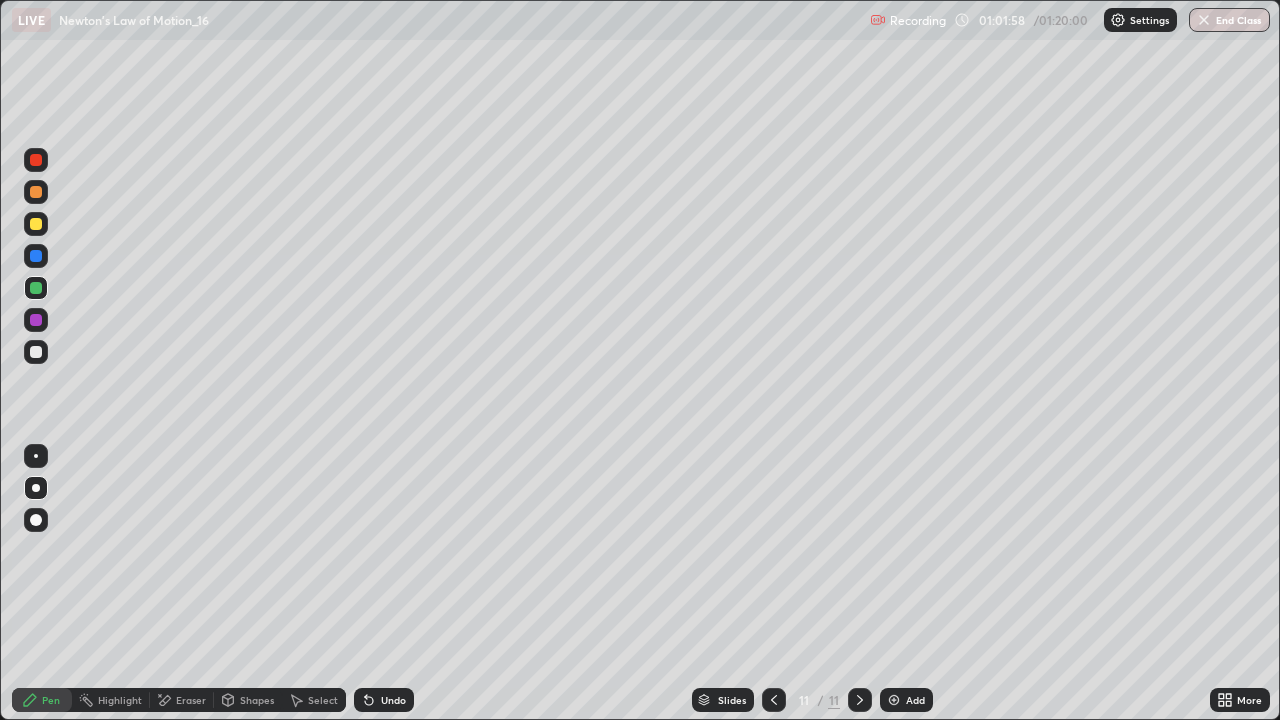 click on "Select" at bounding box center [323, 700] 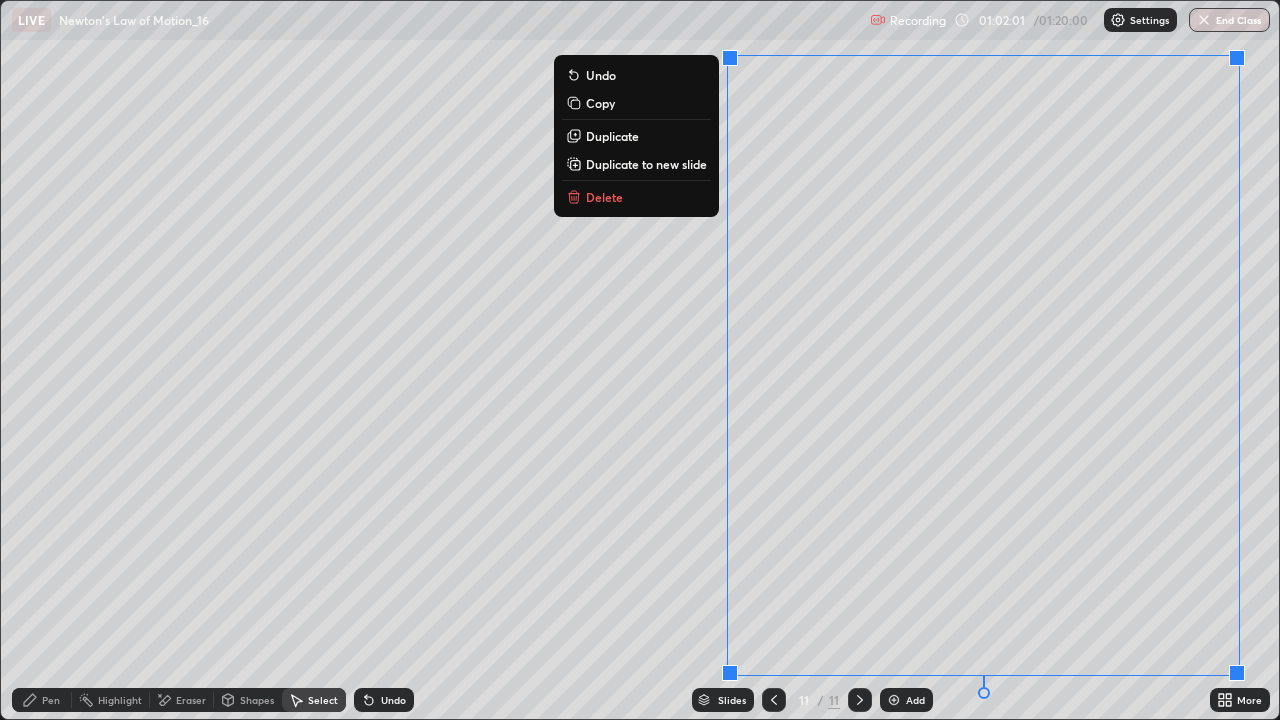 click on "Delete" at bounding box center (636, 197) 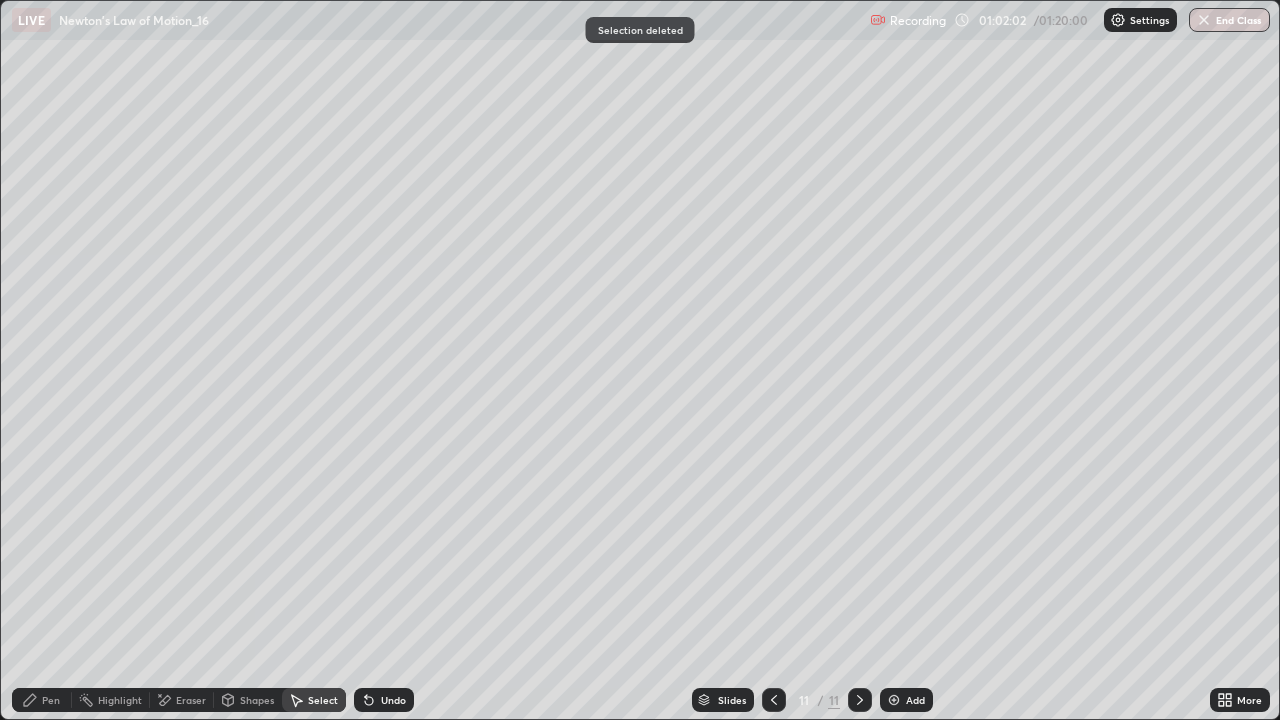 click on "Pen" at bounding box center [42, 700] 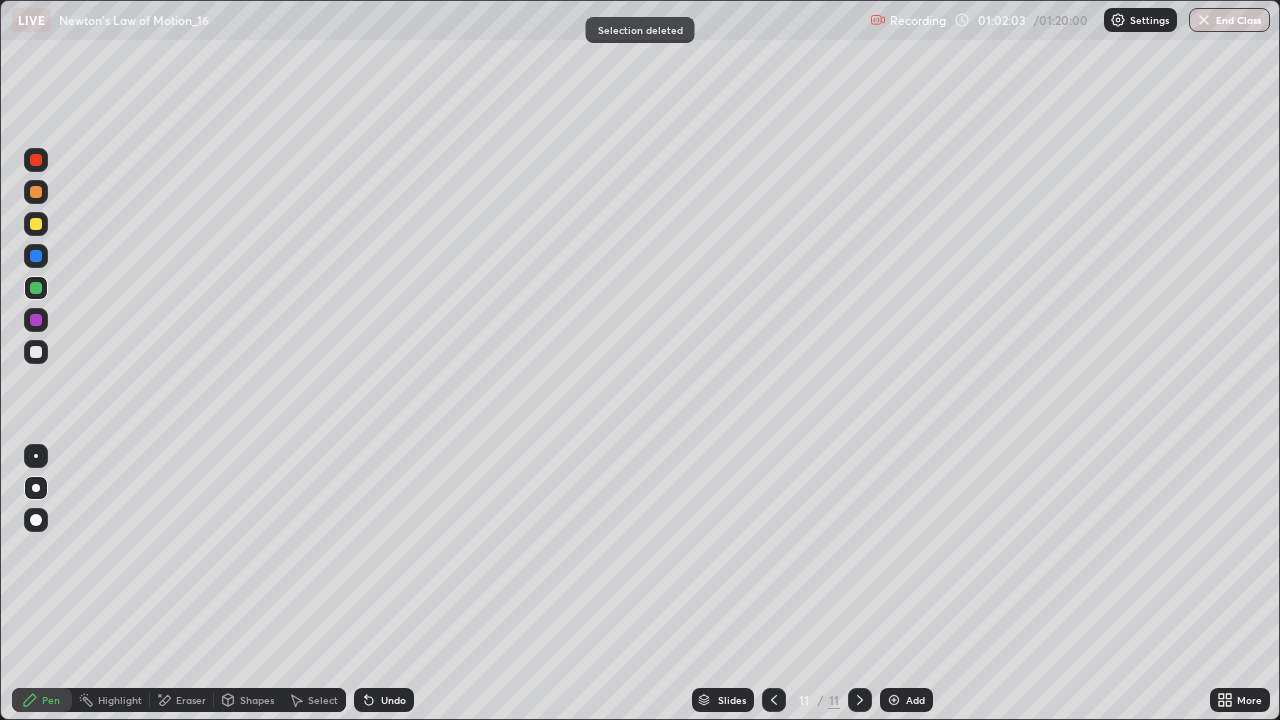 click at bounding box center [36, 224] 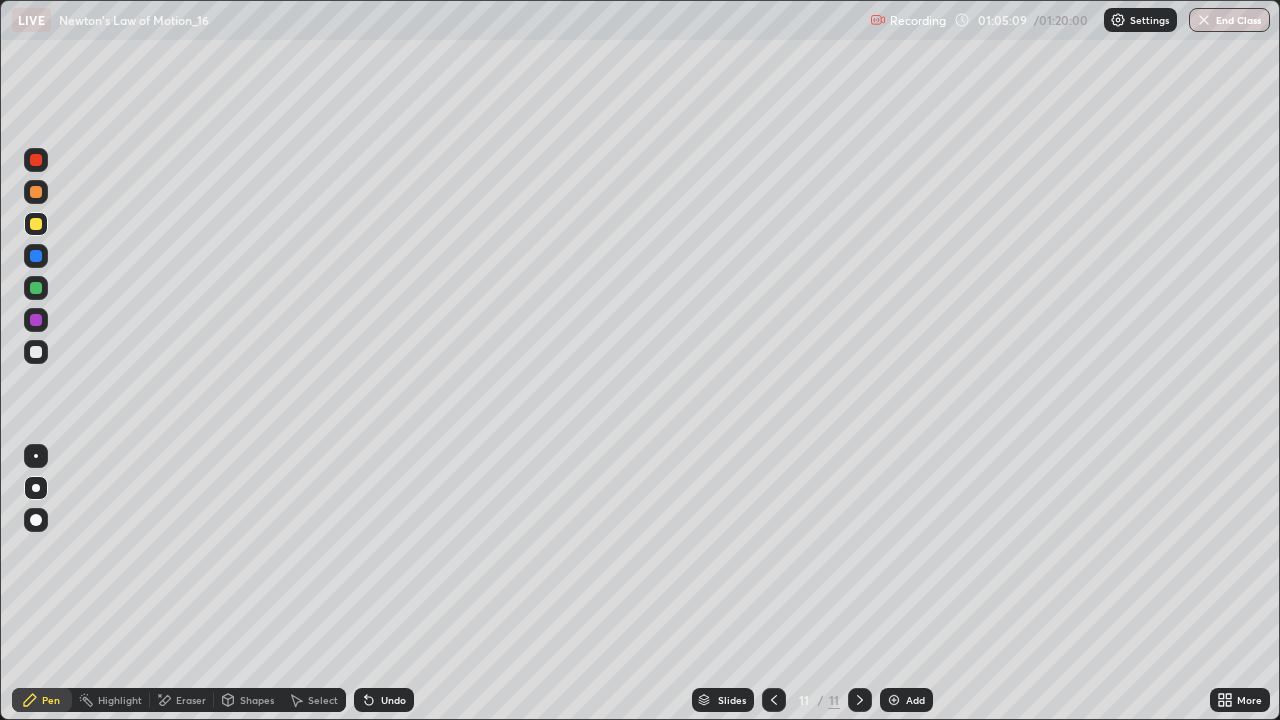 click 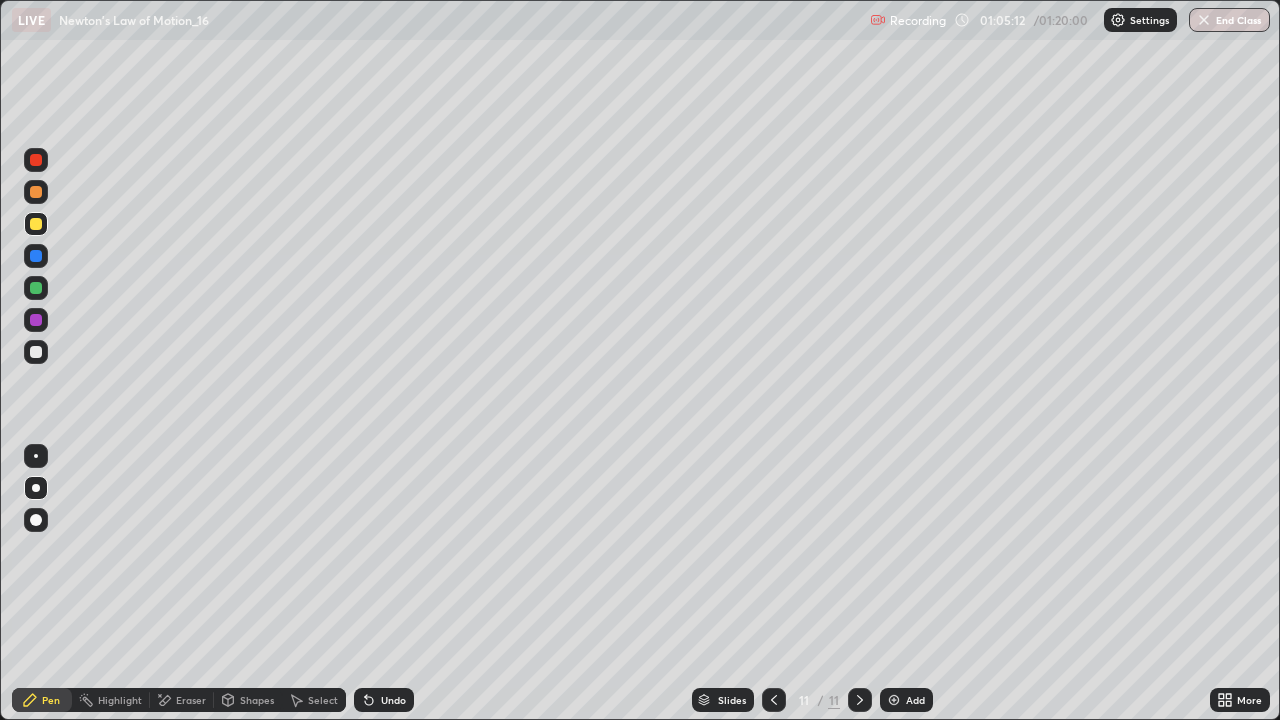 click 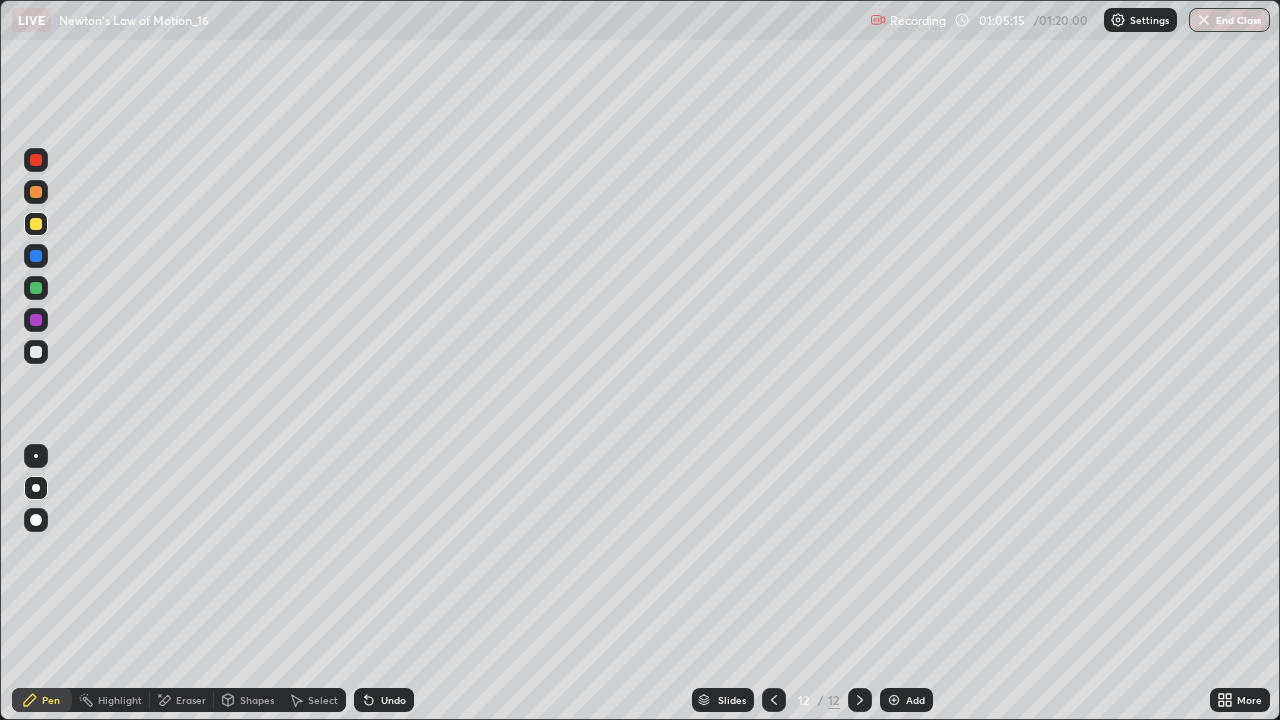 click on "Undo" at bounding box center [393, 700] 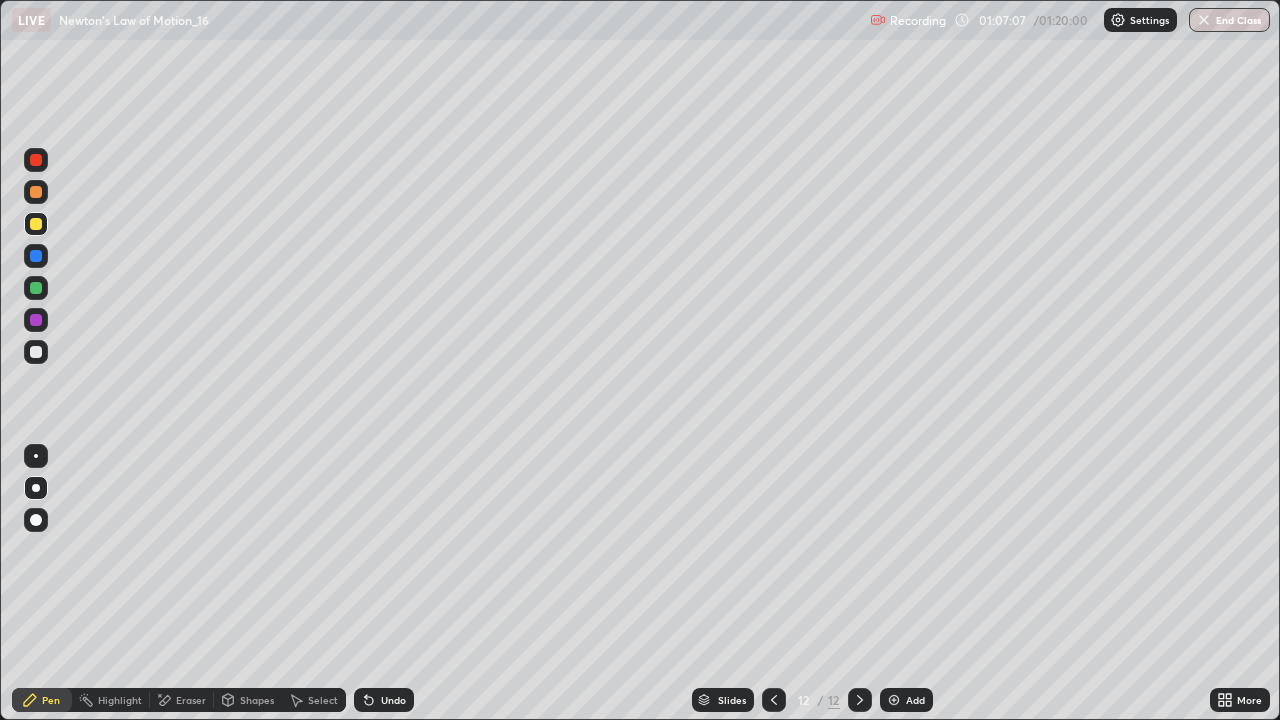click at bounding box center [36, 288] 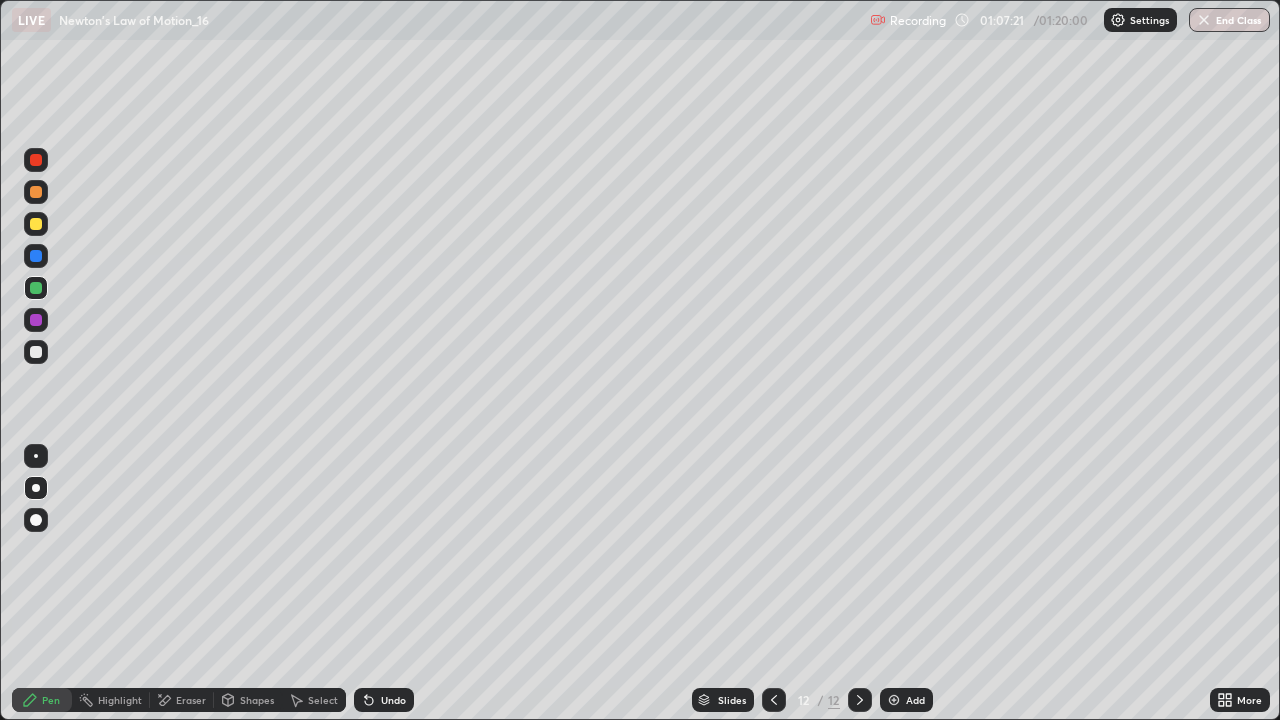 click on "Undo" at bounding box center [393, 700] 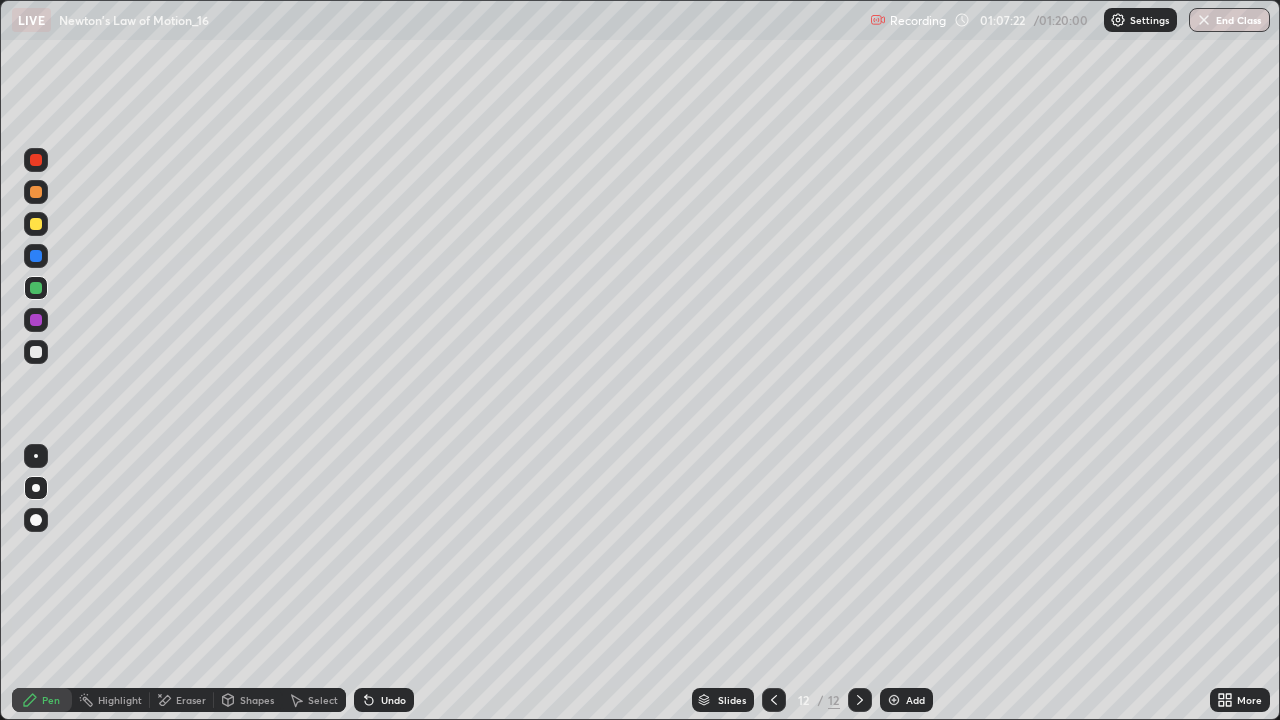click 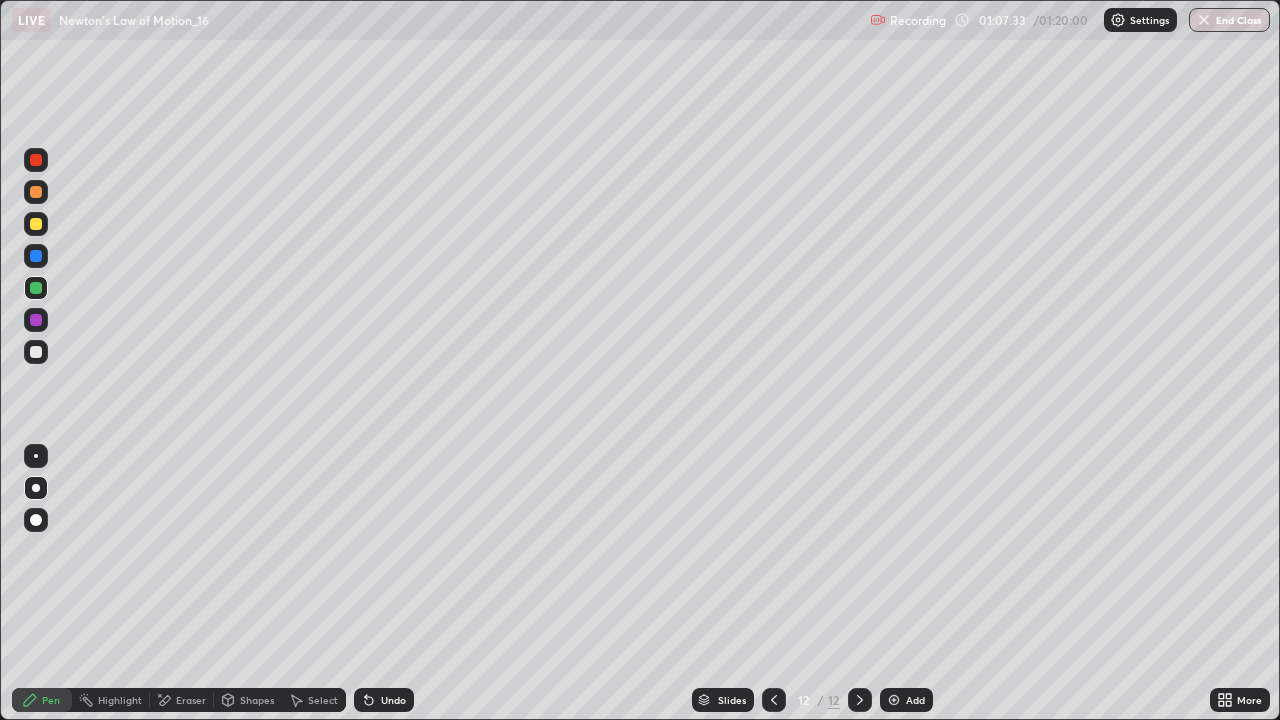 click on "Undo" at bounding box center [393, 700] 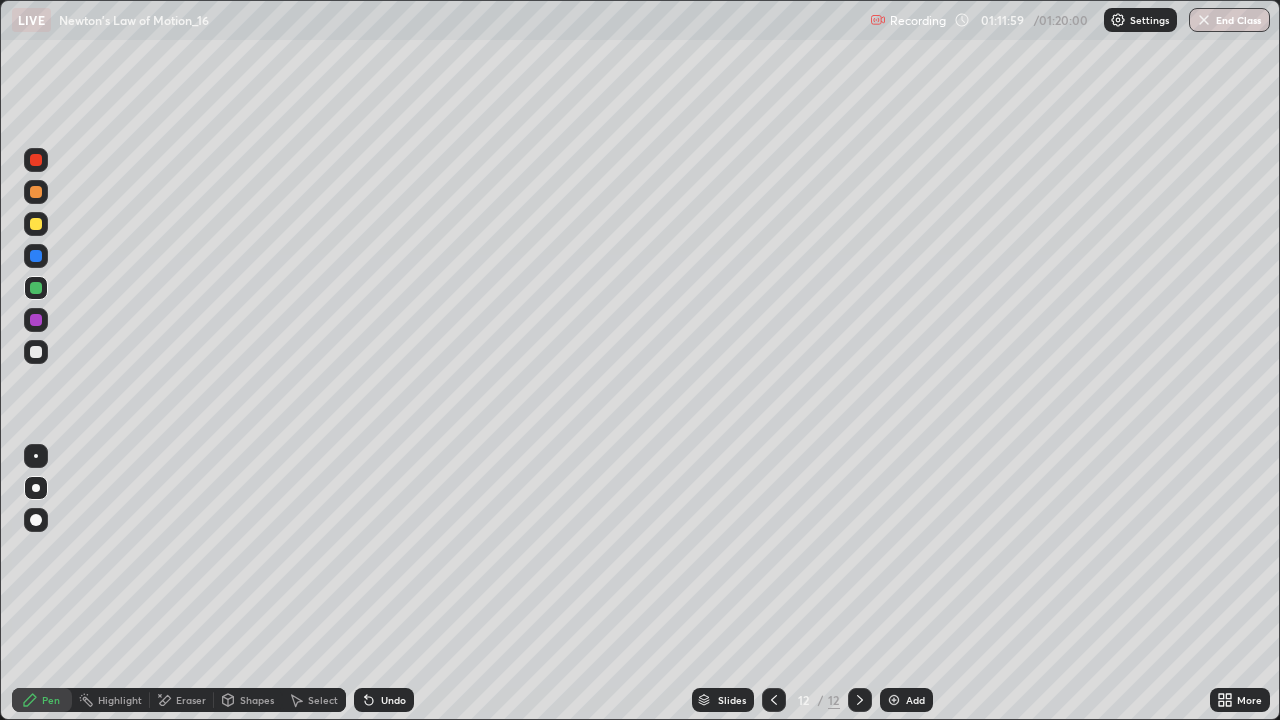 click at bounding box center (36, 192) 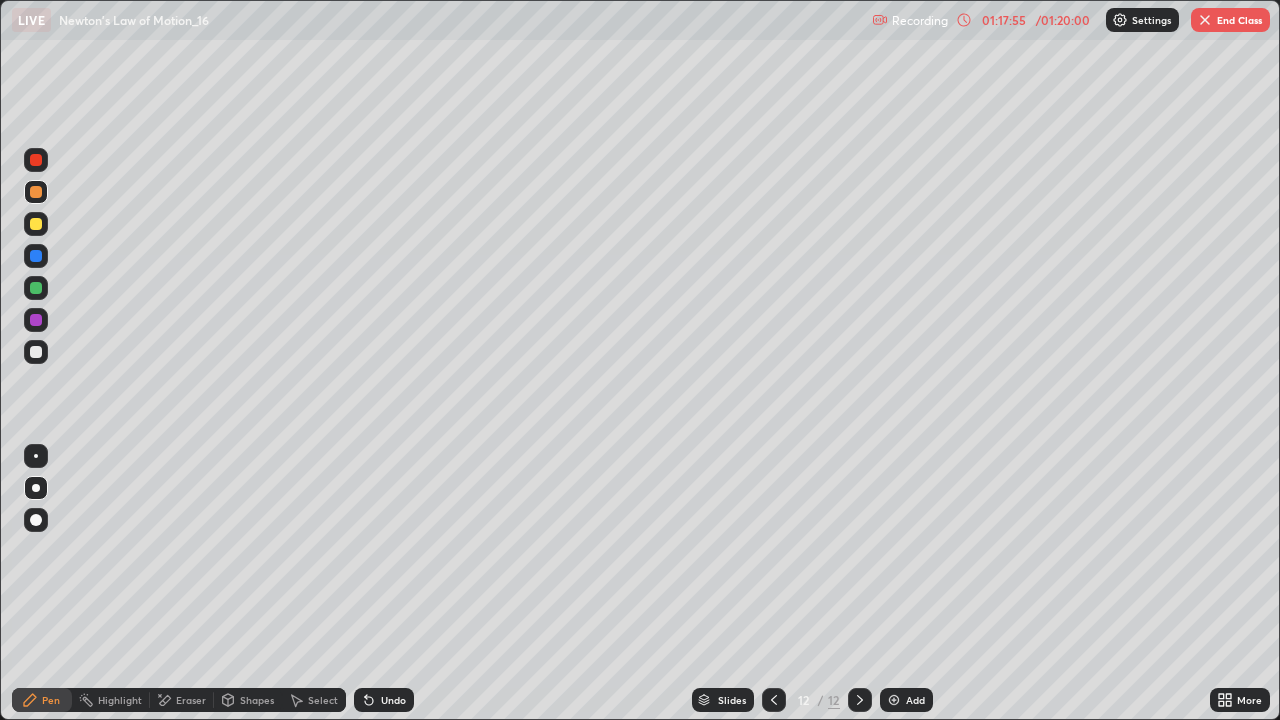 click on "End Class" at bounding box center [1230, 20] 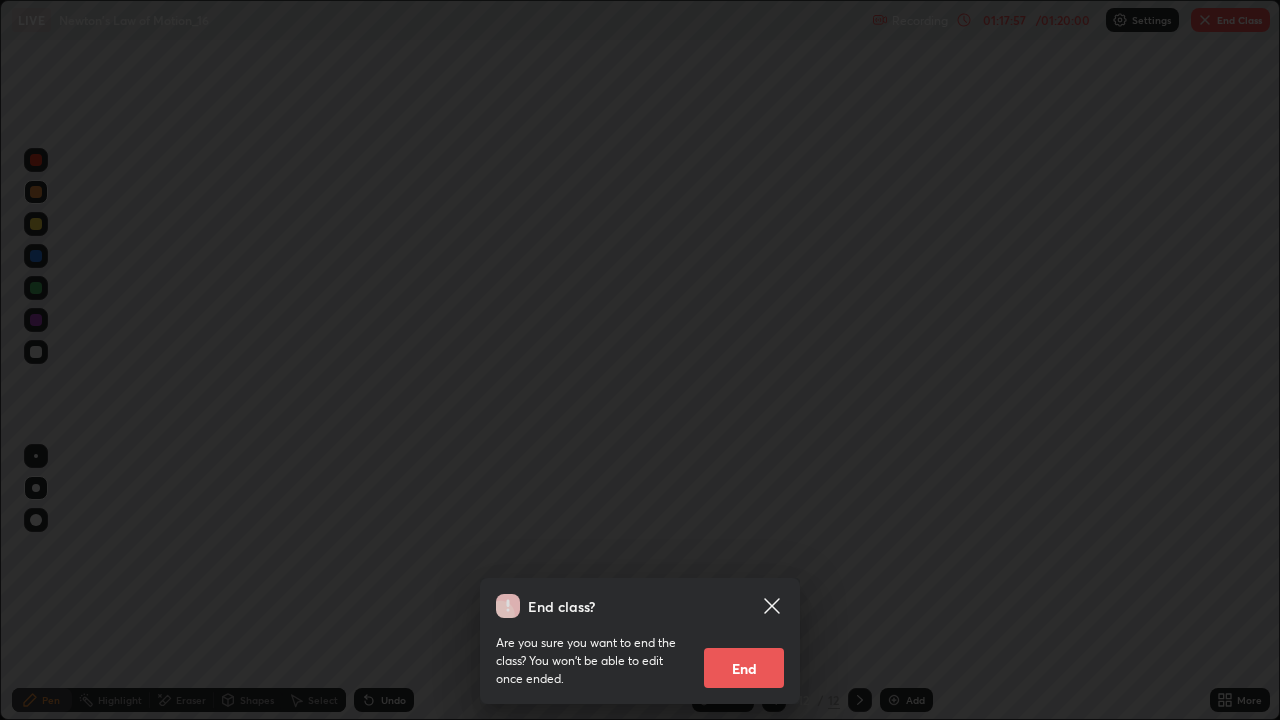 click on "End" at bounding box center (744, 668) 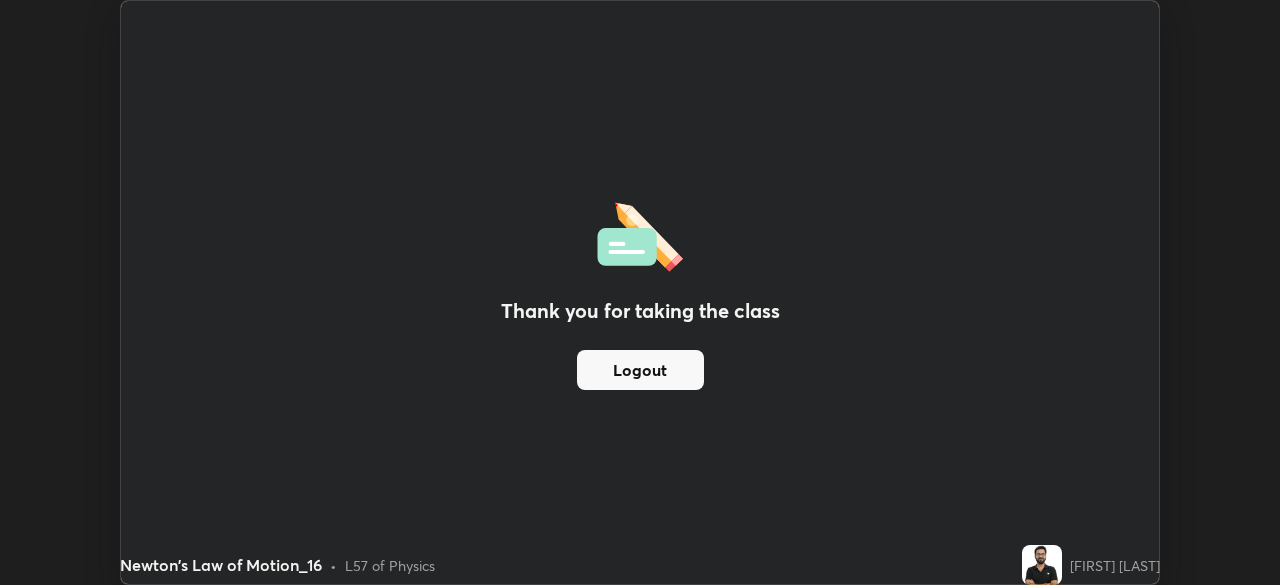 scroll, scrollTop: 585, scrollLeft: 1280, axis: both 